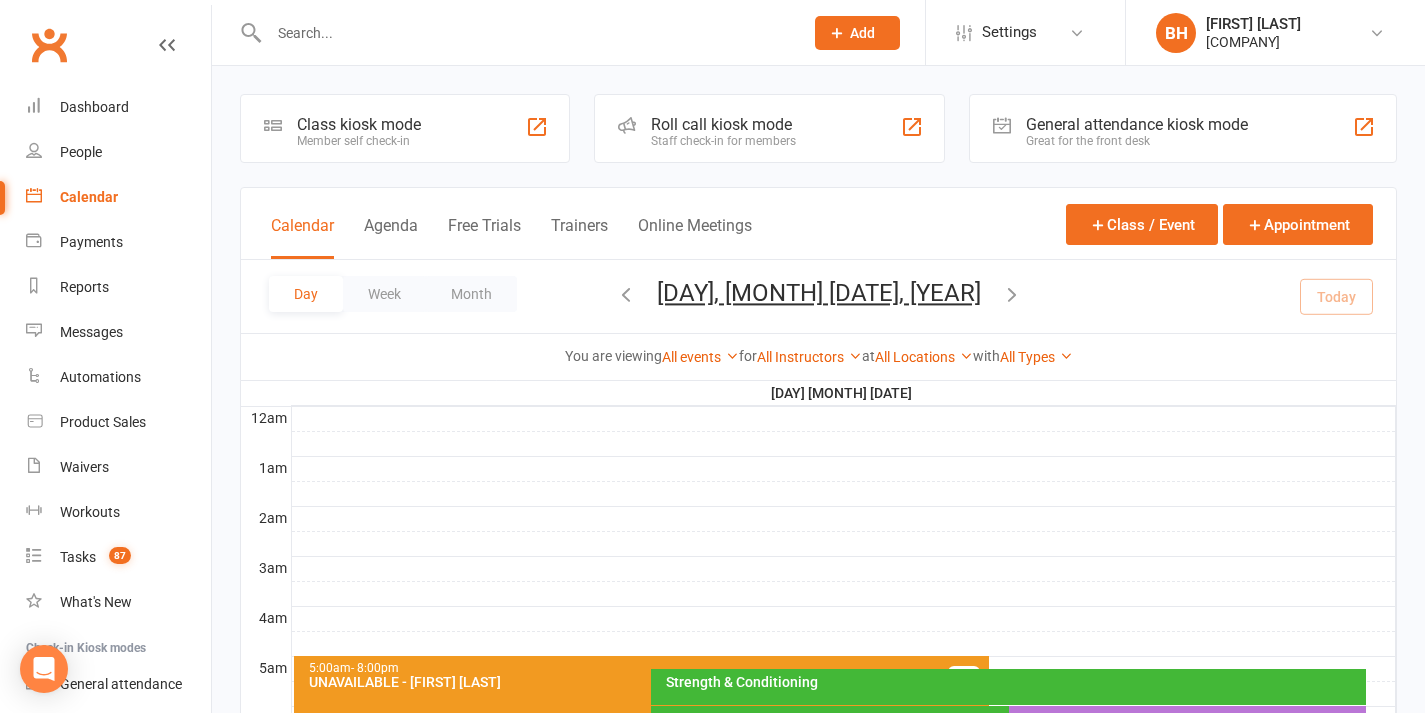 scroll, scrollTop: 623, scrollLeft: 0, axis: vertical 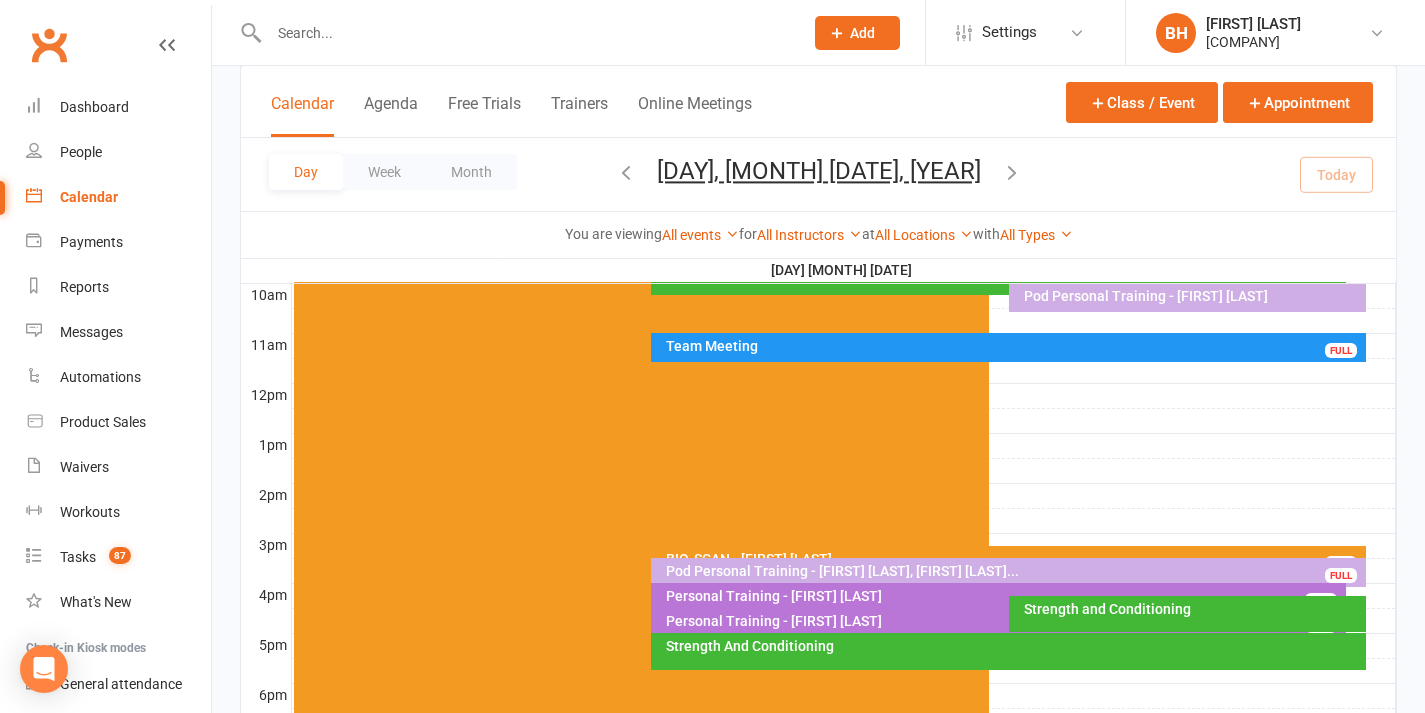 click on "Personal Training - [FIRST] [LAST]" at bounding box center [1003, 621] 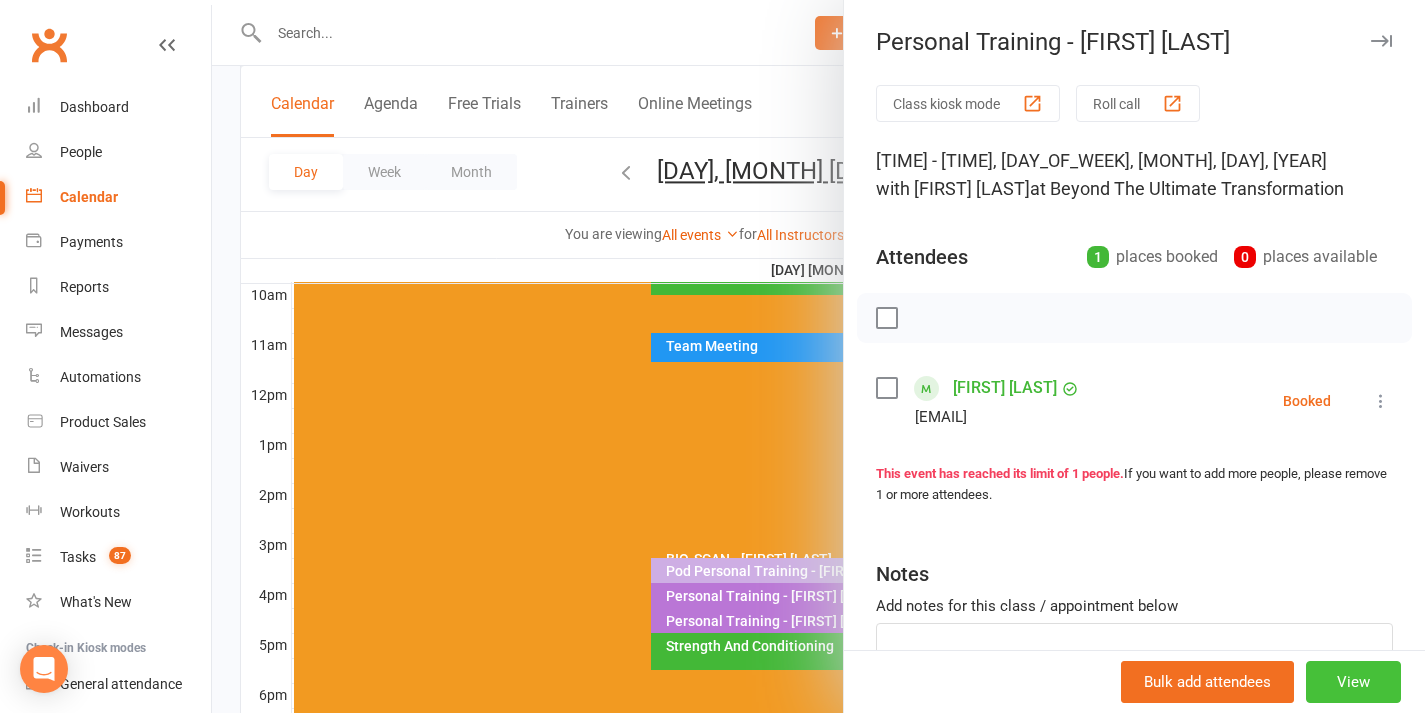 click on "View" at bounding box center (1353, 682) 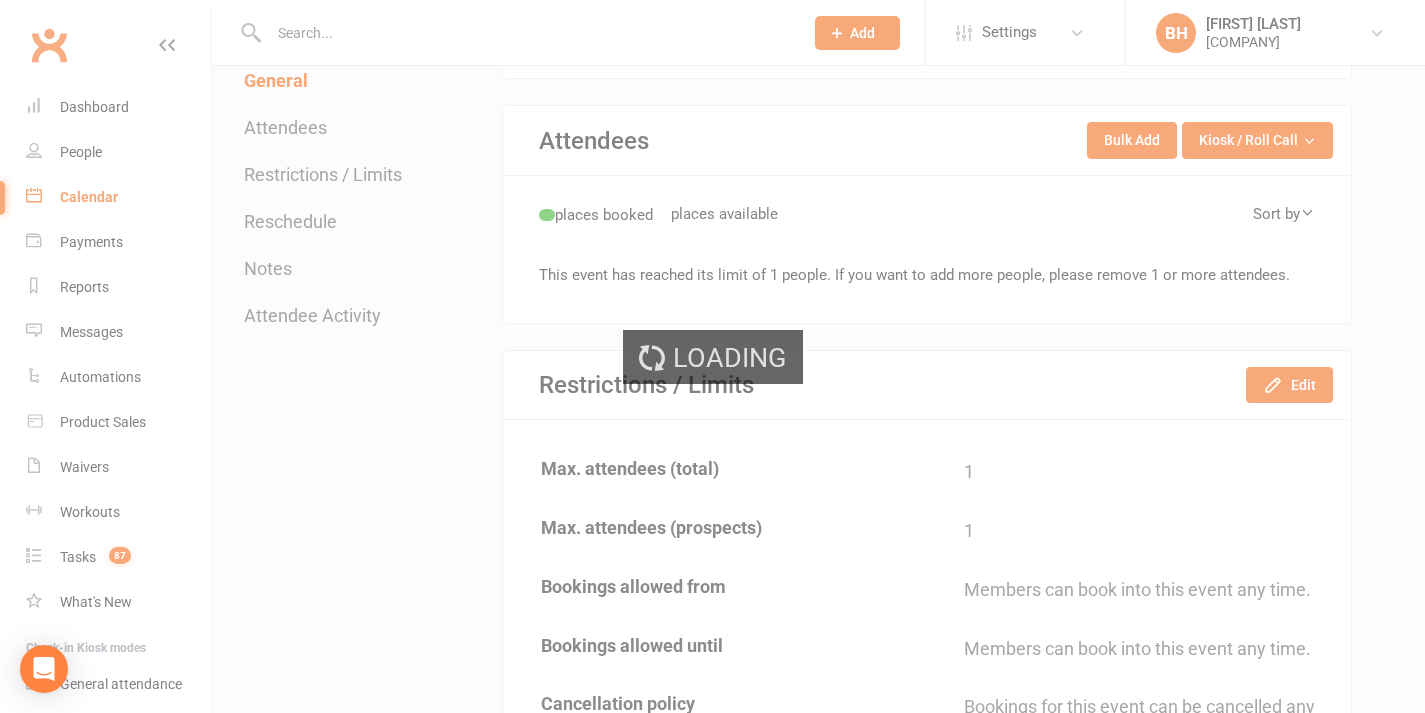 scroll, scrollTop: 0, scrollLeft: 0, axis: both 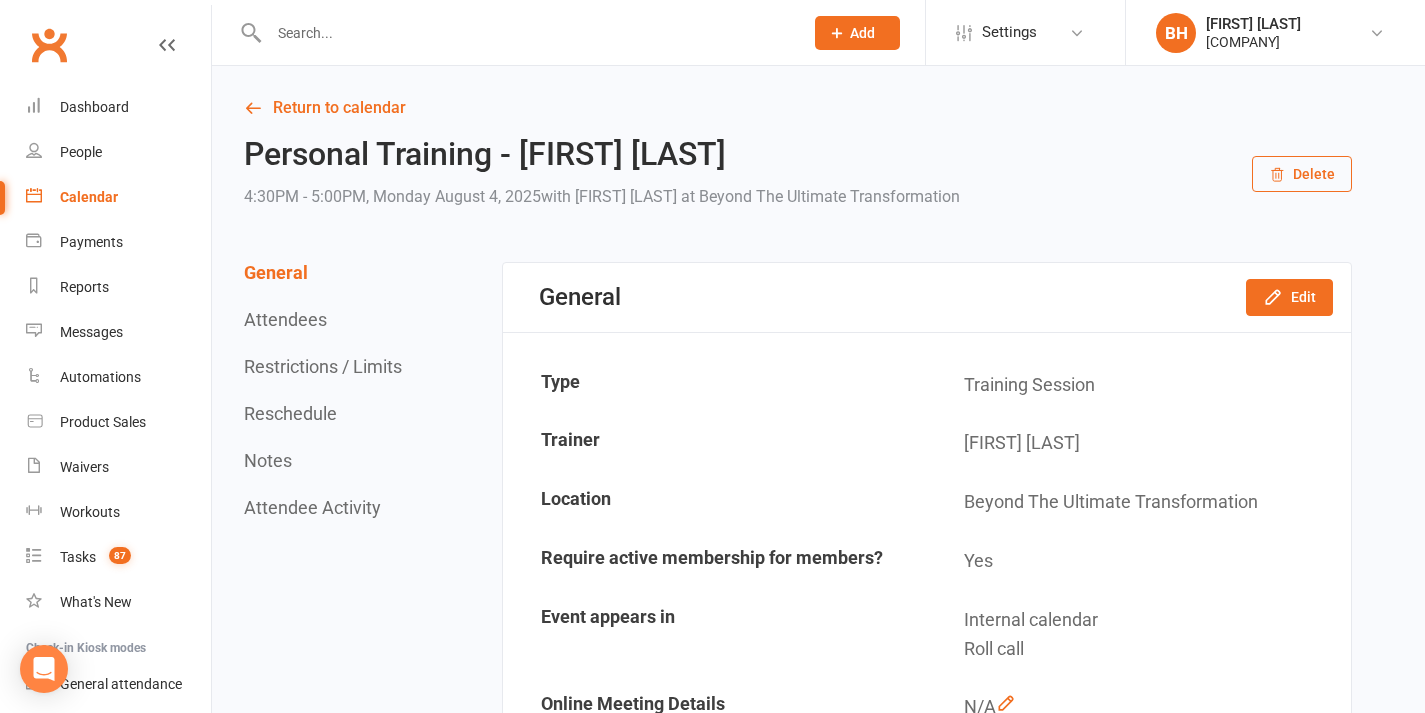 click on "Delete" at bounding box center [1302, 174] 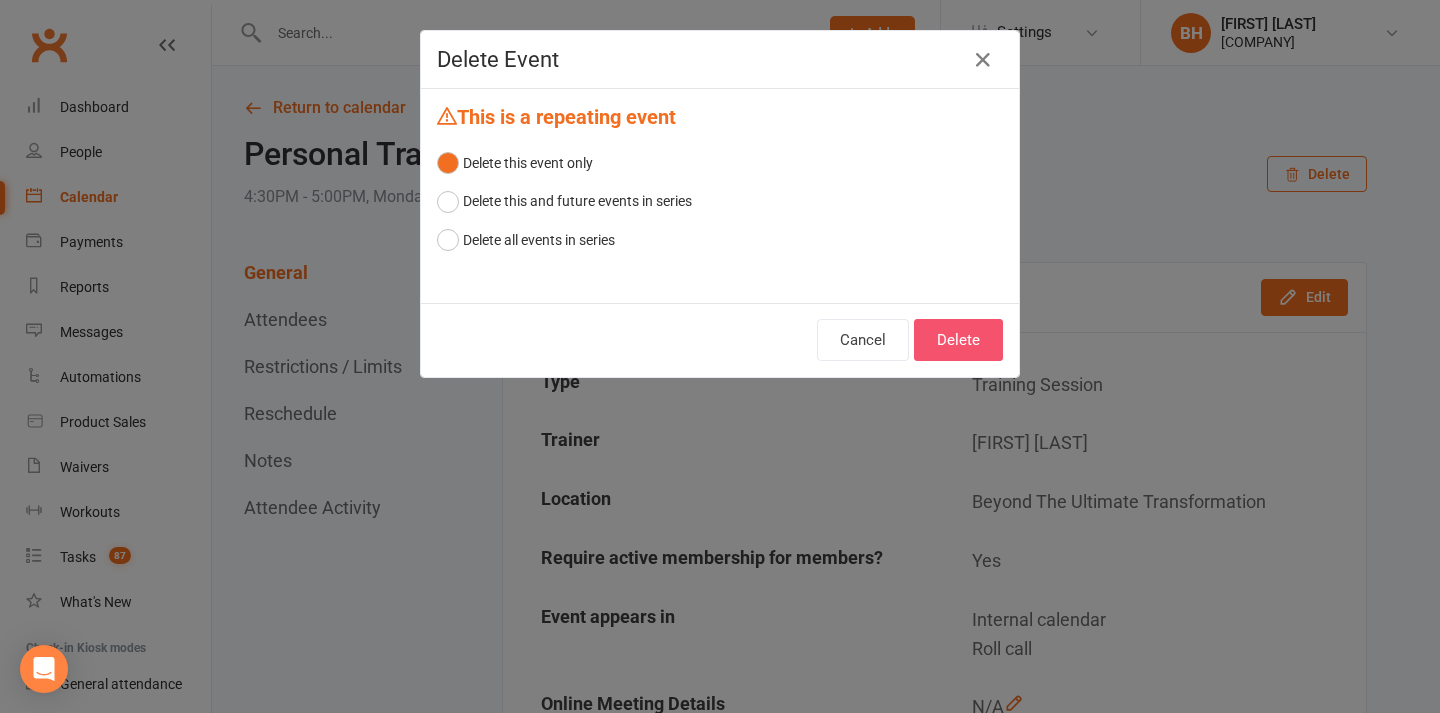 click on "Delete" at bounding box center [958, 340] 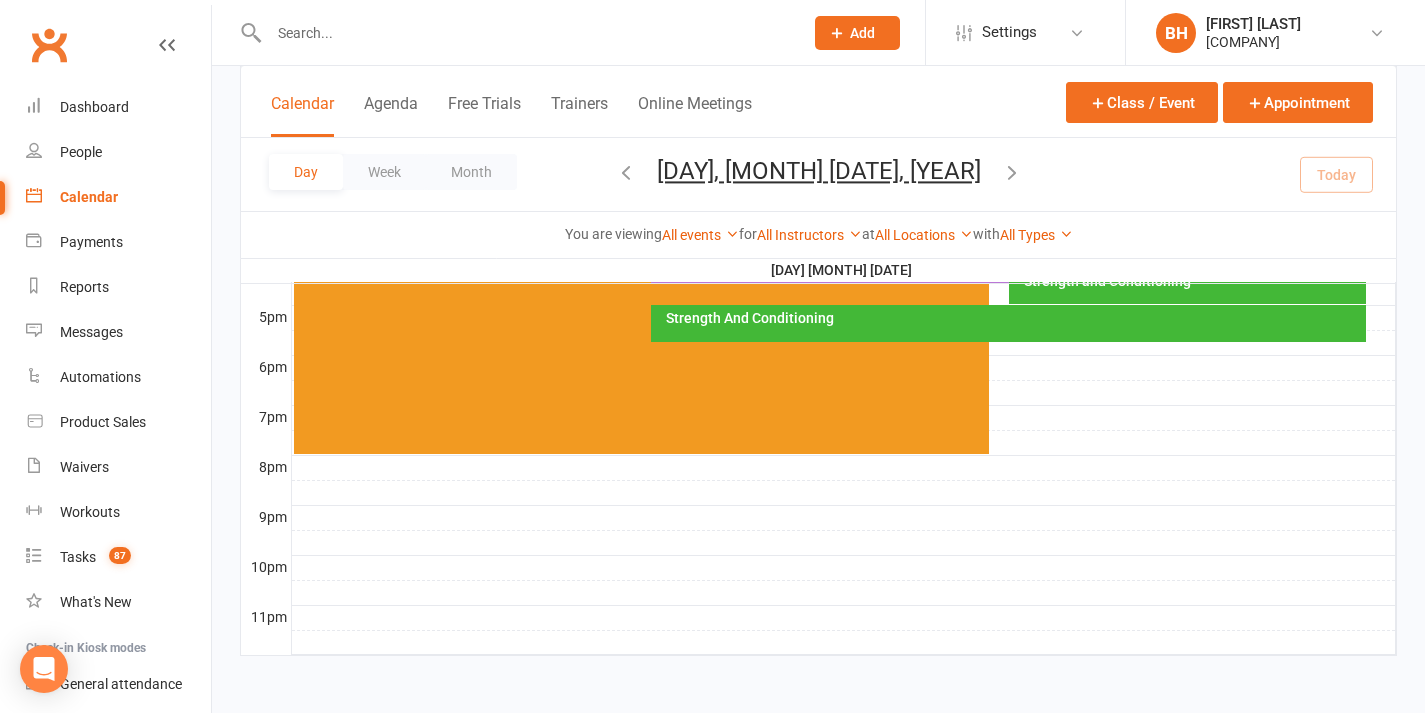 scroll, scrollTop: 932, scrollLeft: 0, axis: vertical 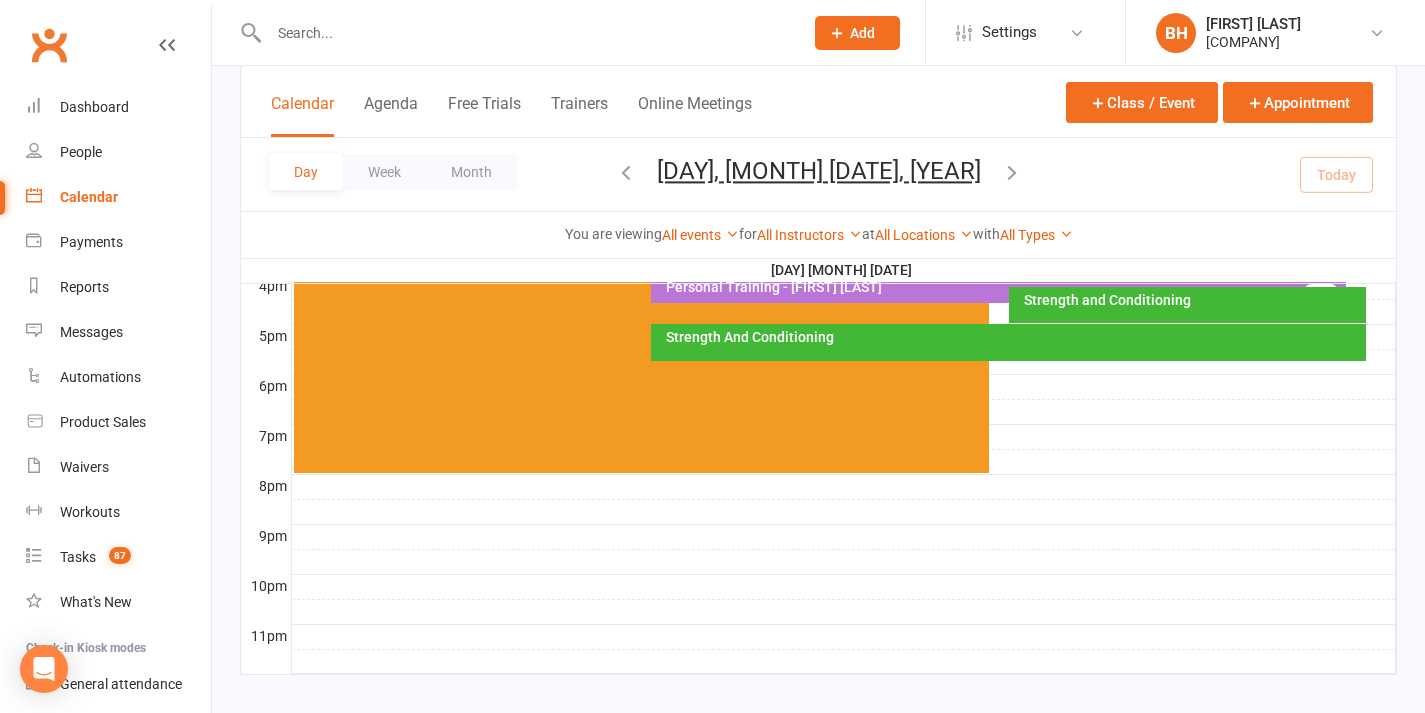 click on "Personal Training - [FIRST] [LAST]" at bounding box center [1003, 287] 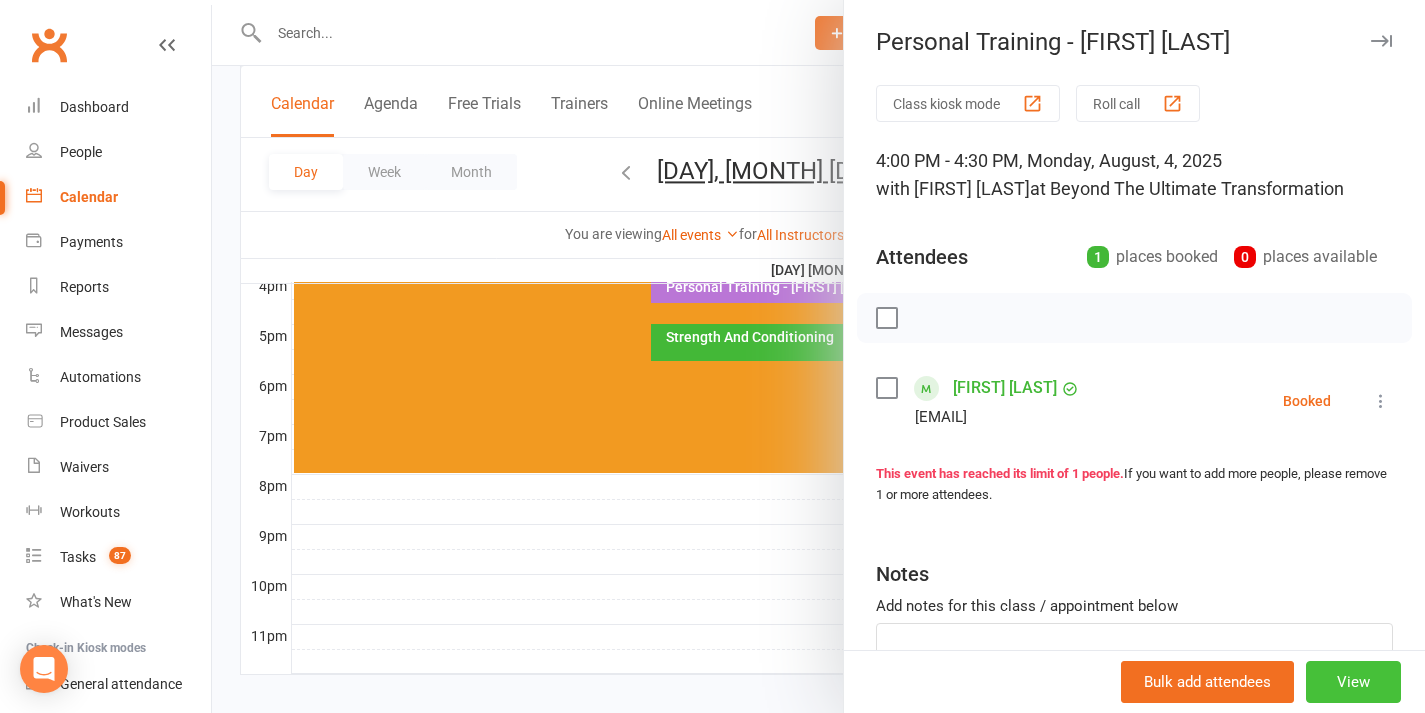 click on "View" at bounding box center (1353, 682) 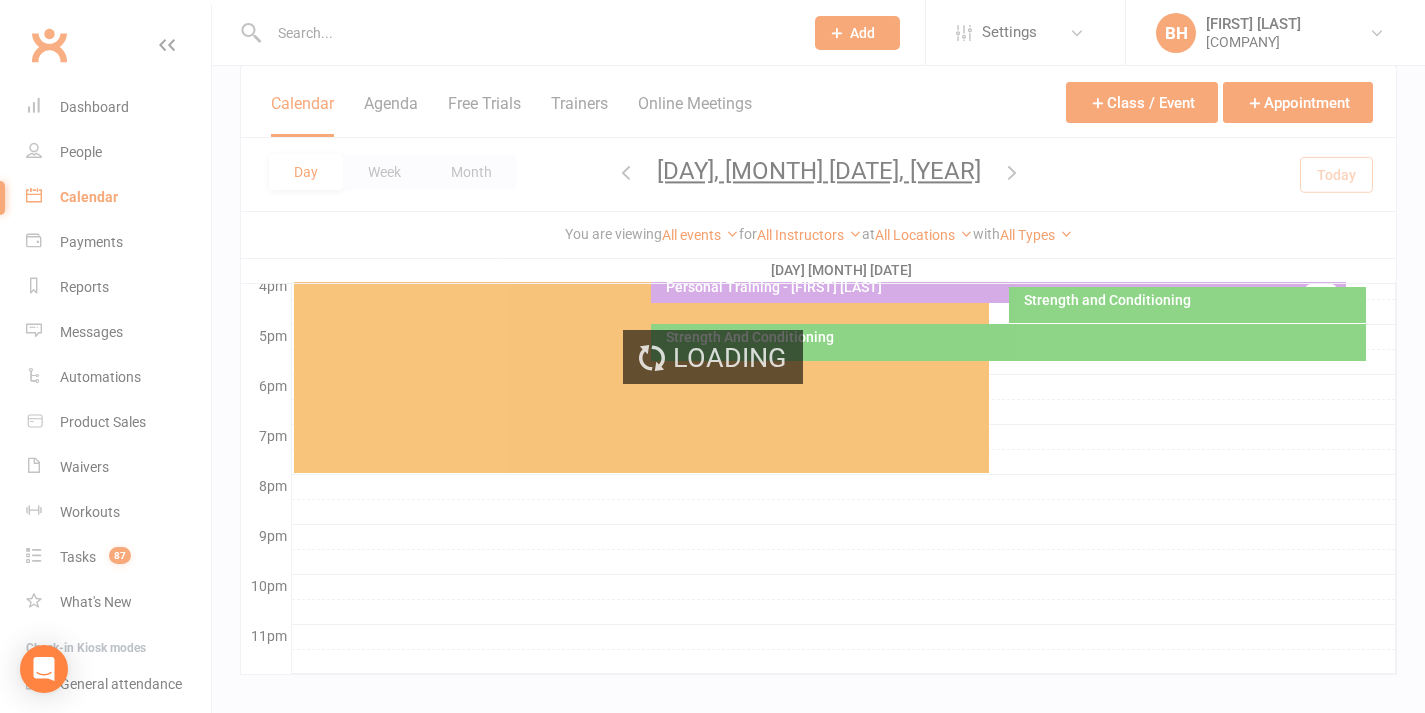 scroll, scrollTop: 0, scrollLeft: 0, axis: both 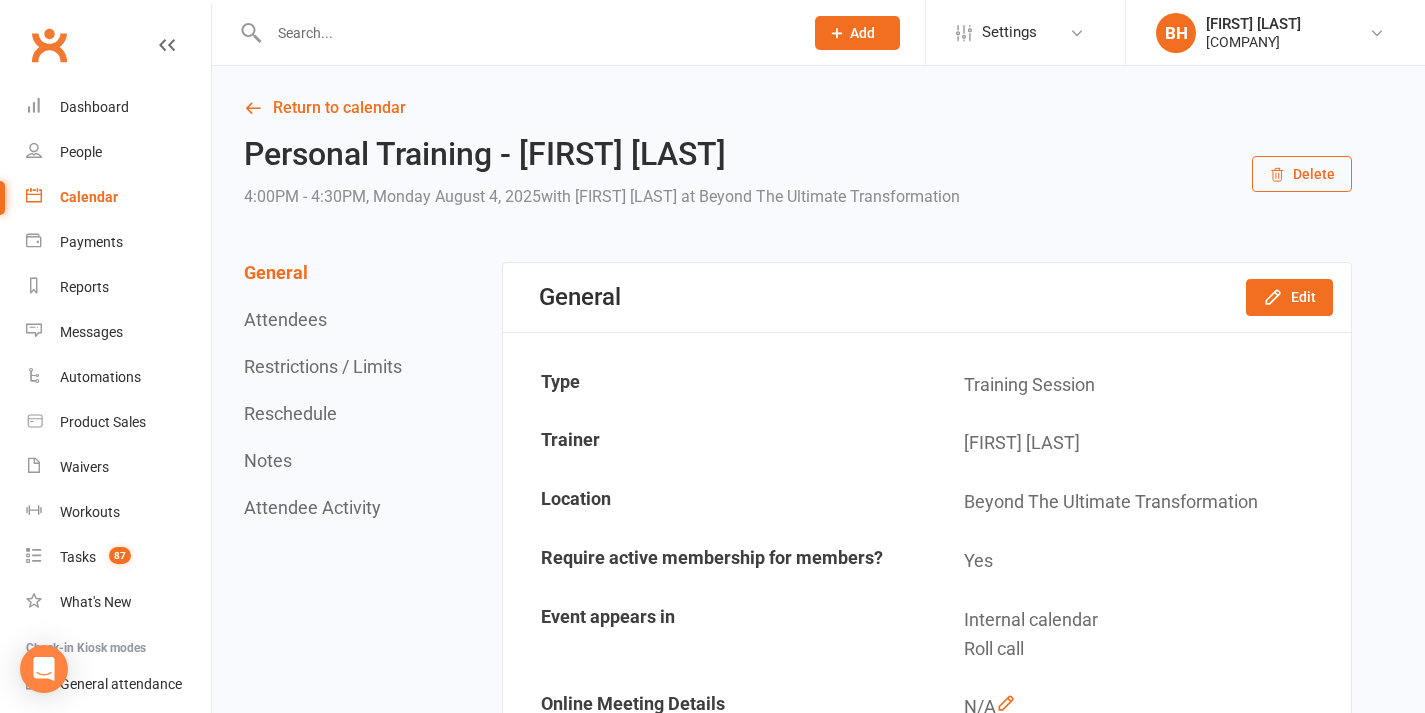 click on "Delete" at bounding box center (1302, 174) 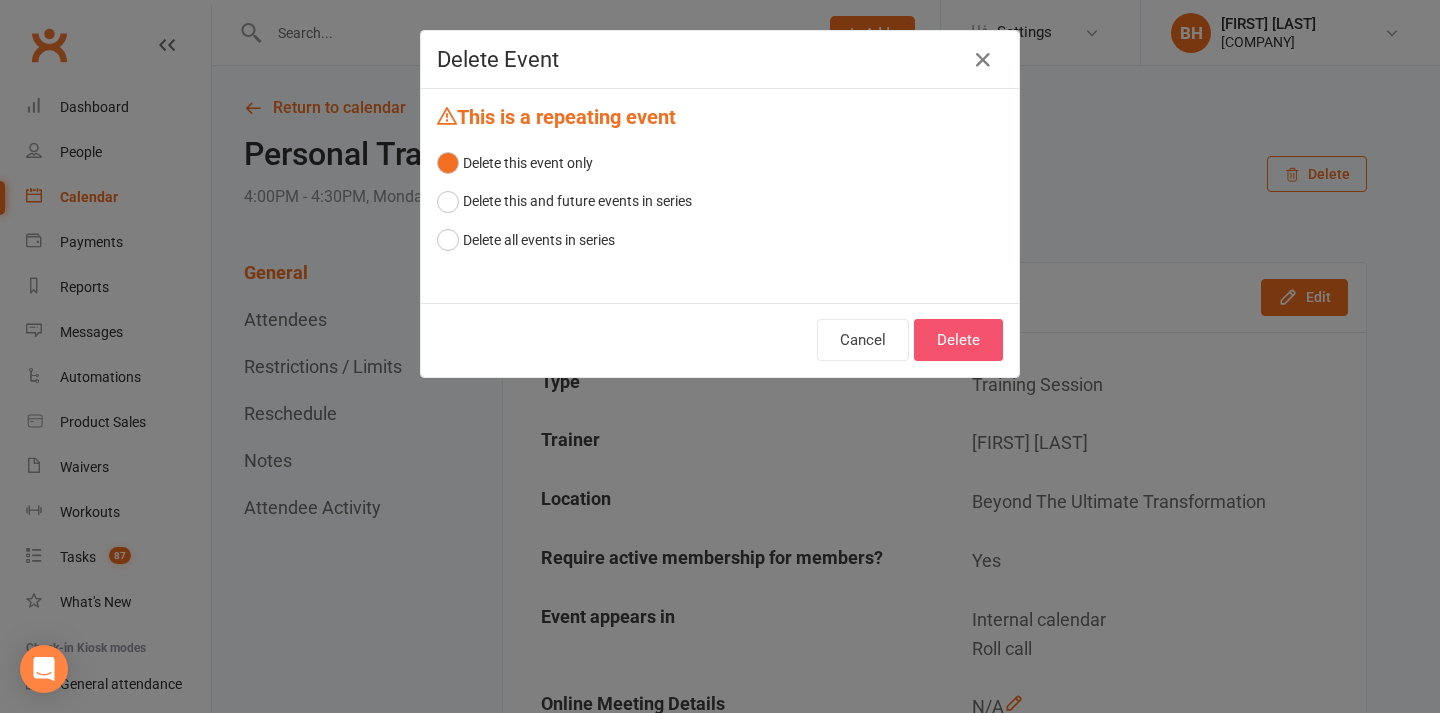 click on "Delete" at bounding box center (958, 340) 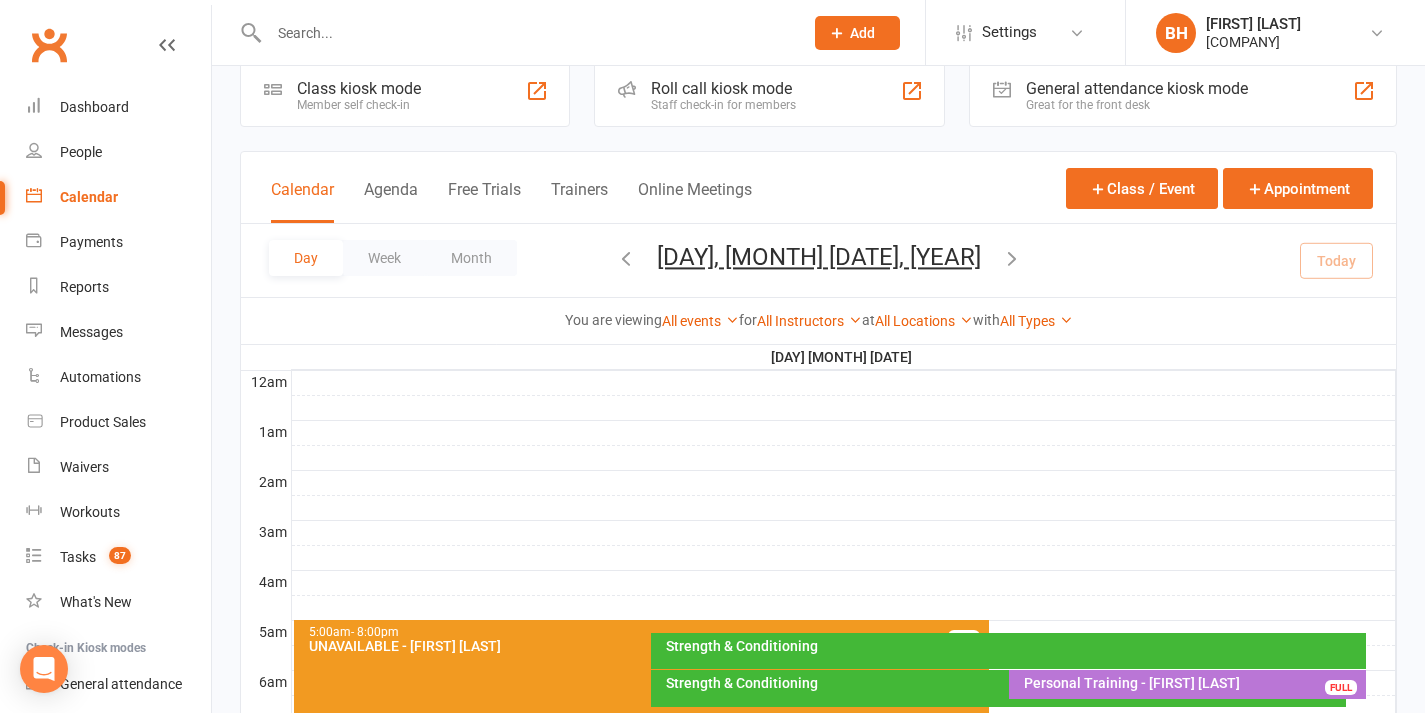 scroll, scrollTop: 145, scrollLeft: 0, axis: vertical 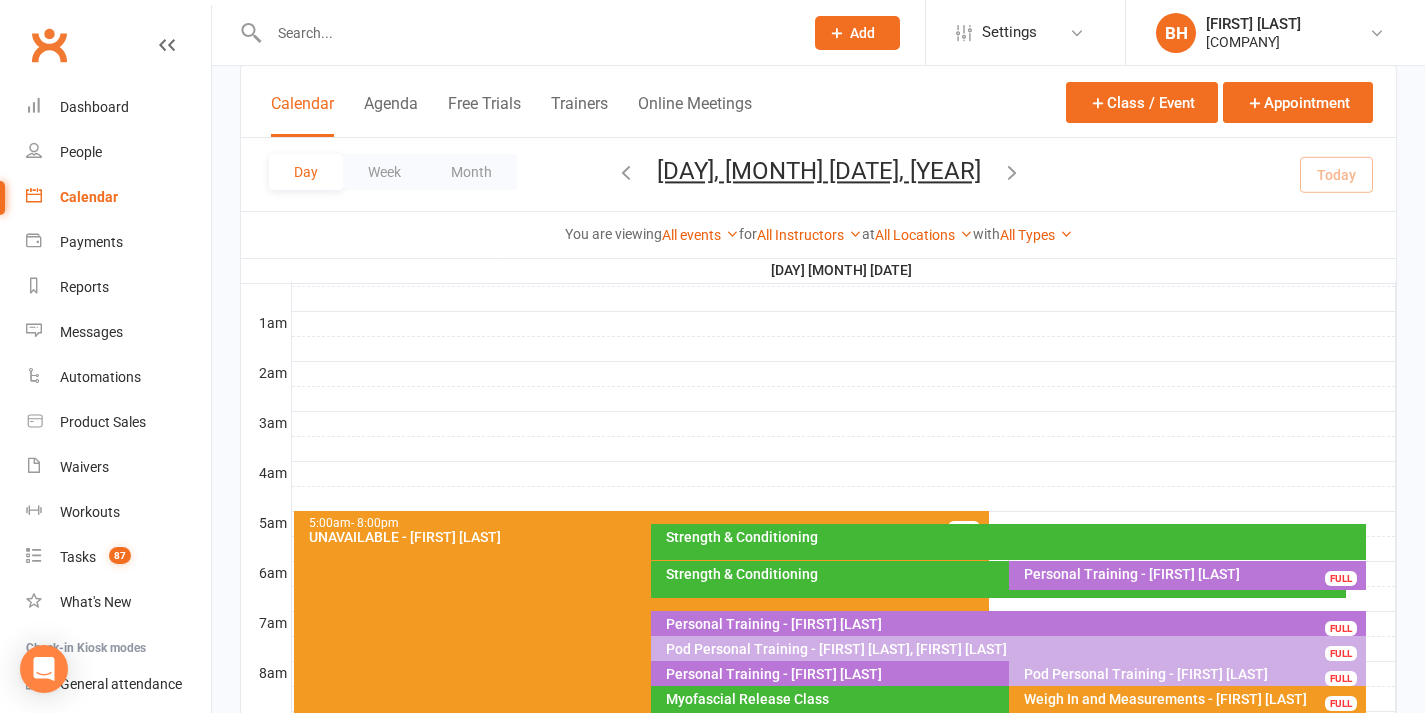 click at bounding box center [1012, 172] 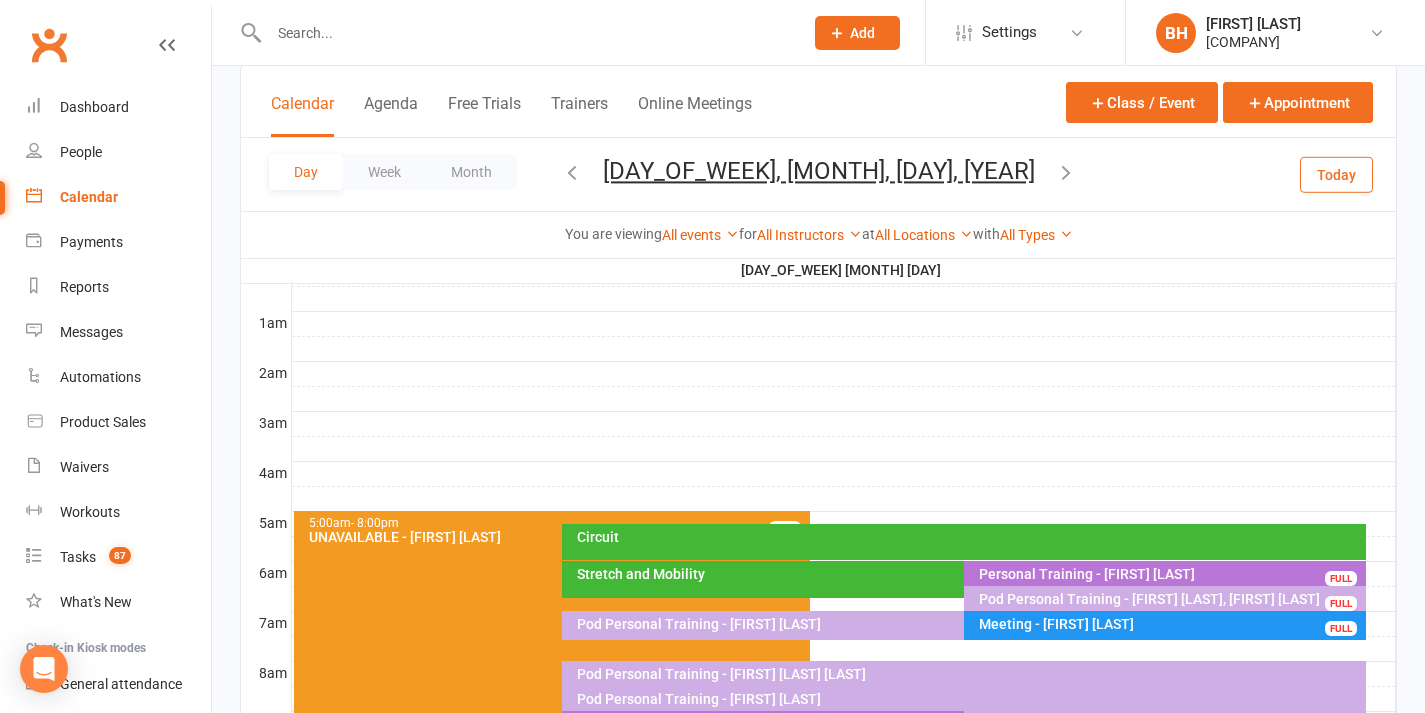 click at bounding box center (1066, 172) 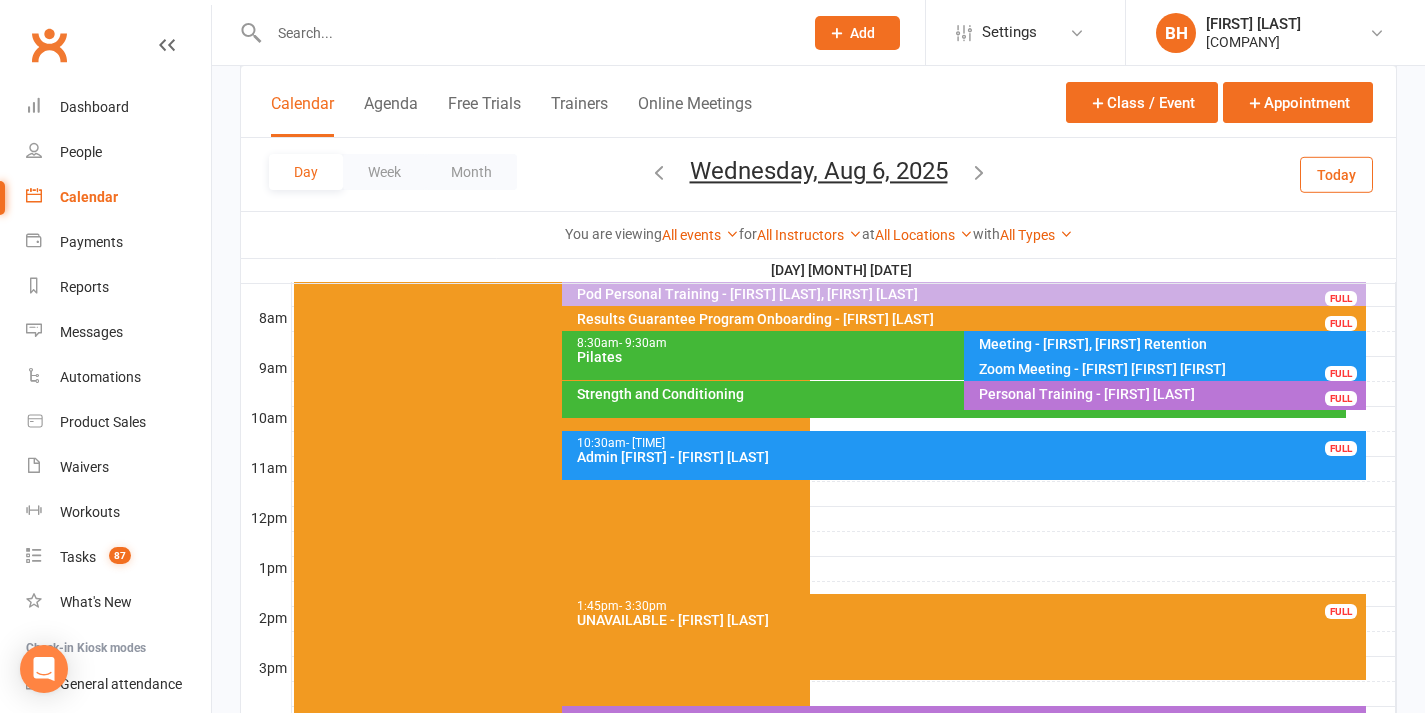 scroll, scrollTop: 539, scrollLeft: 0, axis: vertical 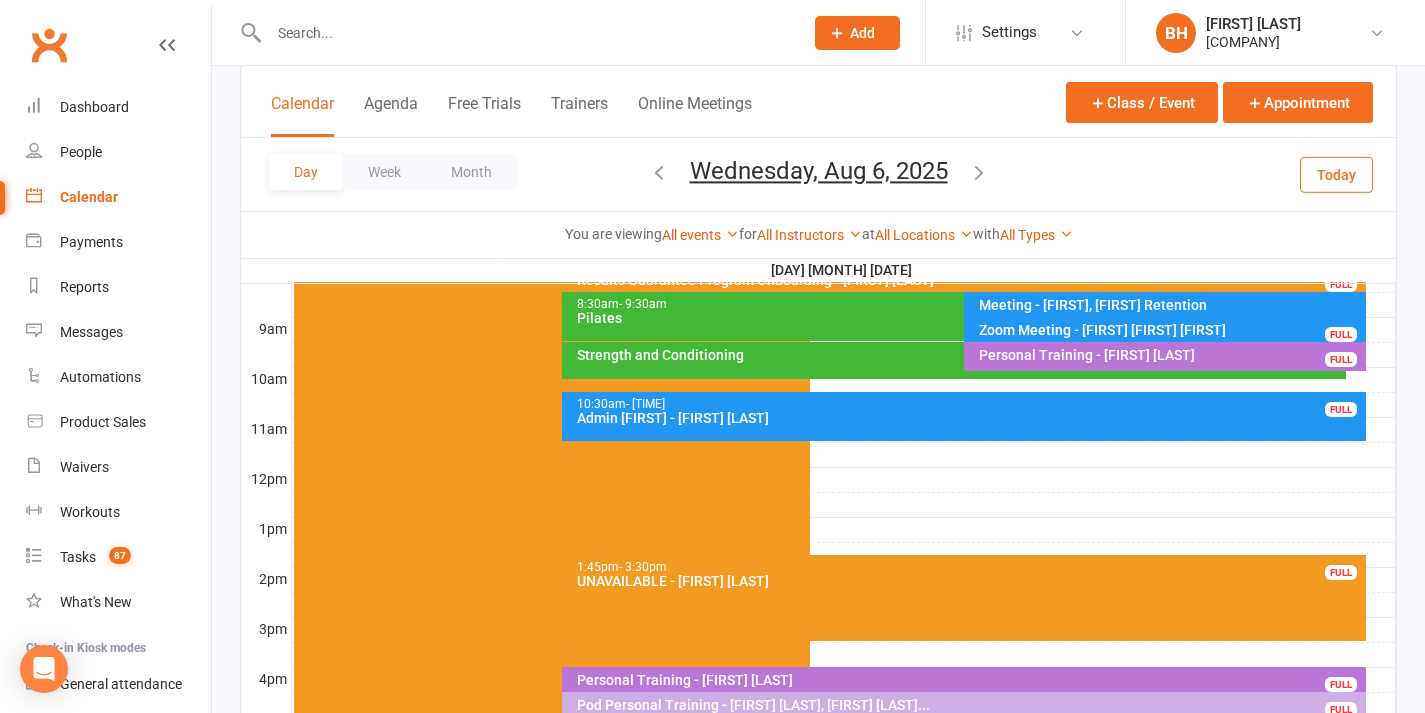 click at bounding box center (844, 655) 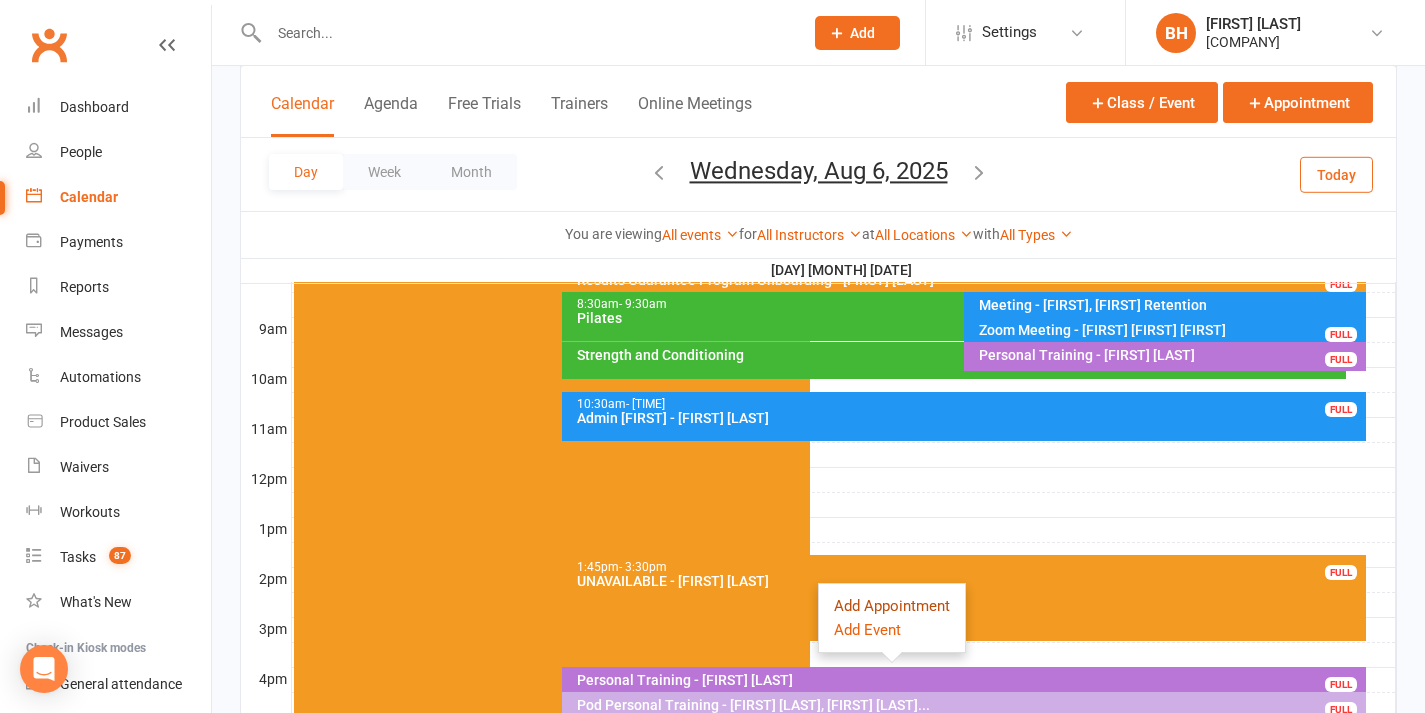 click on "Add Appointment" at bounding box center [892, 606] 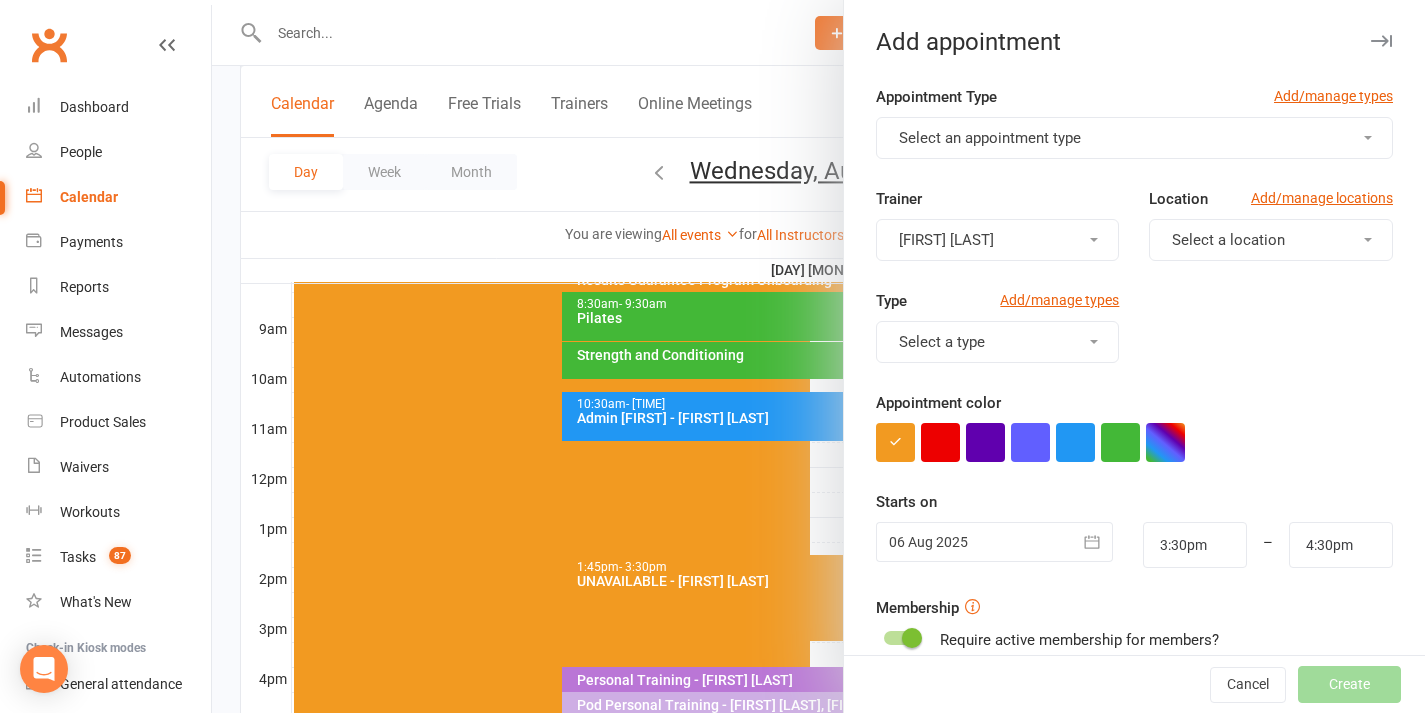 click on "Select an appointment type" at bounding box center (1134, 138) 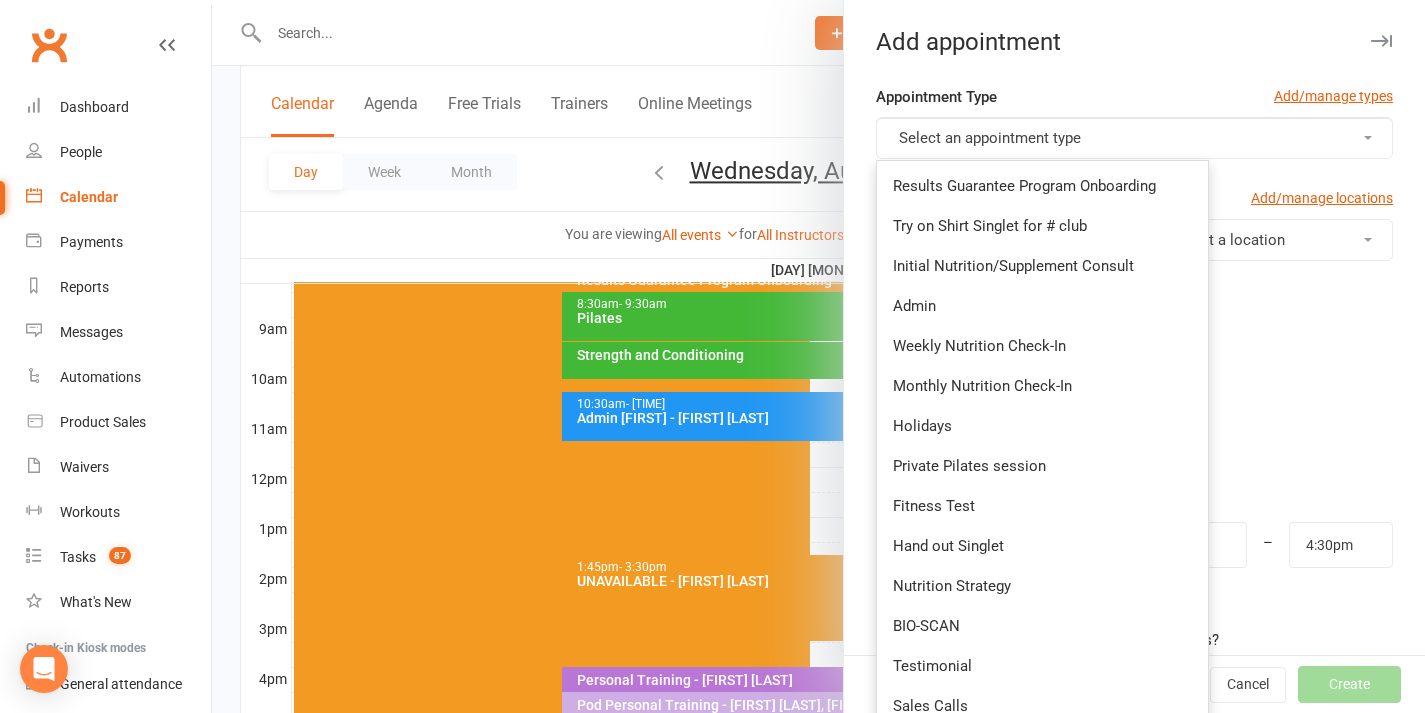 scroll, scrollTop: 699, scrollLeft: 0, axis: vertical 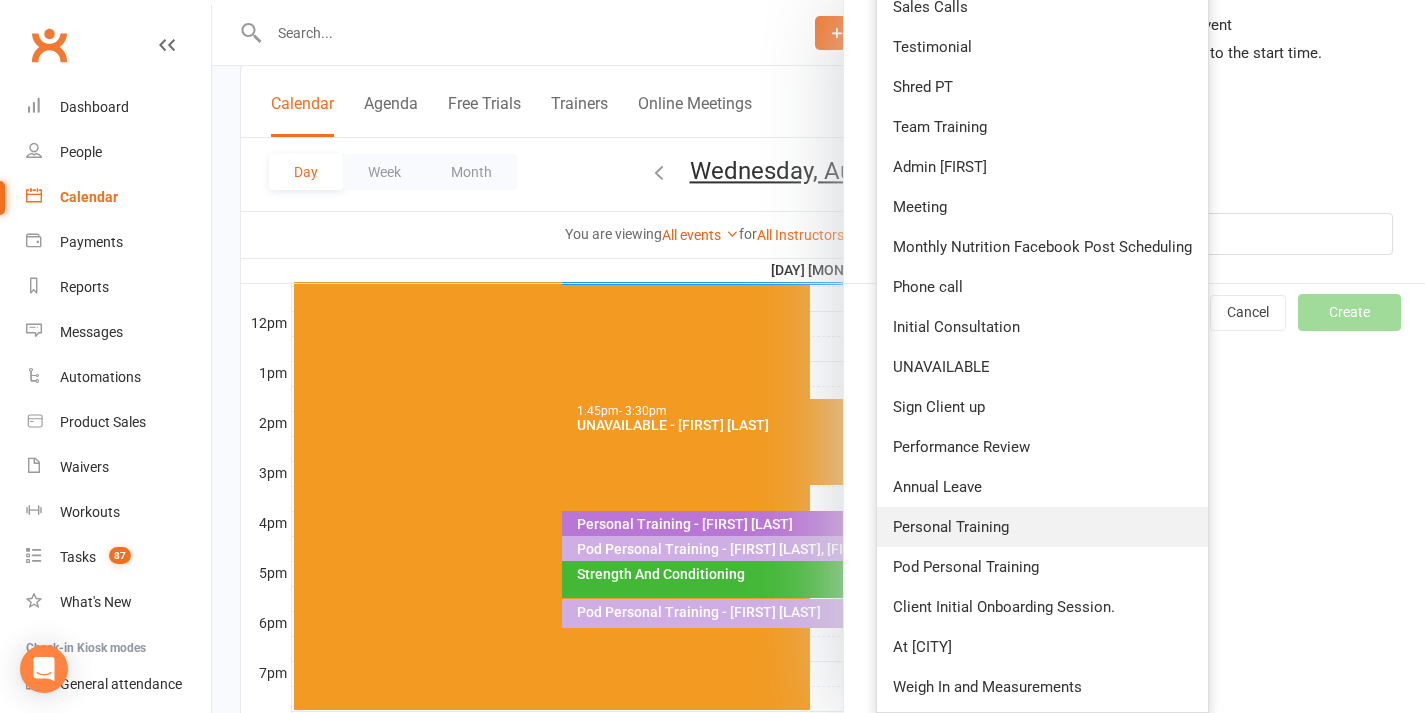 click on "Personal Training" at bounding box center (951, 527) 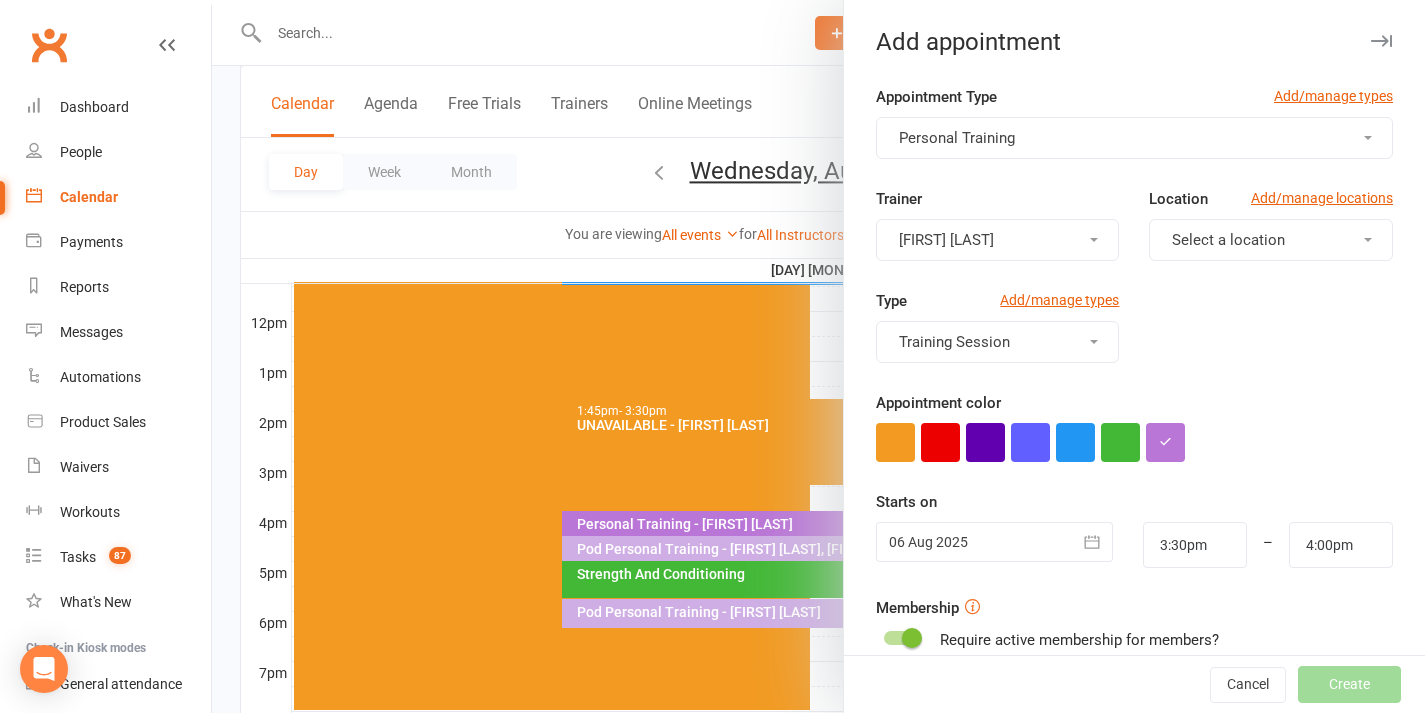 scroll, scrollTop: 326, scrollLeft: 0, axis: vertical 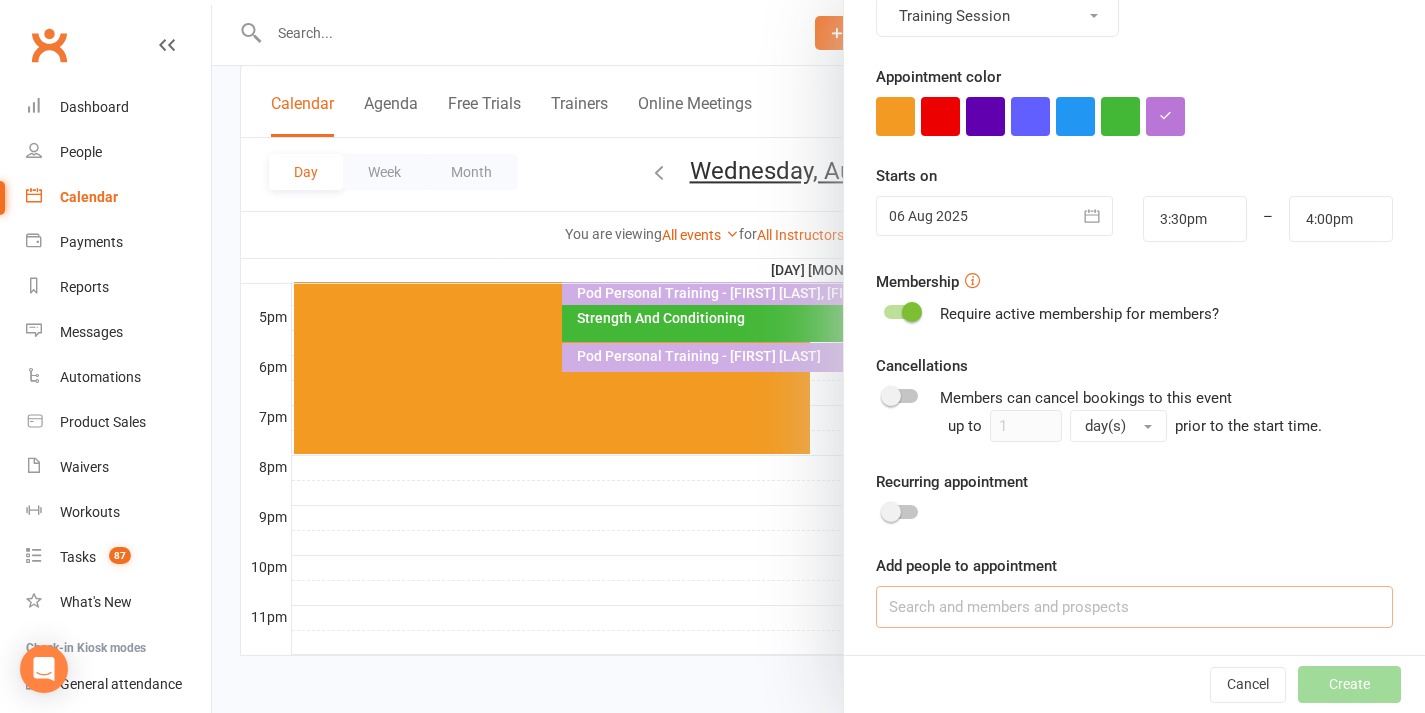 click at bounding box center [1134, 607] 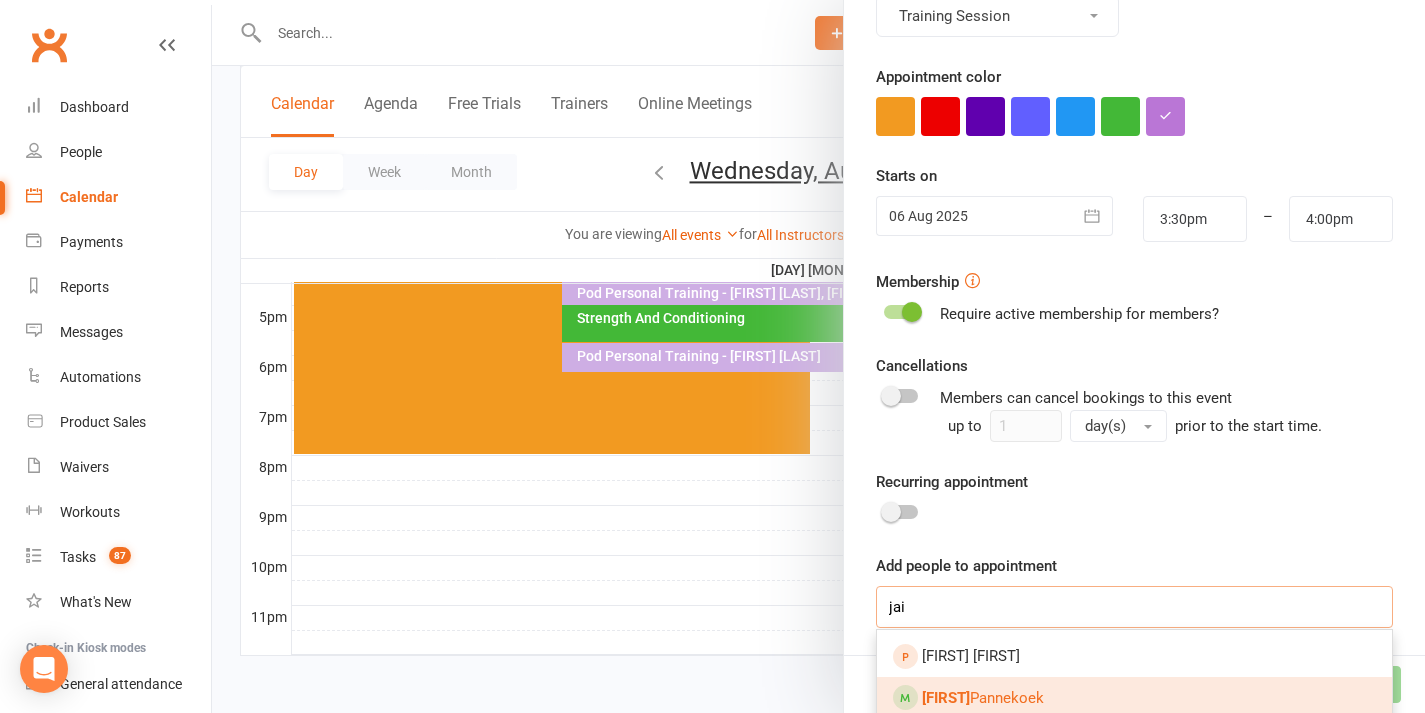 type on "jai" 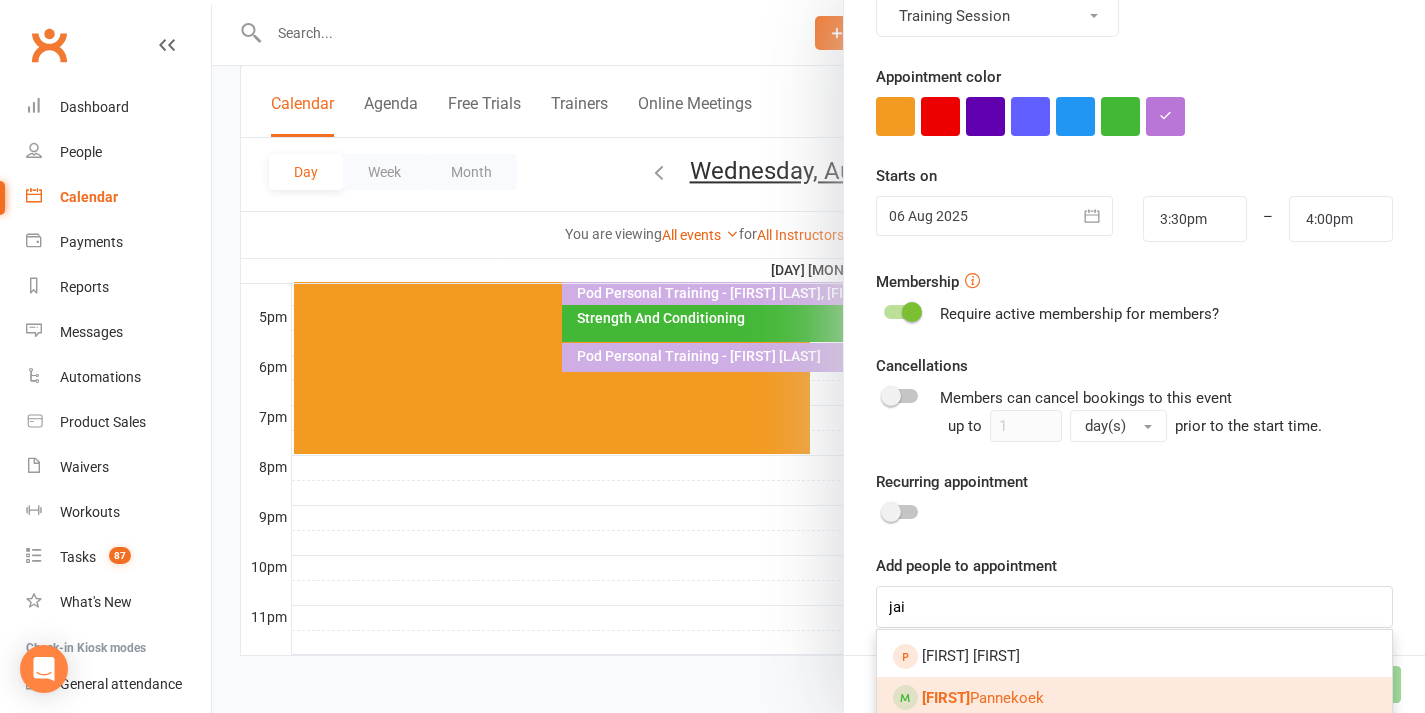 click on "[FIRST] [LAST]" at bounding box center (1134, 698) 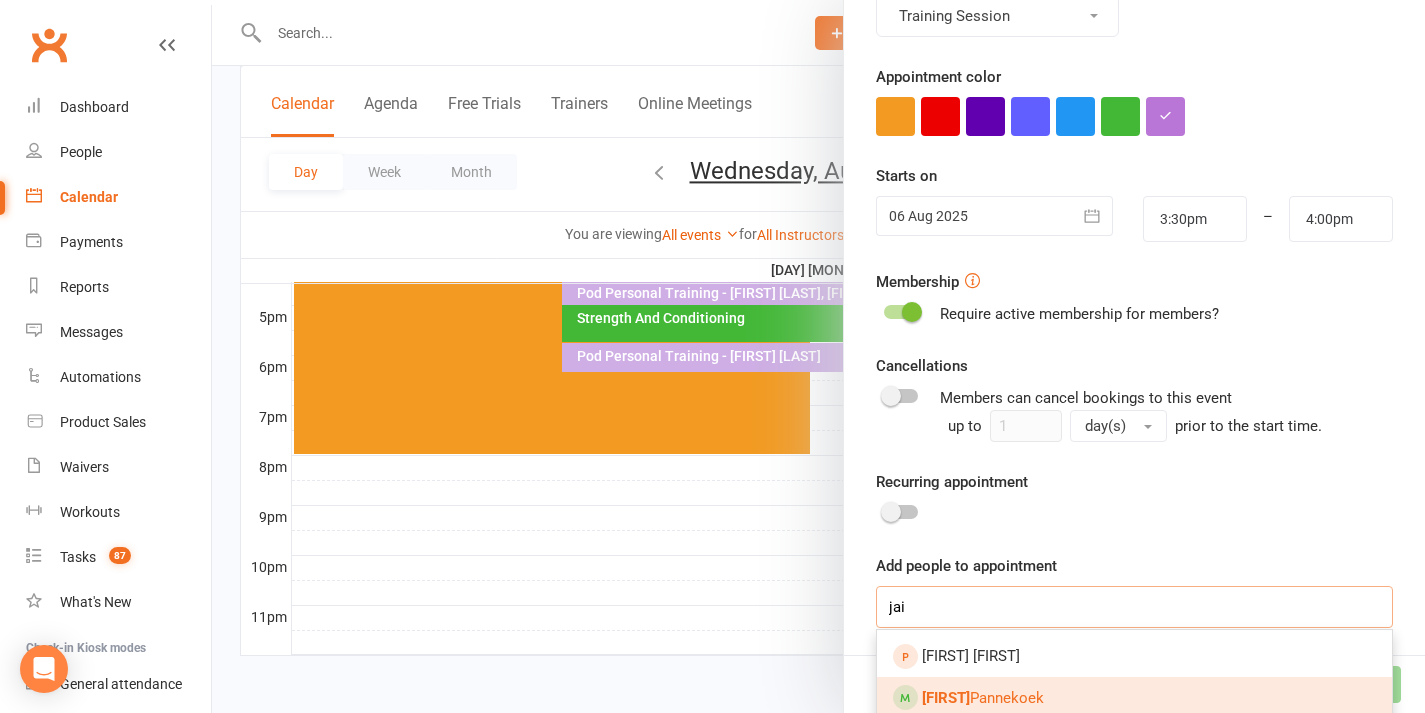 type 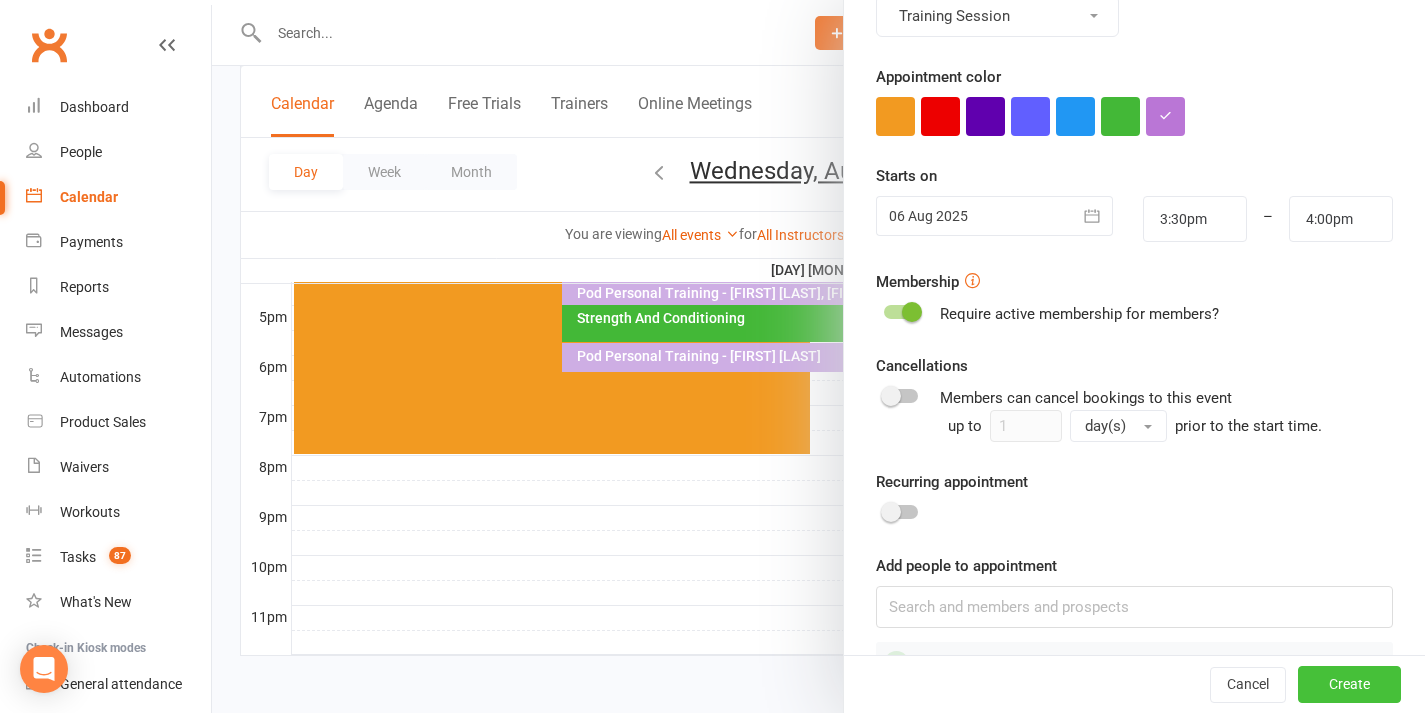 click on "Create" at bounding box center (1349, 685) 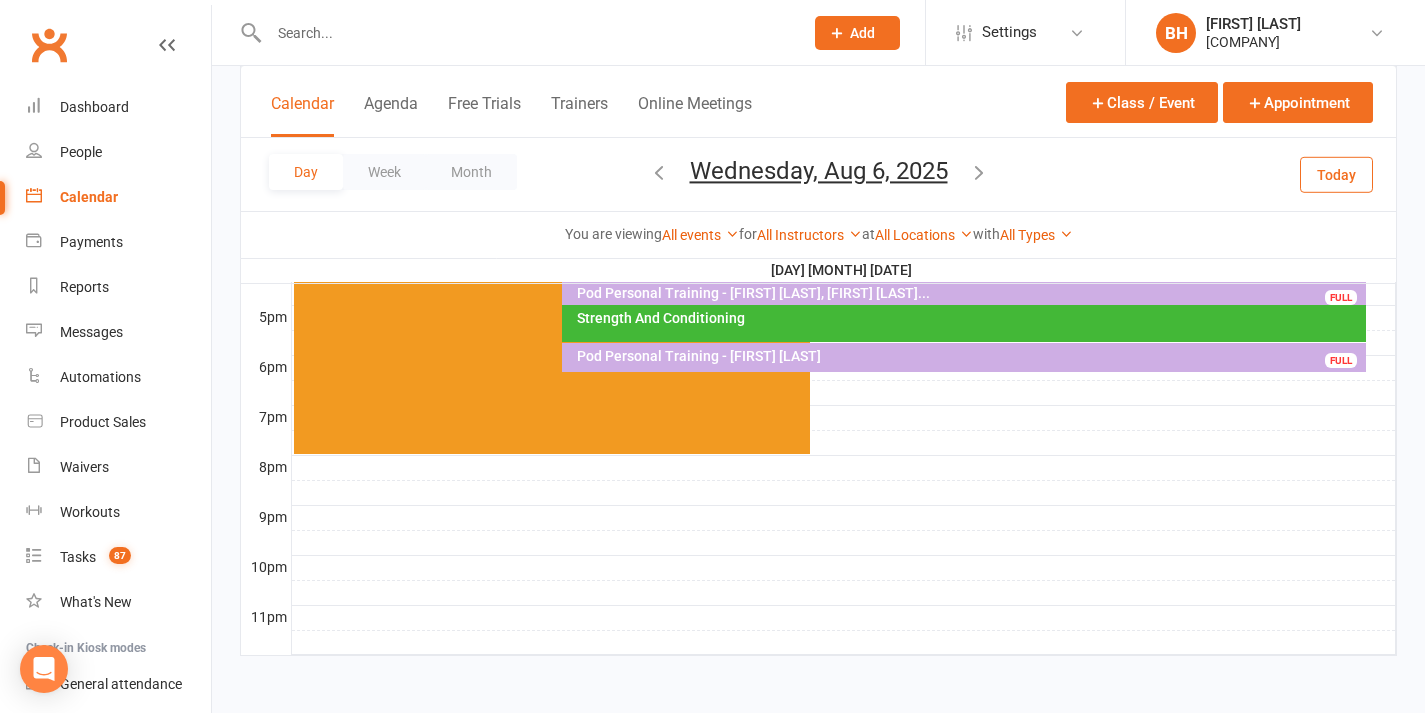 scroll, scrollTop: 0, scrollLeft: 0, axis: both 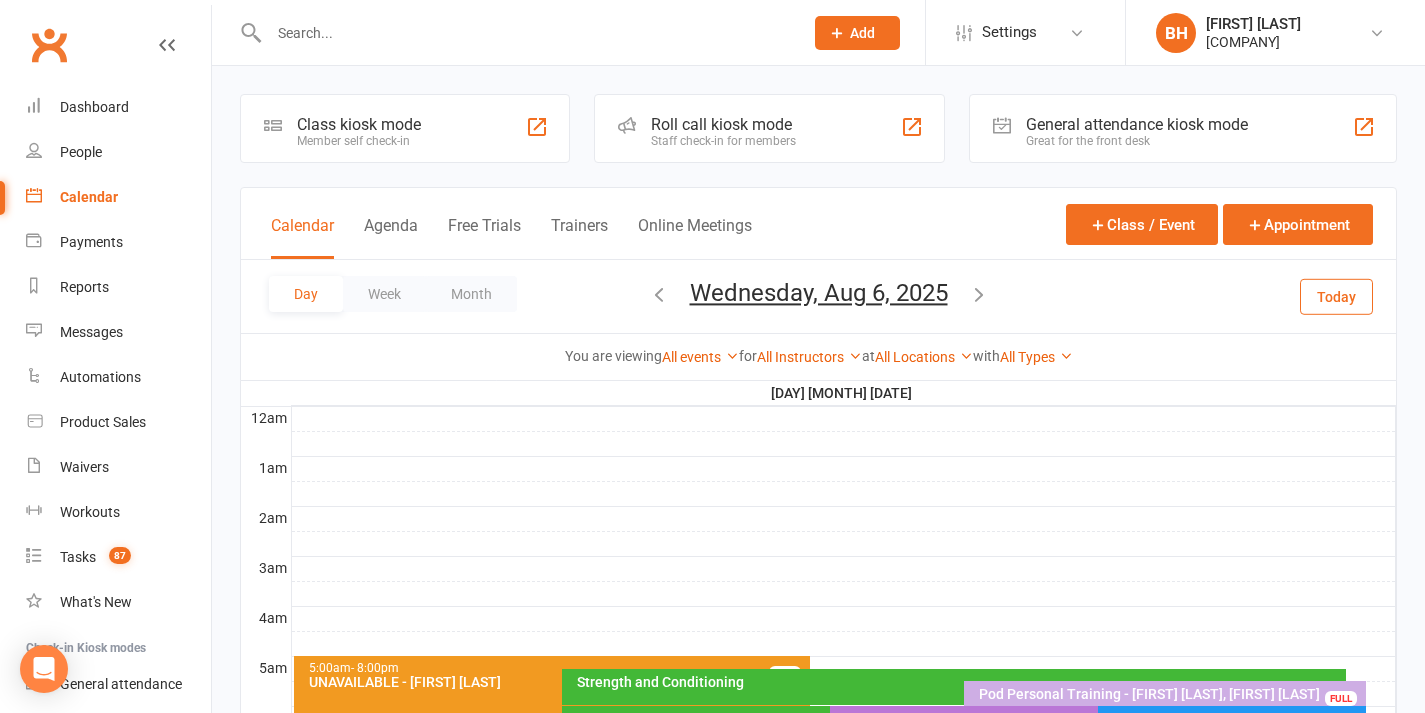 click at bounding box center (659, 294) 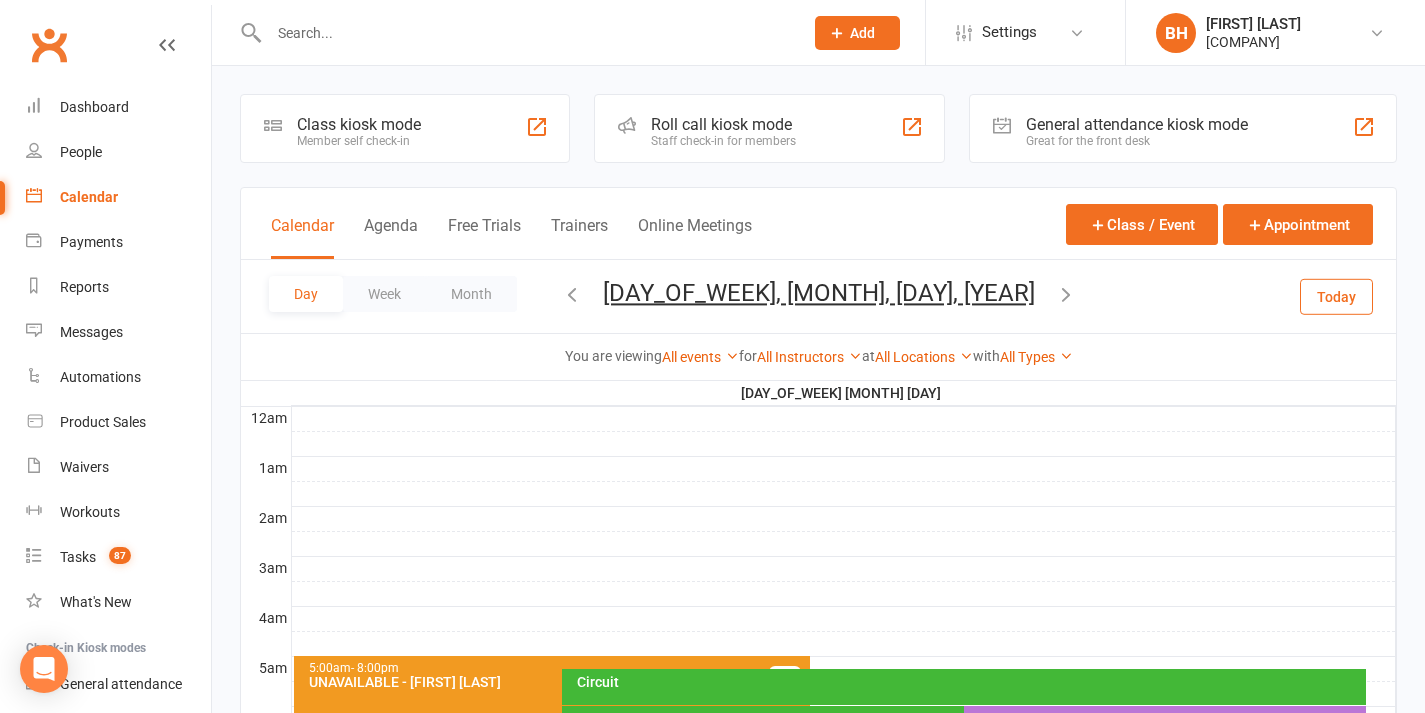 click at bounding box center (572, 294) 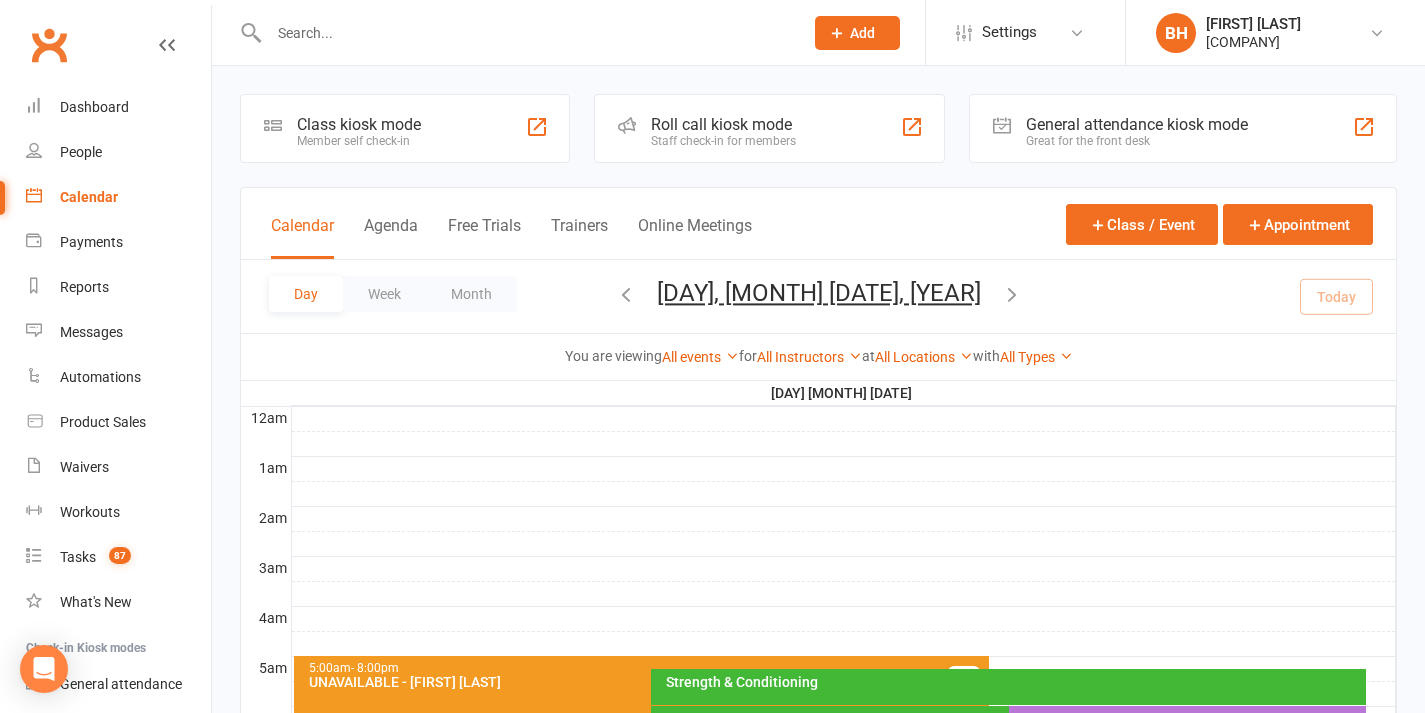 click on "[DAY], [MONTH] [DATE], [YEAR]" at bounding box center (819, 293) 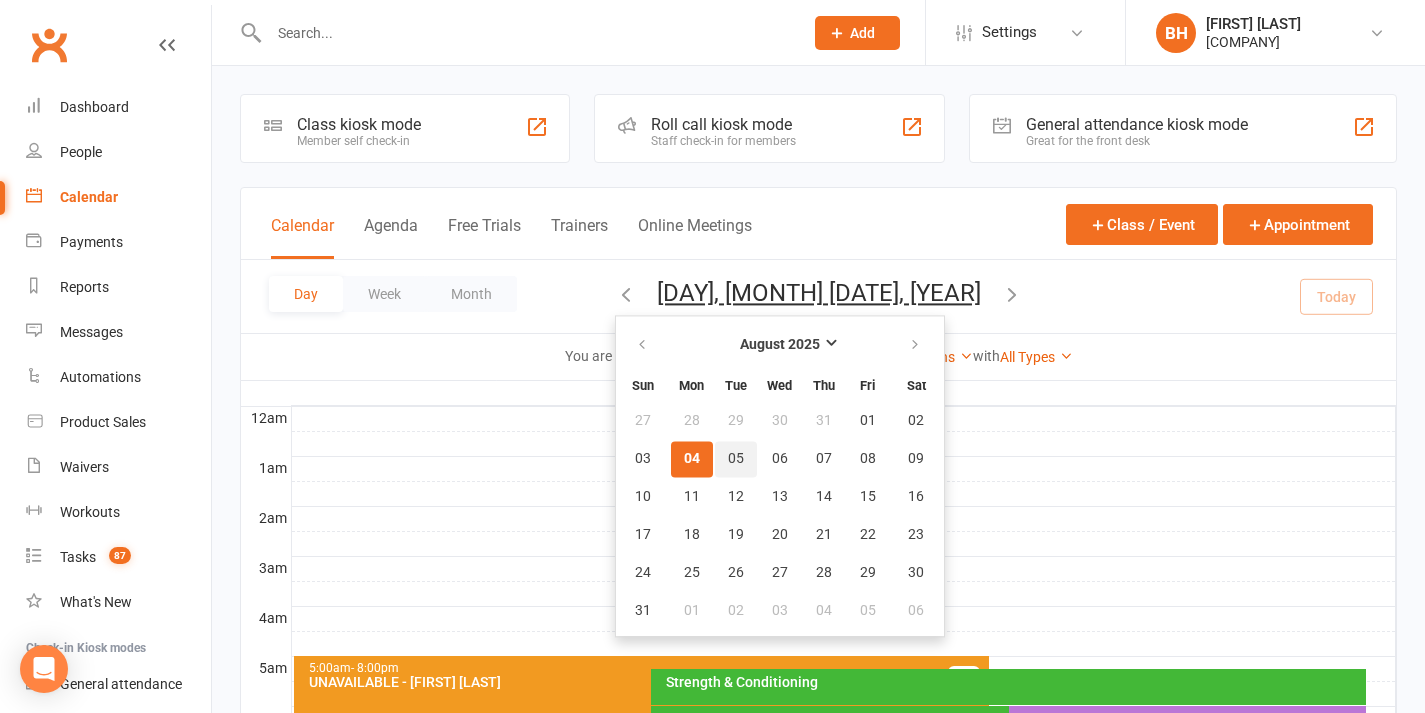 click on "05" at bounding box center (736, 459) 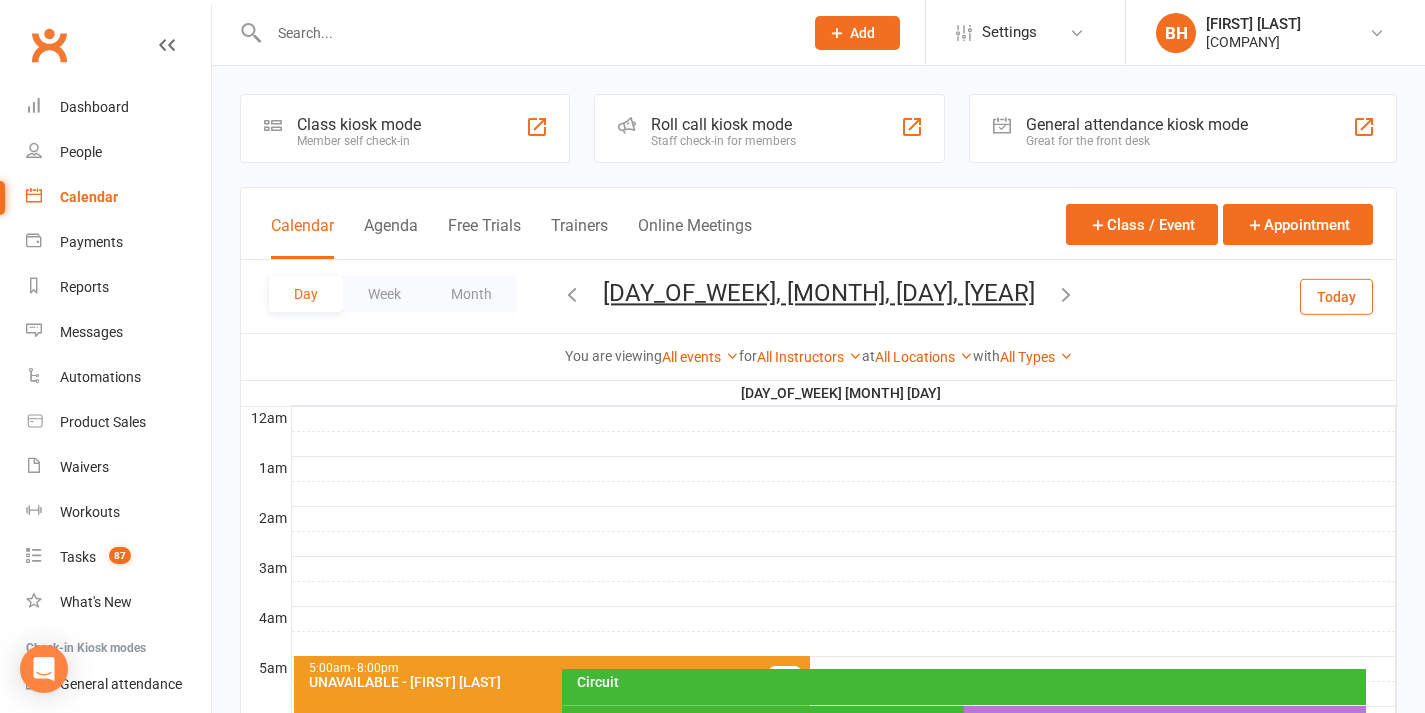scroll, scrollTop: 353, scrollLeft: 0, axis: vertical 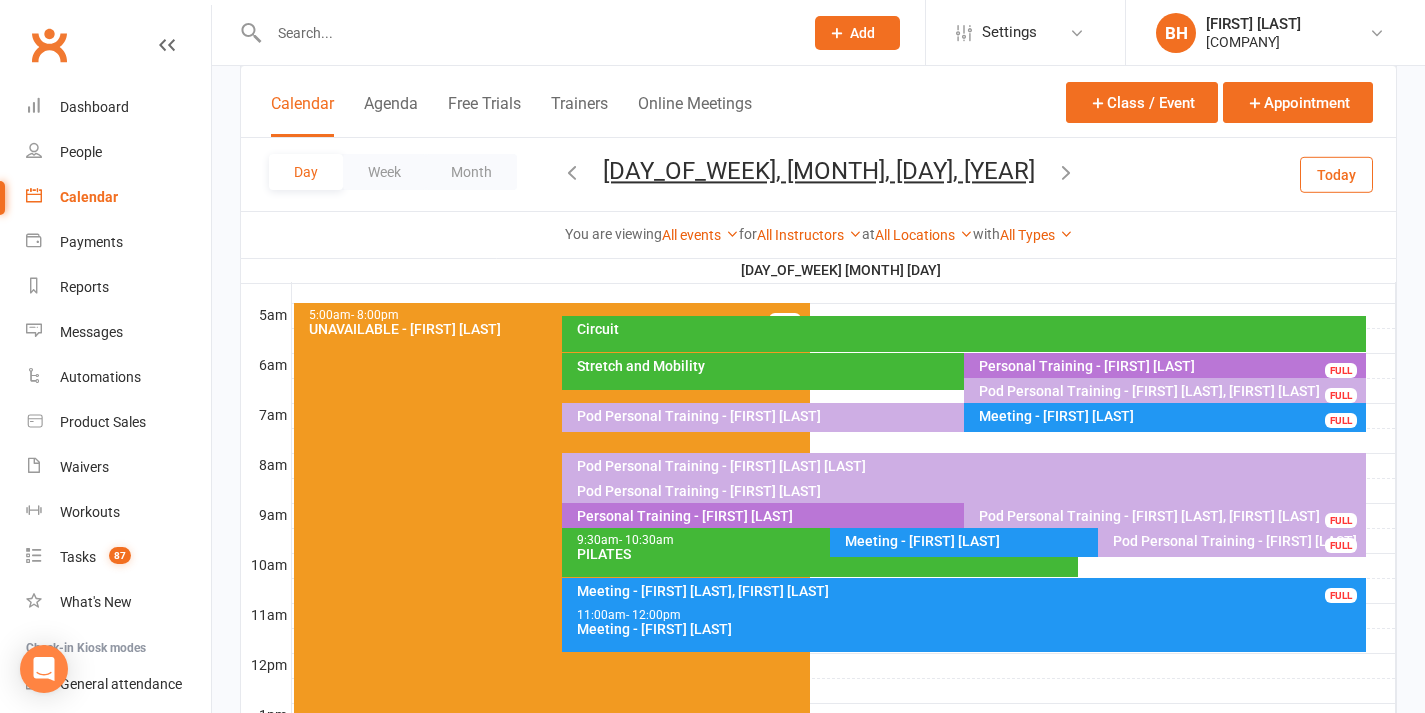 click at bounding box center (1066, 172) 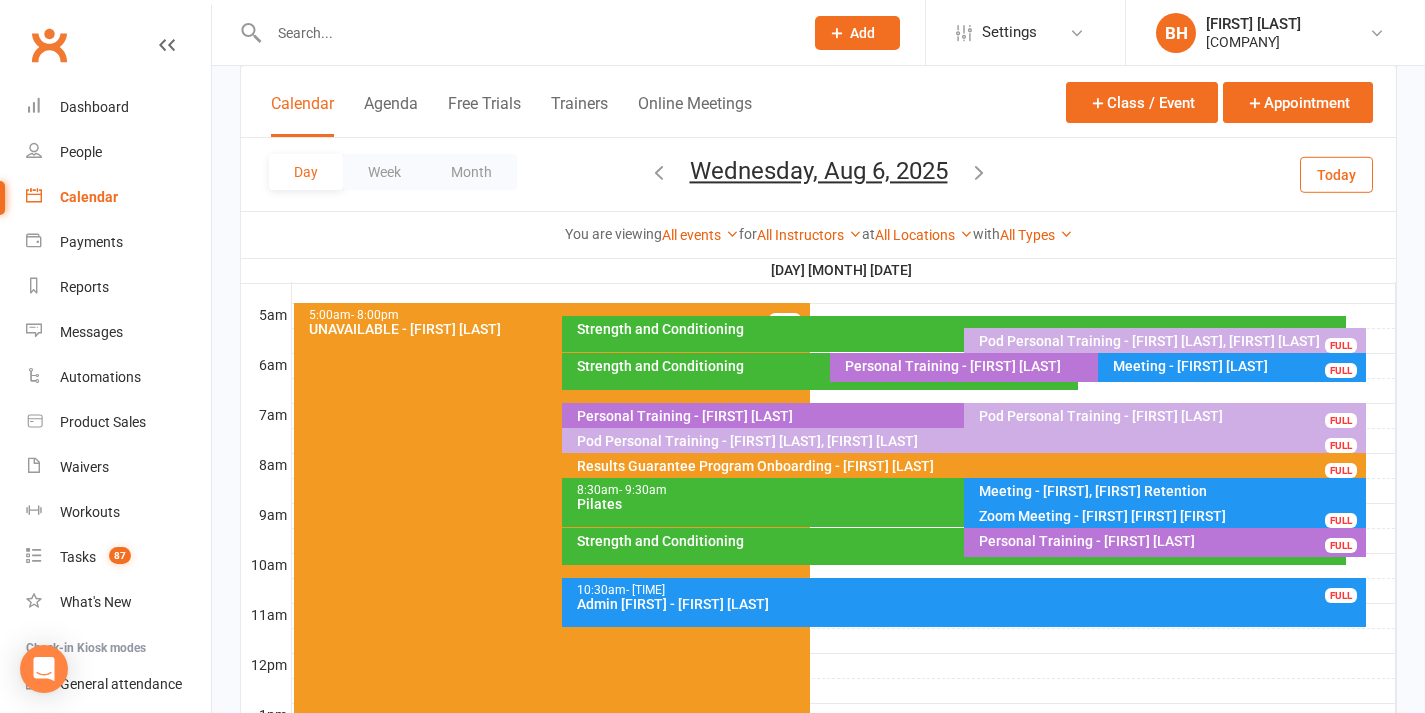 click on "Wednesday, Aug 6, 2025" at bounding box center (819, 171) 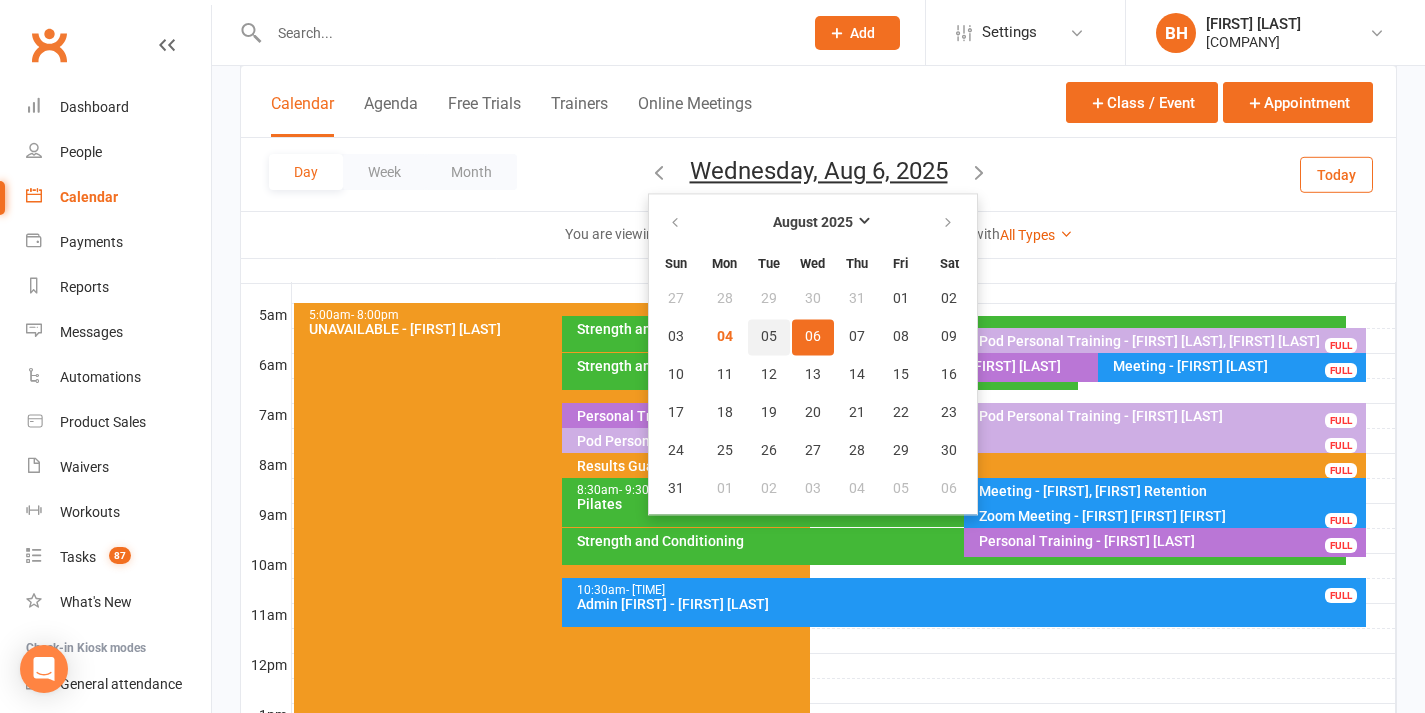 click on "05" at bounding box center (769, 337) 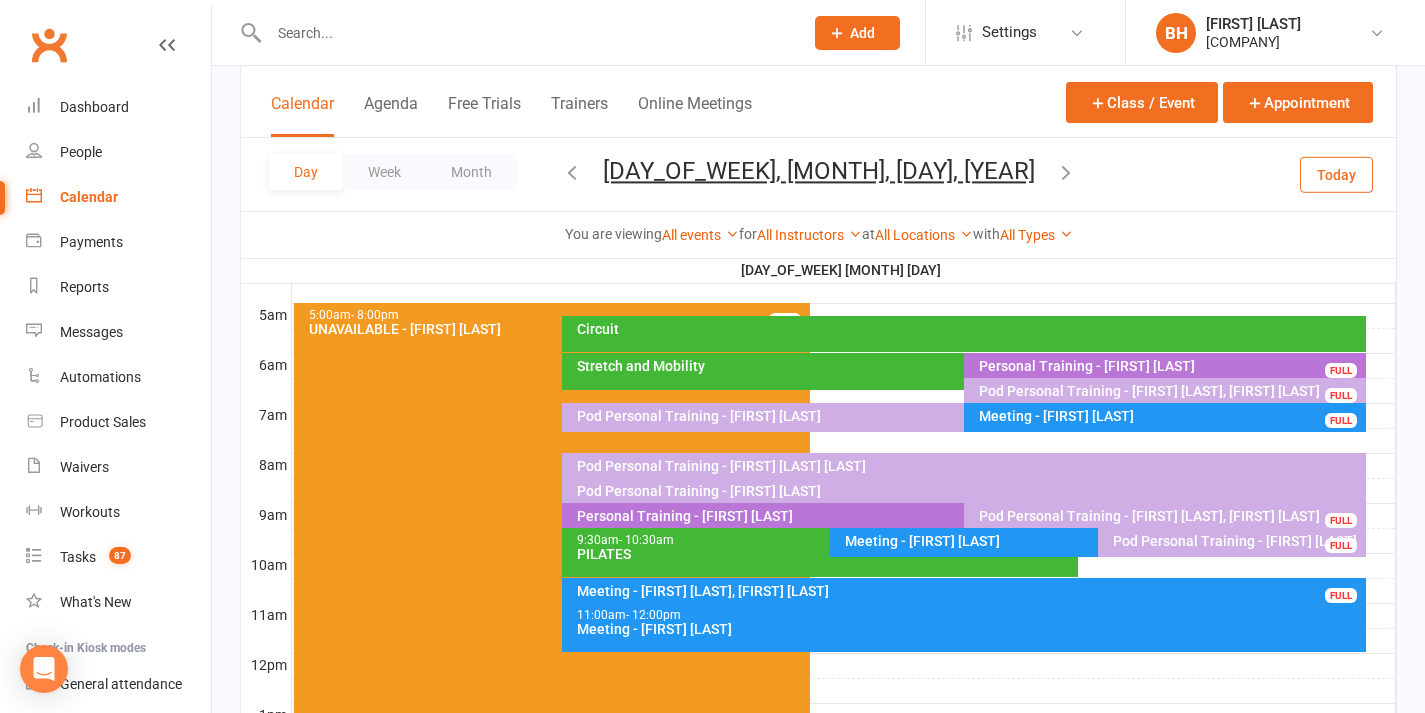 click on "Meeting - [FIRST] [LAST]" at bounding box center [1093, 541] 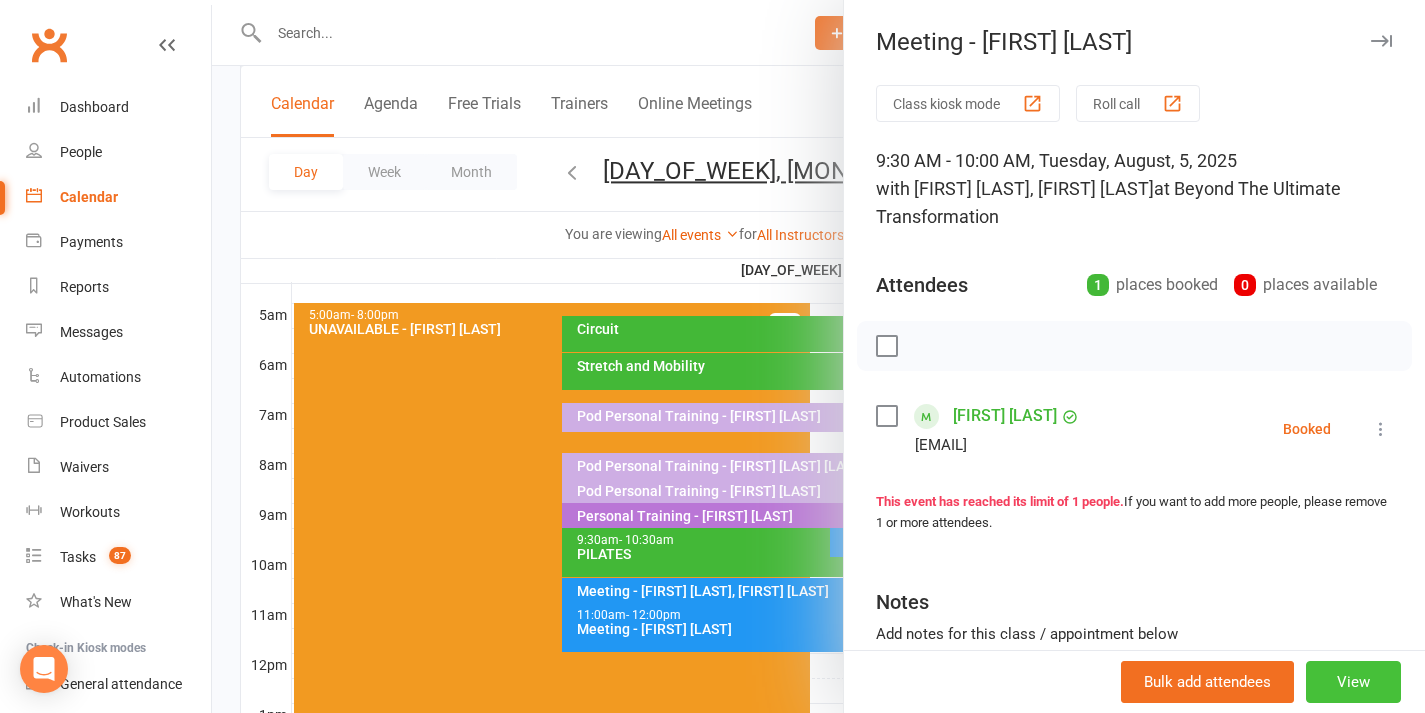 click on "View" at bounding box center (1353, 682) 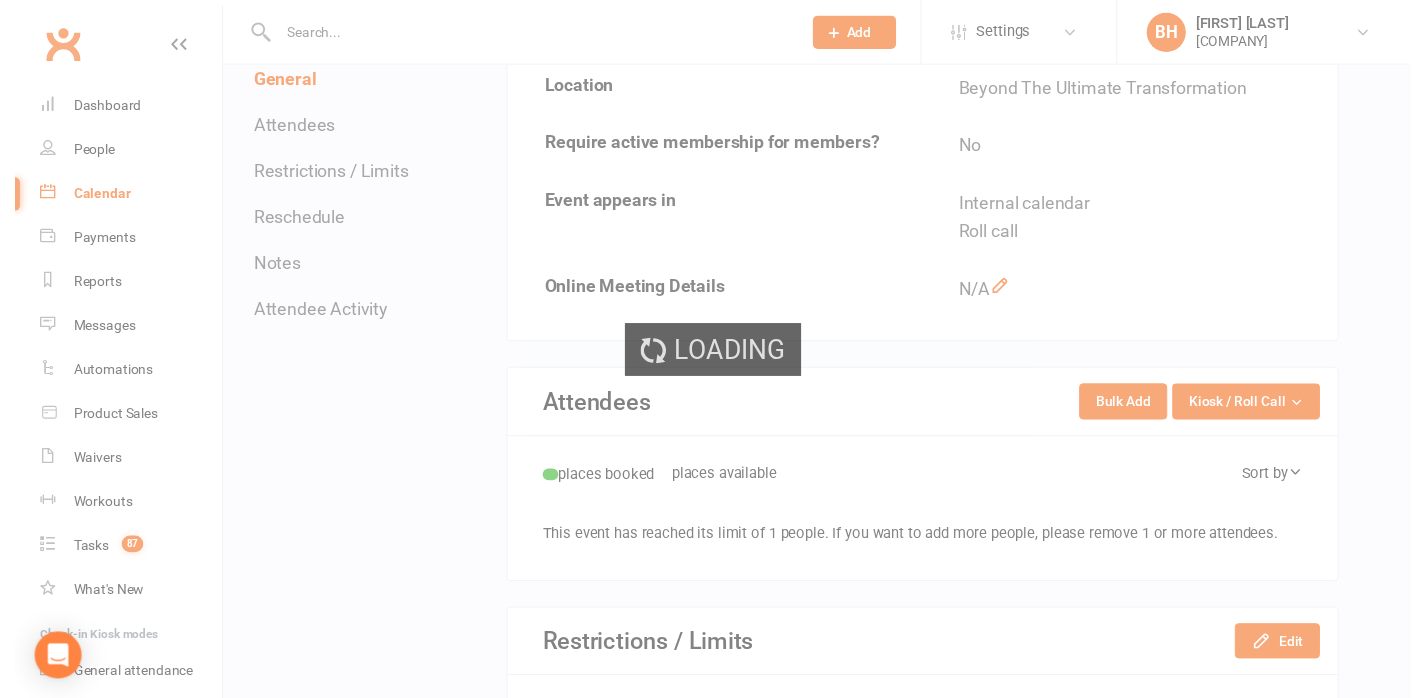 scroll, scrollTop: 0, scrollLeft: 0, axis: both 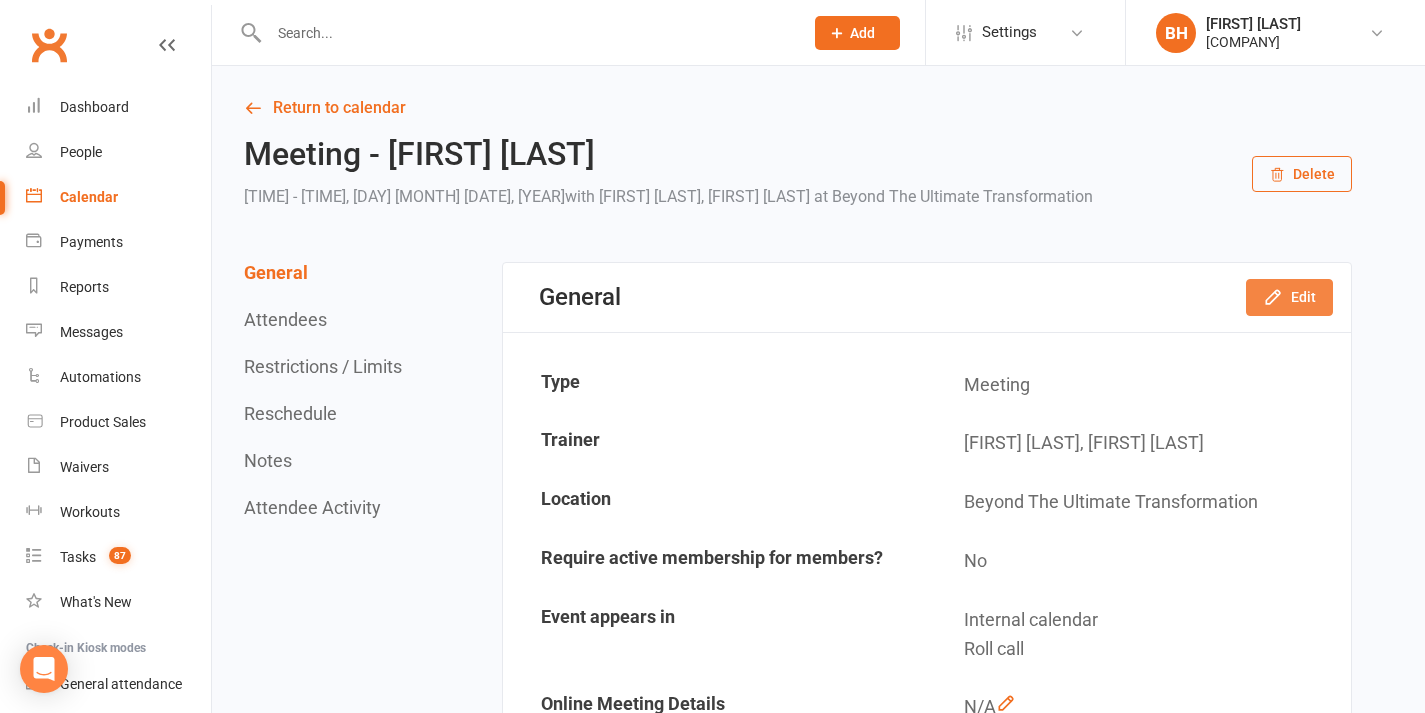 click on "Edit" at bounding box center [1289, 297] 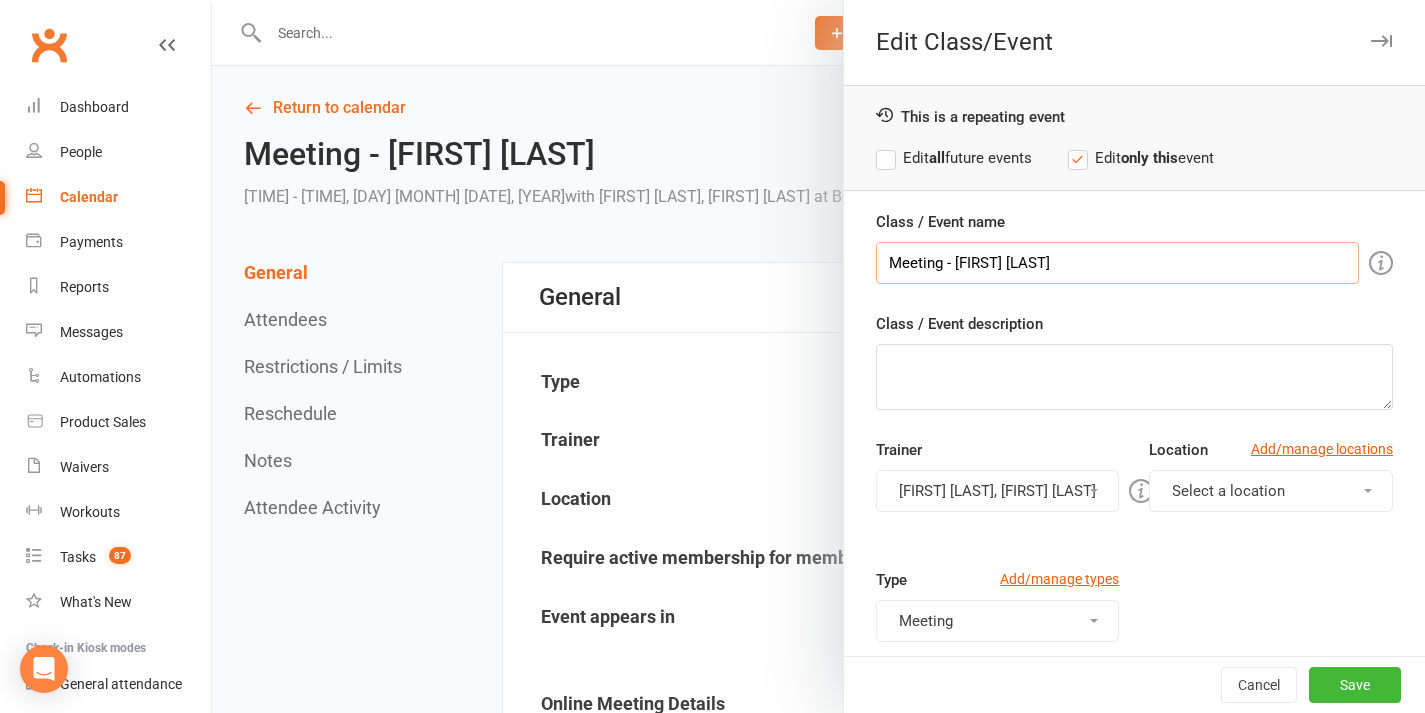 drag, startPoint x: 1066, startPoint y: 263, endPoint x: 1006, endPoint y: 265, distance: 60.033325 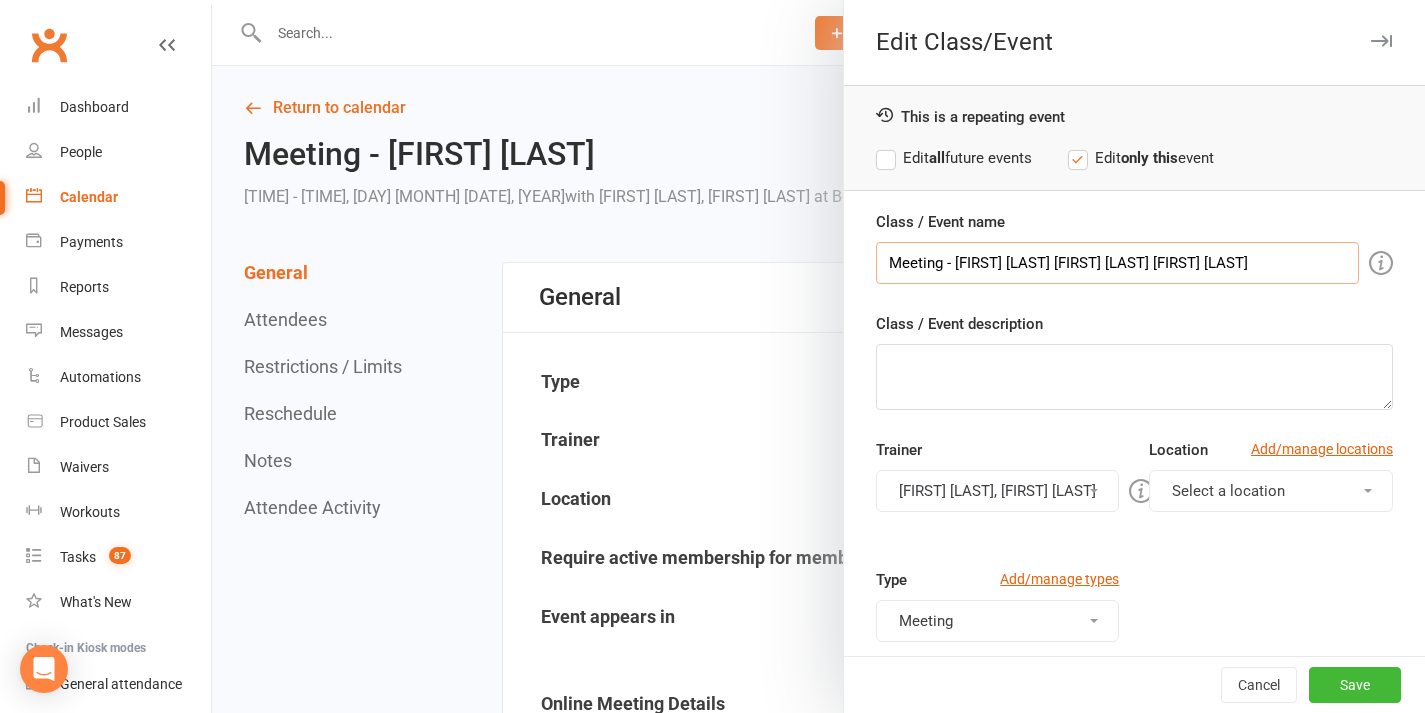 type on "Meeting - [FIRST] [LAST] [FIRST] [LAST] [FIRST] [LAST]" 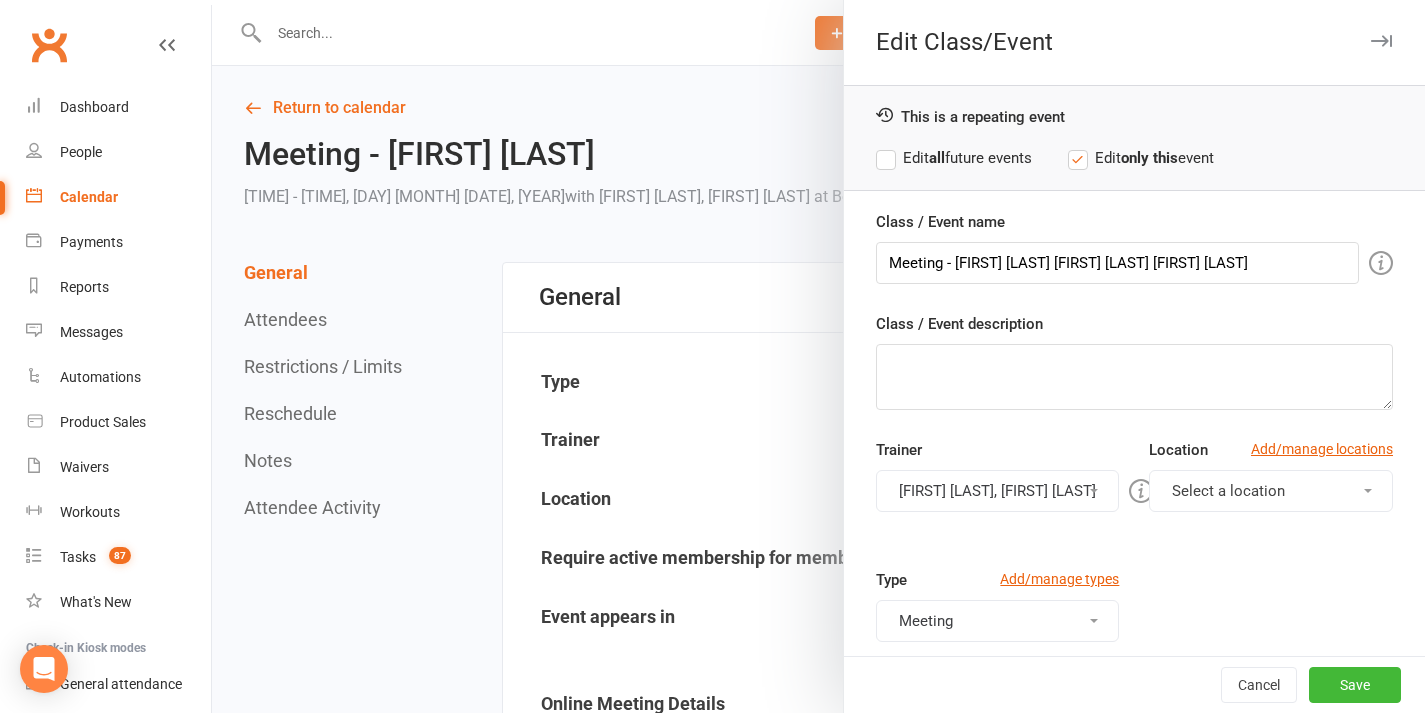 click on "Edit  all  future events" at bounding box center (954, 158) 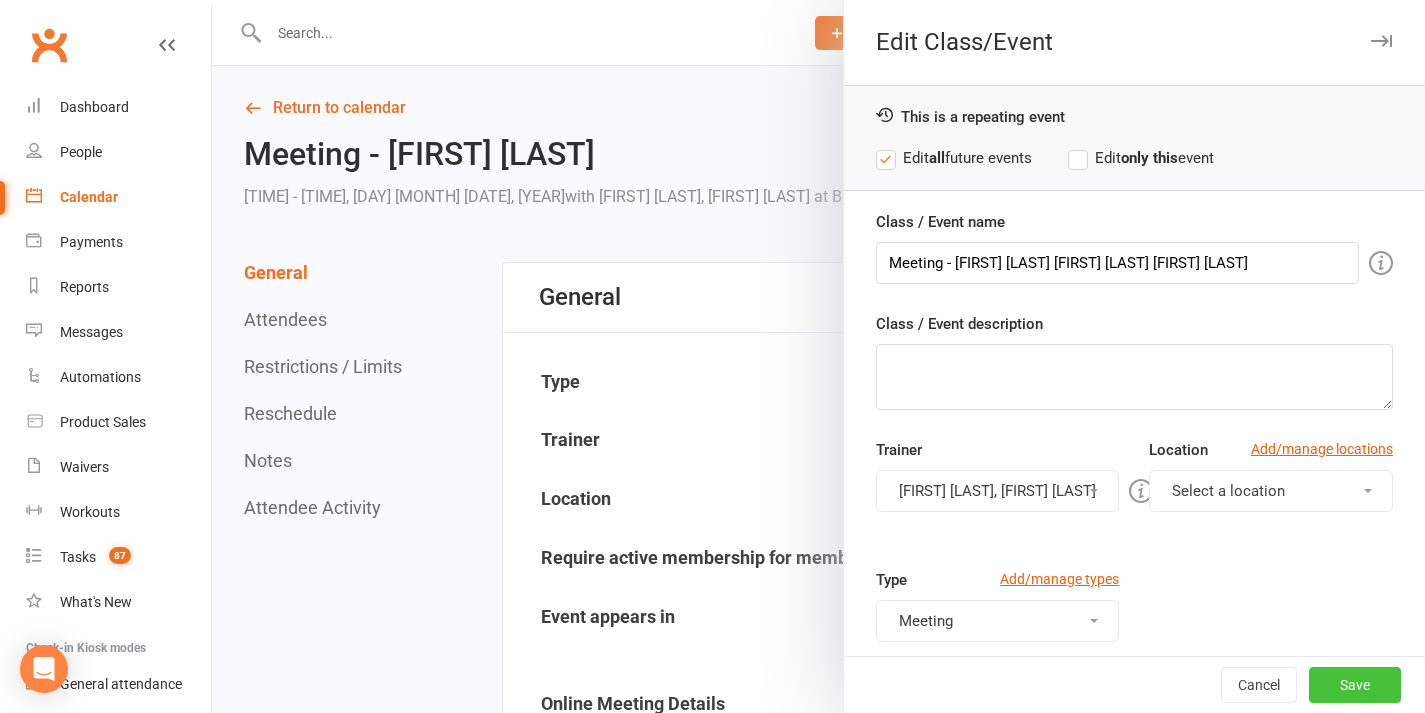 click on "Save" at bounding box center (1355, 685) 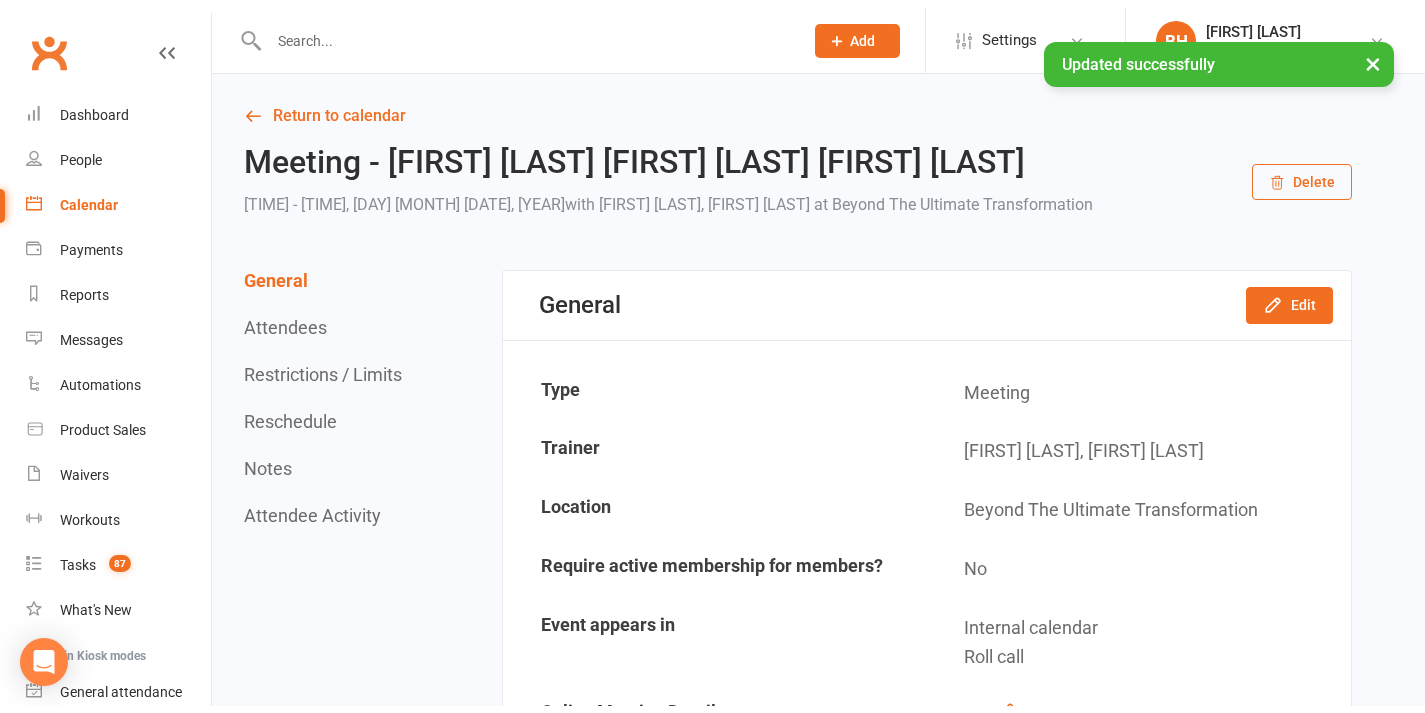 scroll, scrollTop: 1217, scrollLeft: 0, axis: vertical 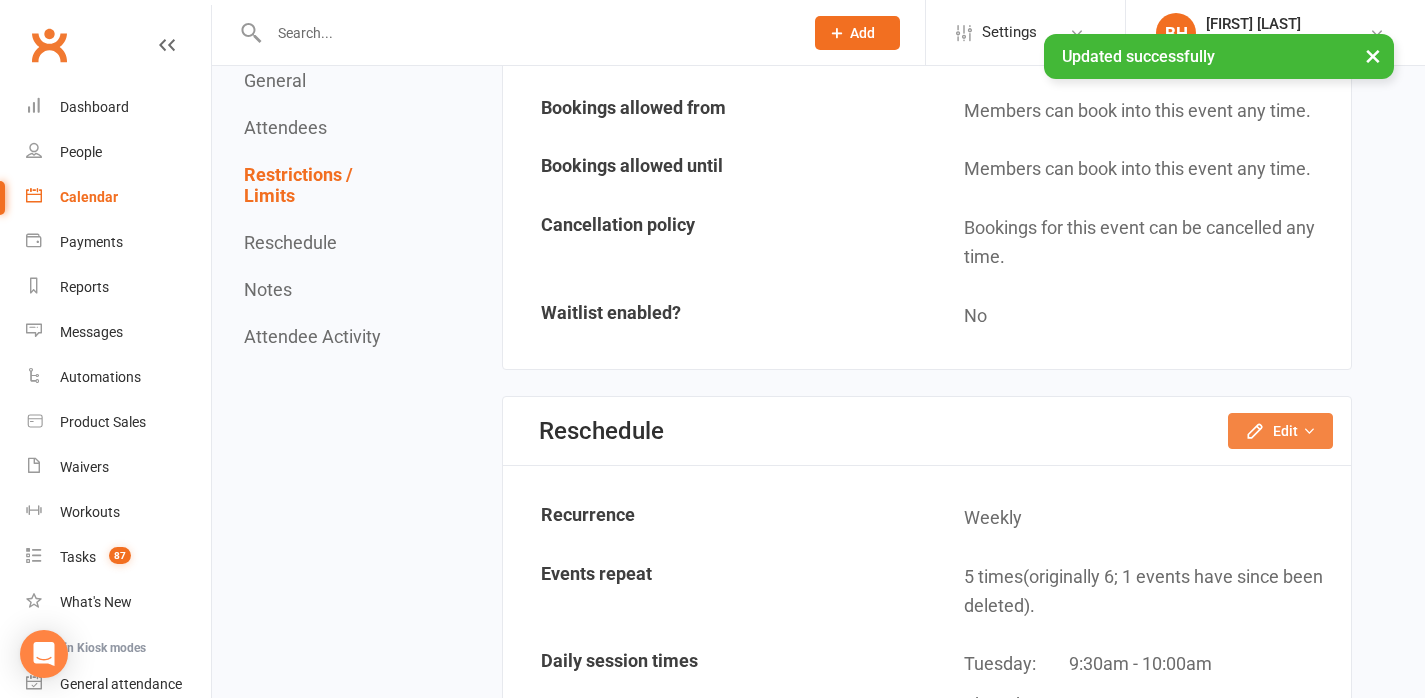 click on "Edit" 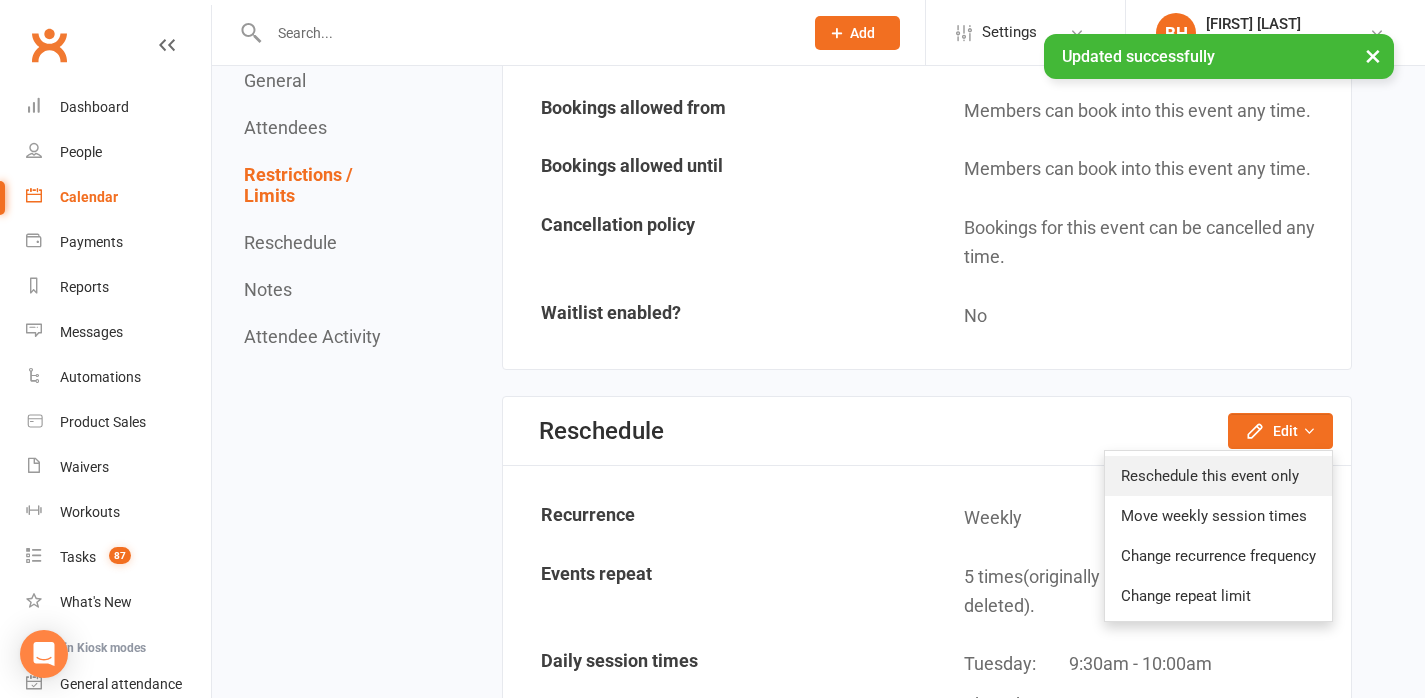 click on "Reschedule this event only" 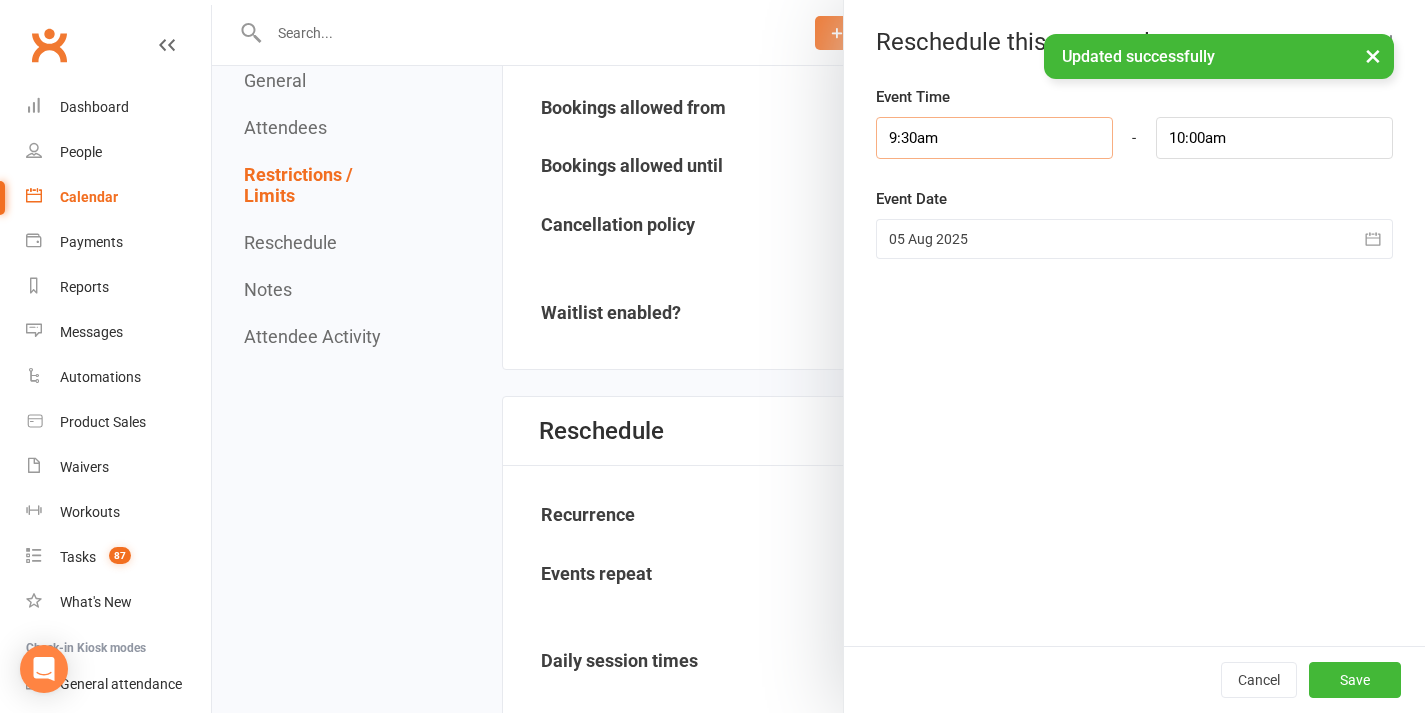 click on "9:30am" at bounding box center (994, 138) 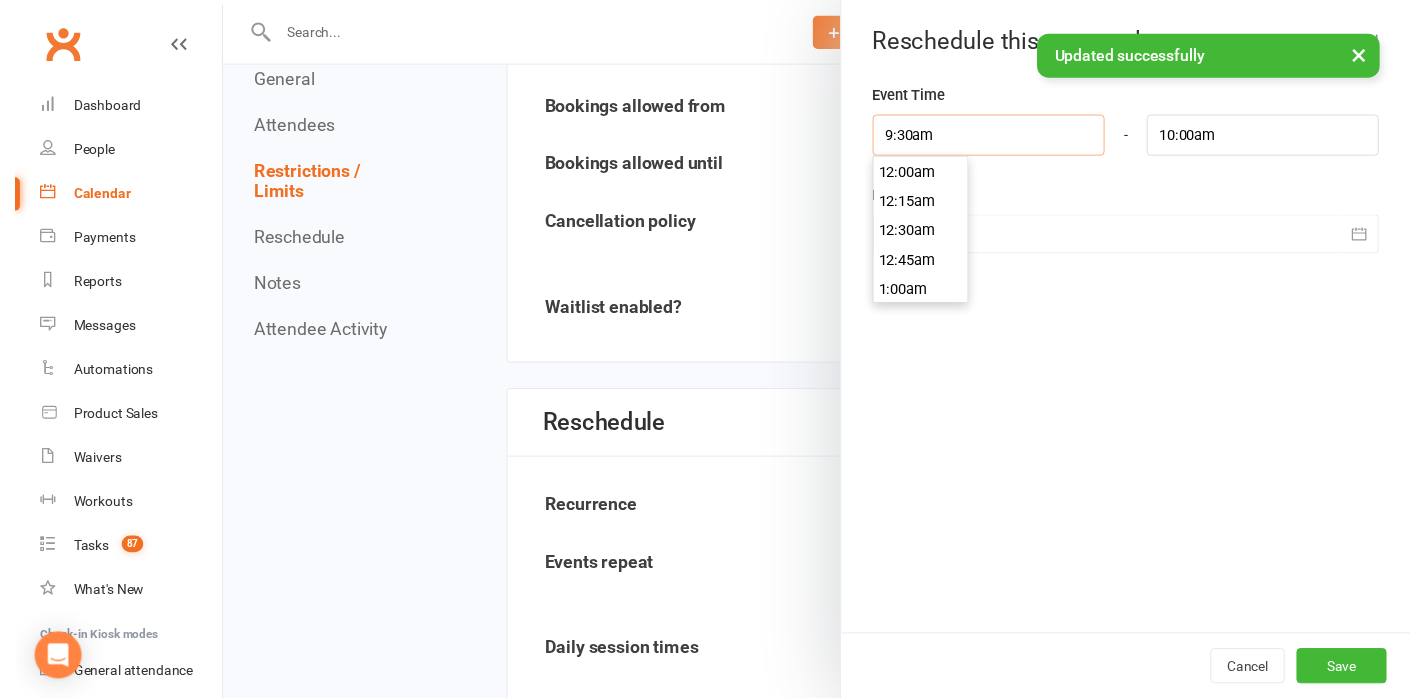 scroll, scrollTop: 1110, scrollLeft: 0, axis: vertical 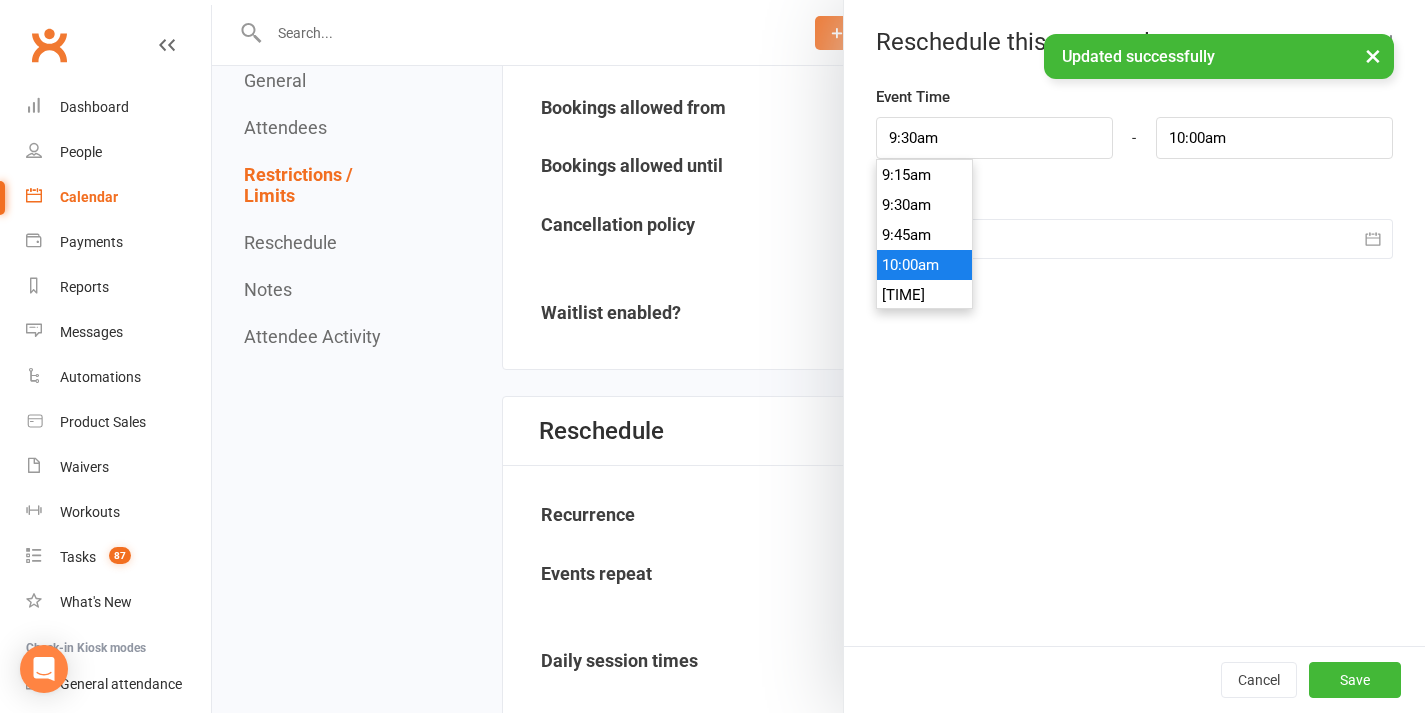 type on "10:00am" 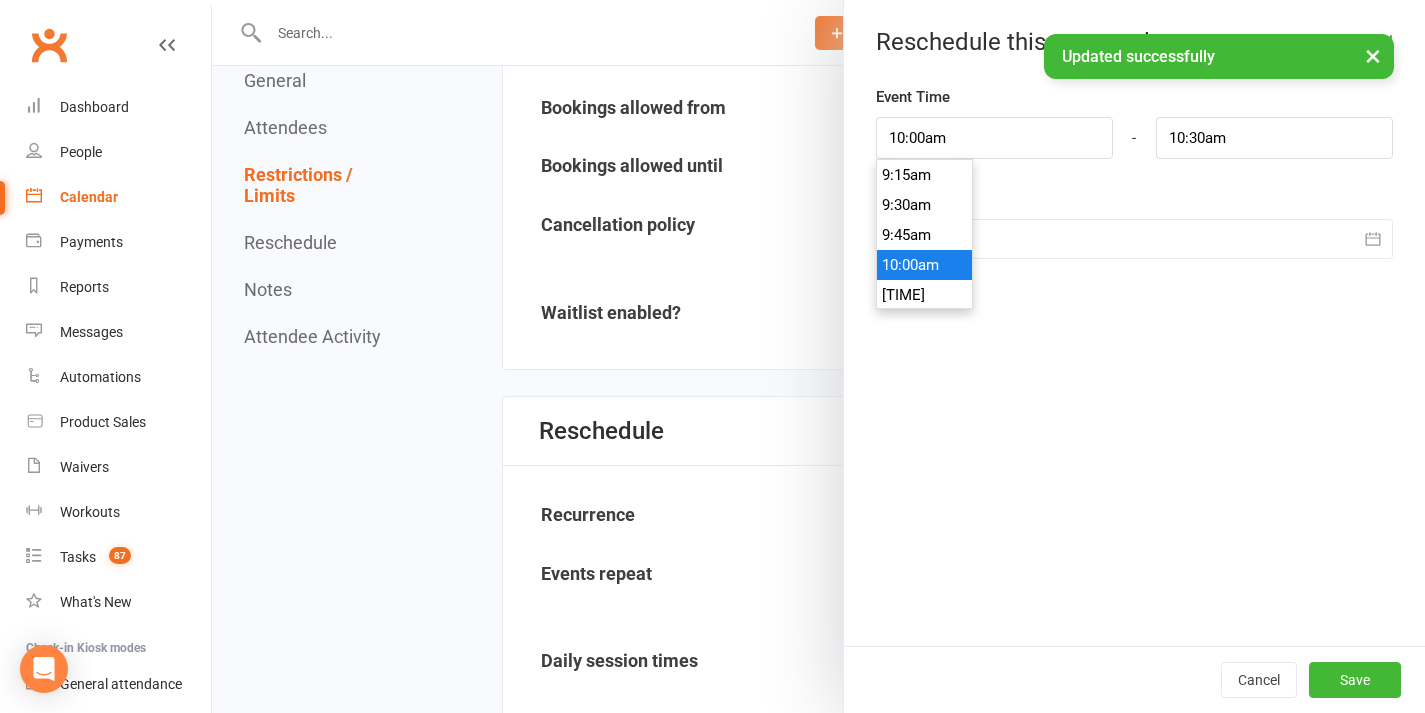 click on "10:00am" at bounding box center [925, 265] 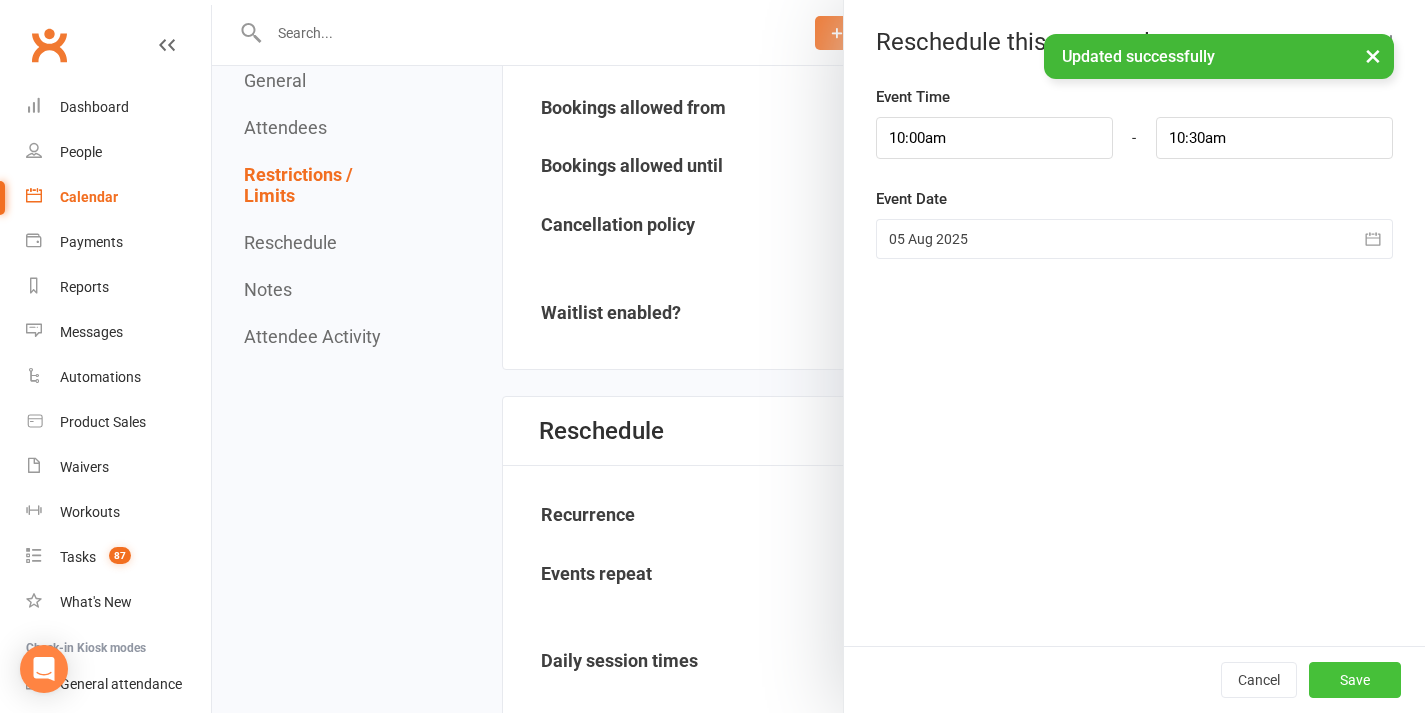 click on "Save" at bounding box center [1355, 680] 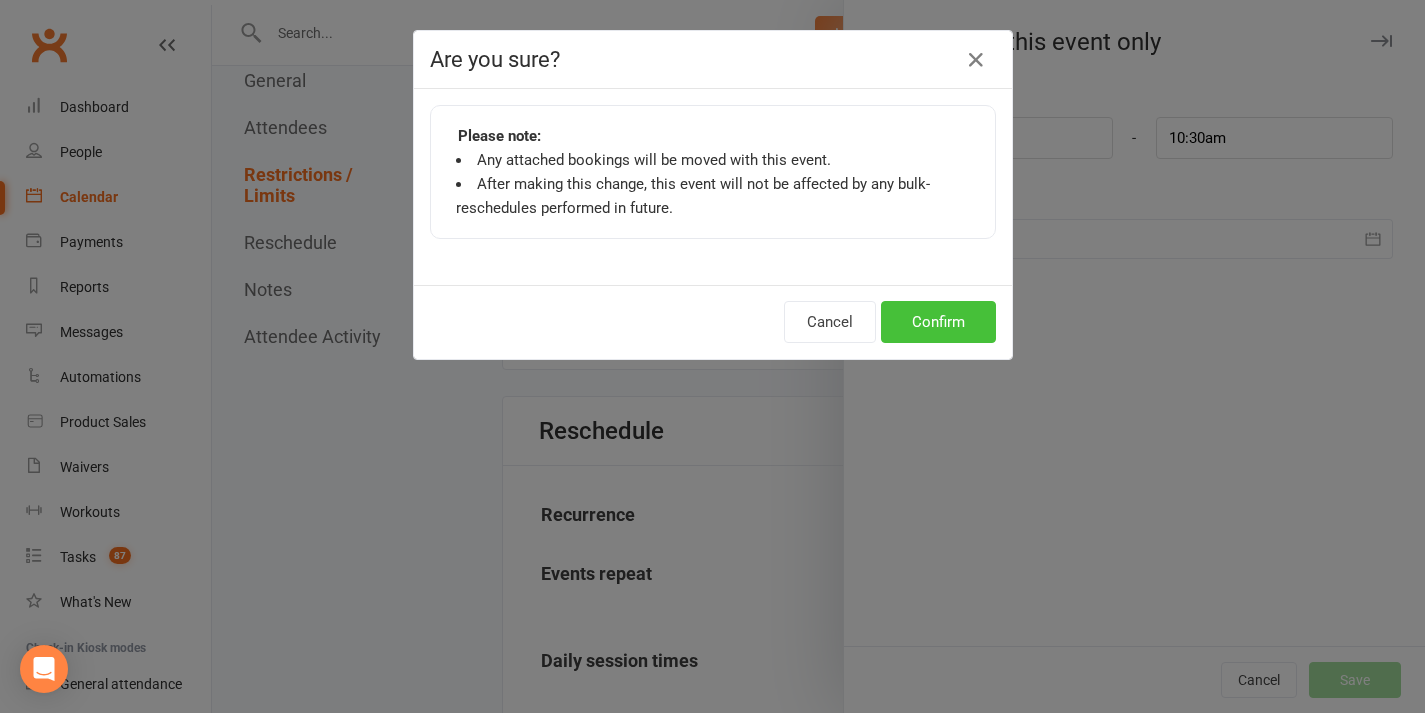 click on "Confirm" at bounding box center [938, 322] 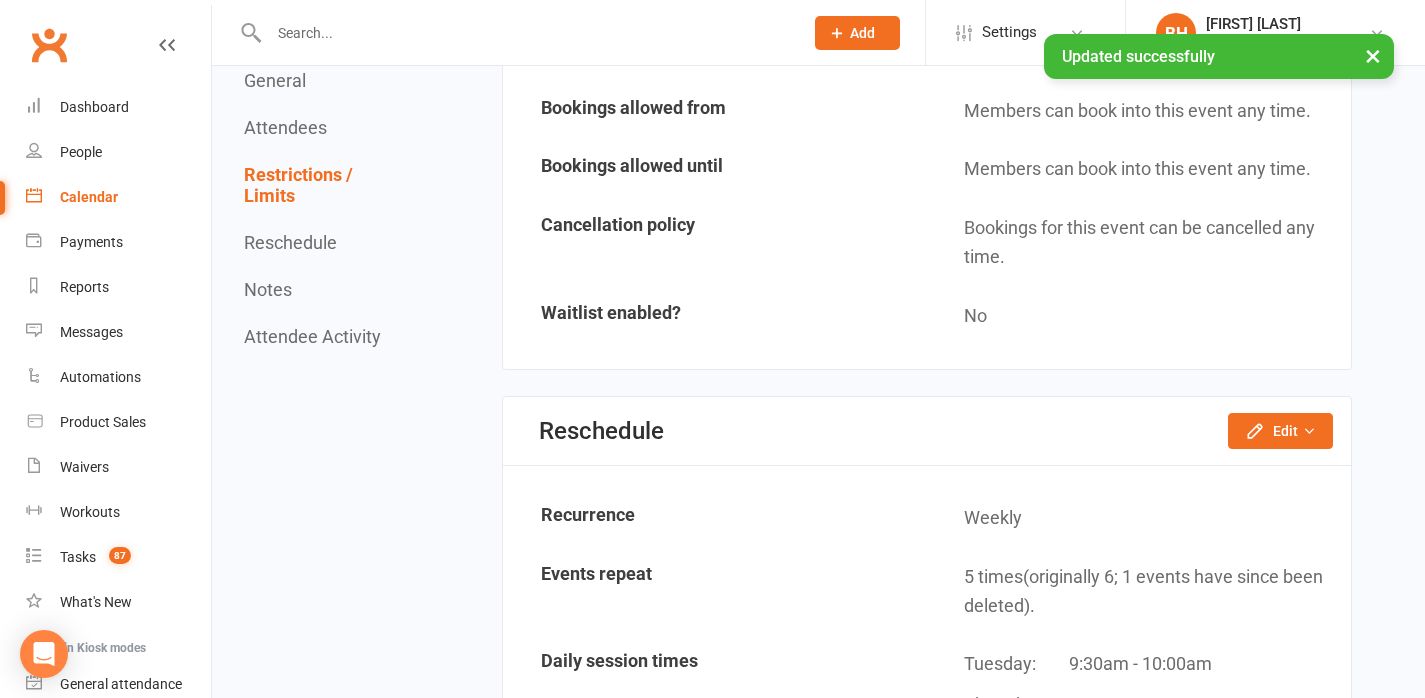 click on "Calendar" at bounding box center (89, 197) 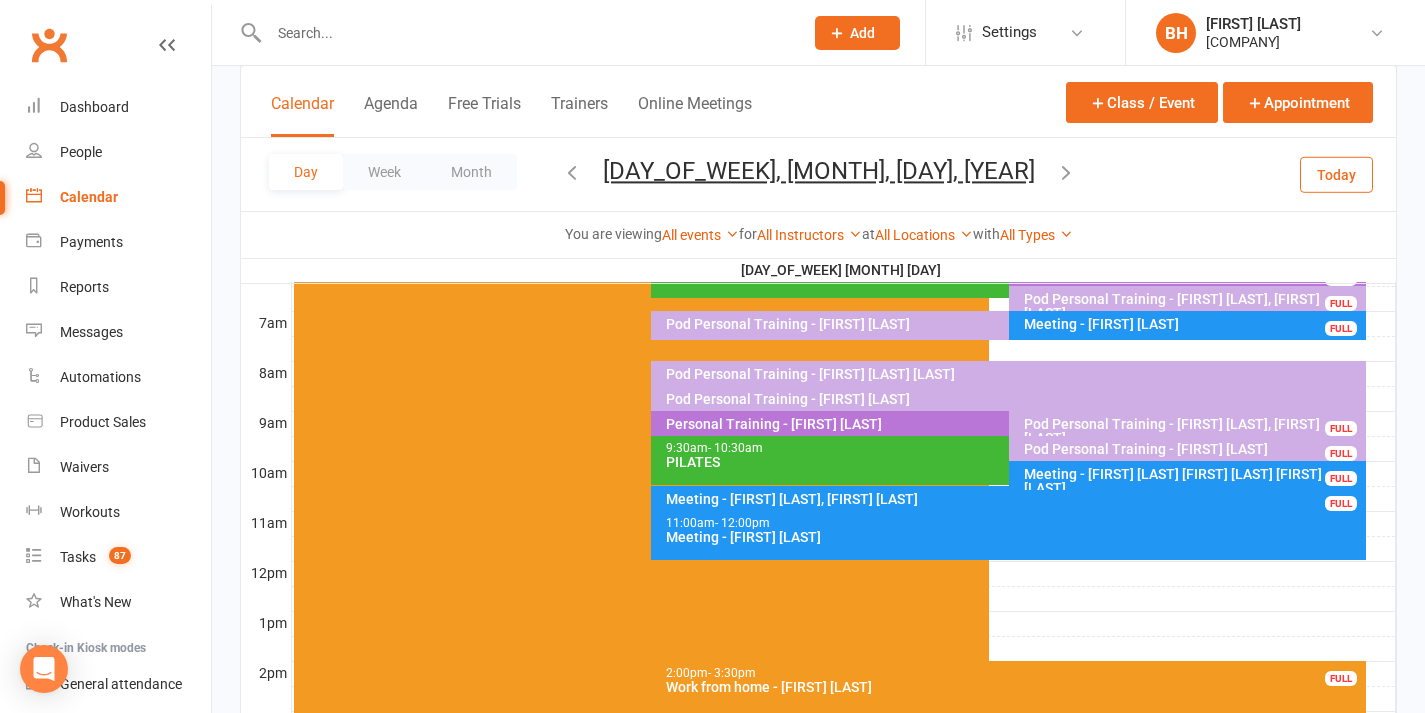 scroll, scrollTop: 376, scrollLeft: 0, axis: vertical 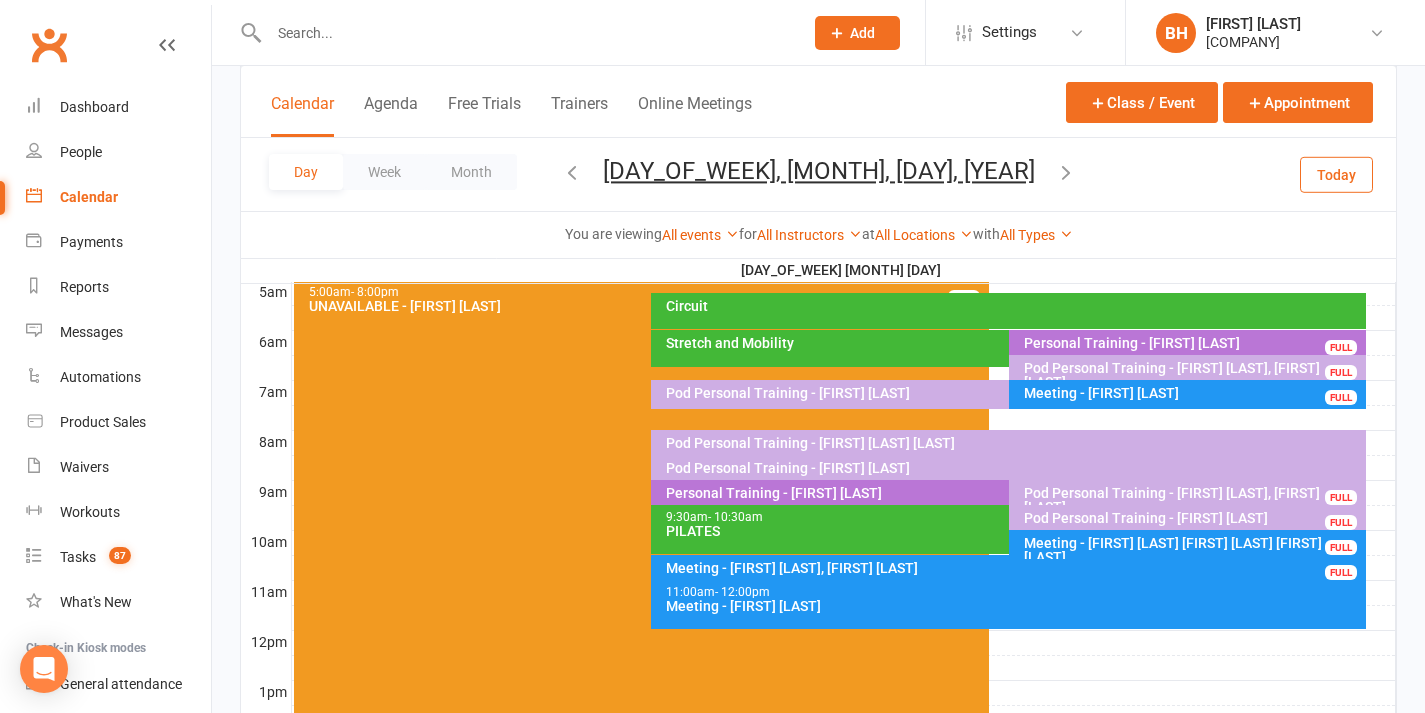 click at bounding box center [1066, 172] 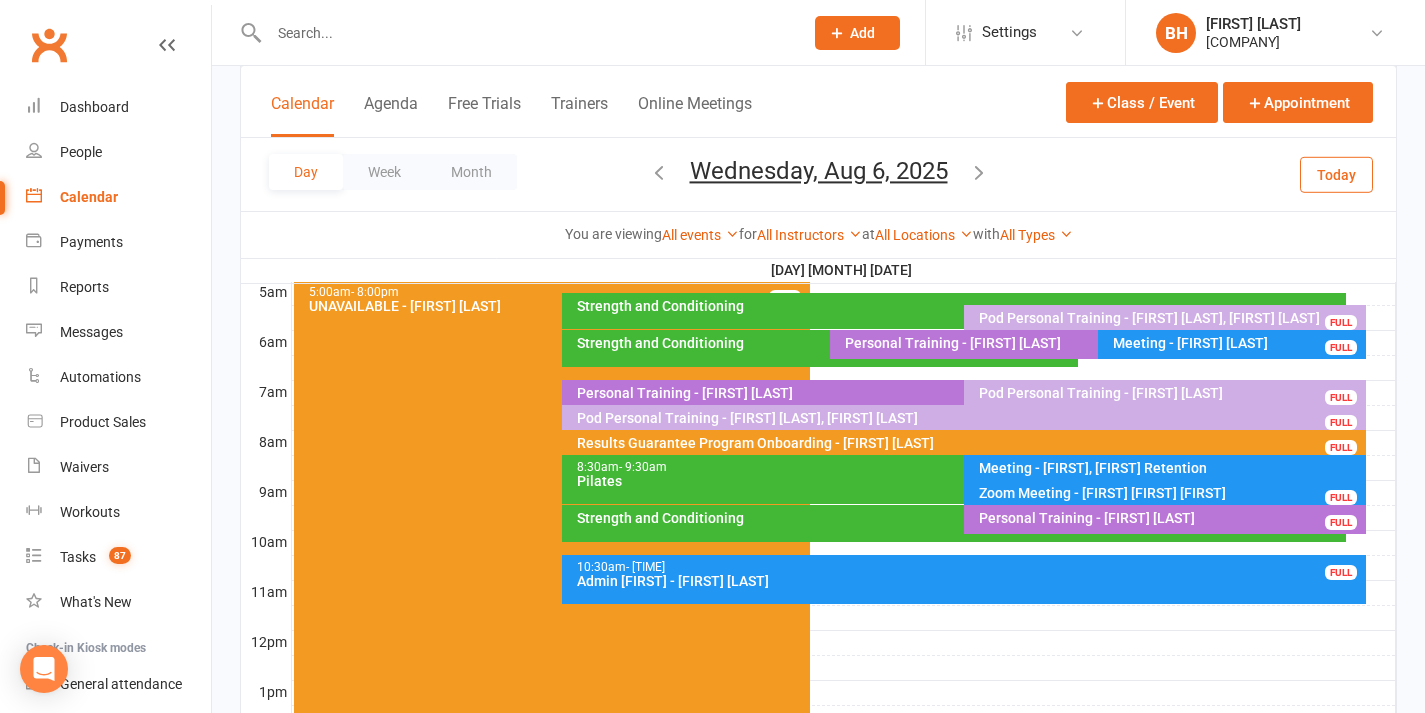 click at bounding box center [979, 172] 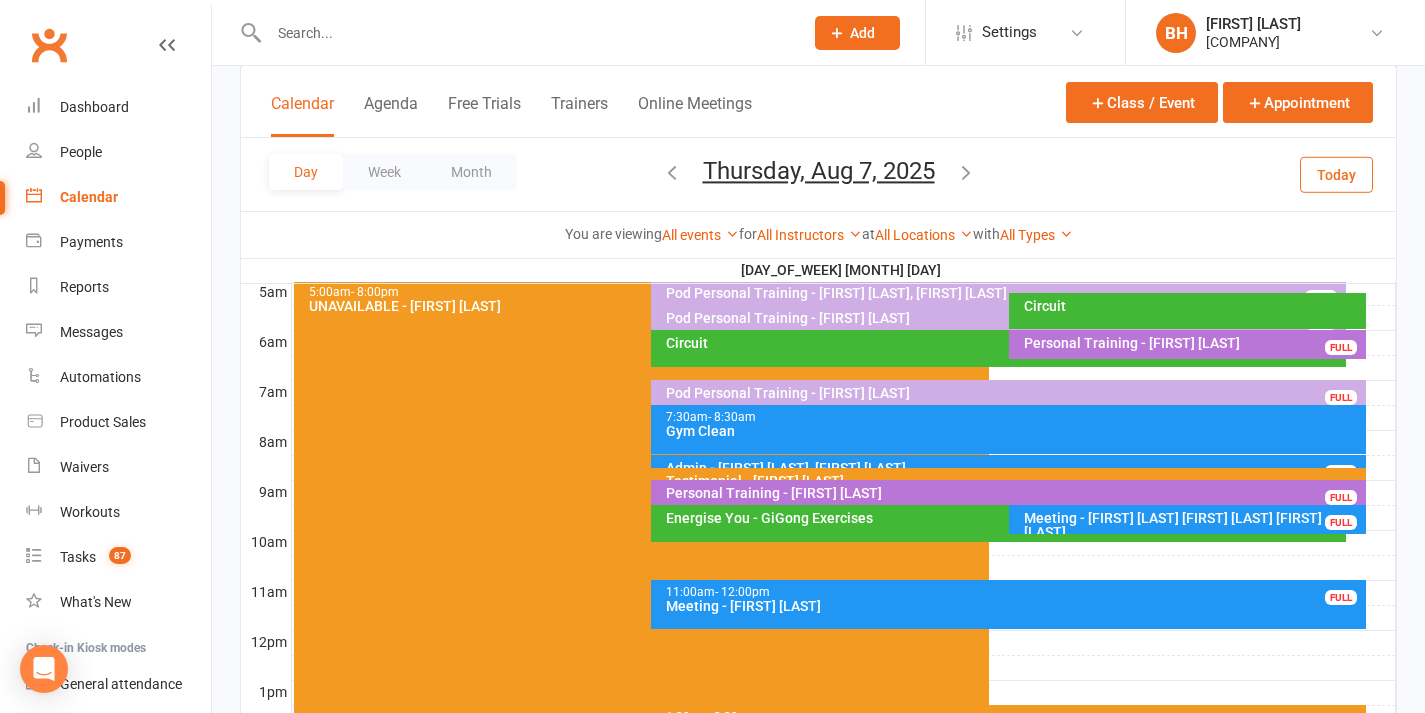 click on "Day Week Month Thursday, Aug 7, 2025
August 2025
Sun Mon Tue Wed Thu Fri Sat
27
28
29
30
31
01
02
03
04
05
06
07
08
09
10
11
12
13
14
15
16
17
18
19
20
21
22
23
24
25
26
27
28
29
30" at bounding box center (818, 174) 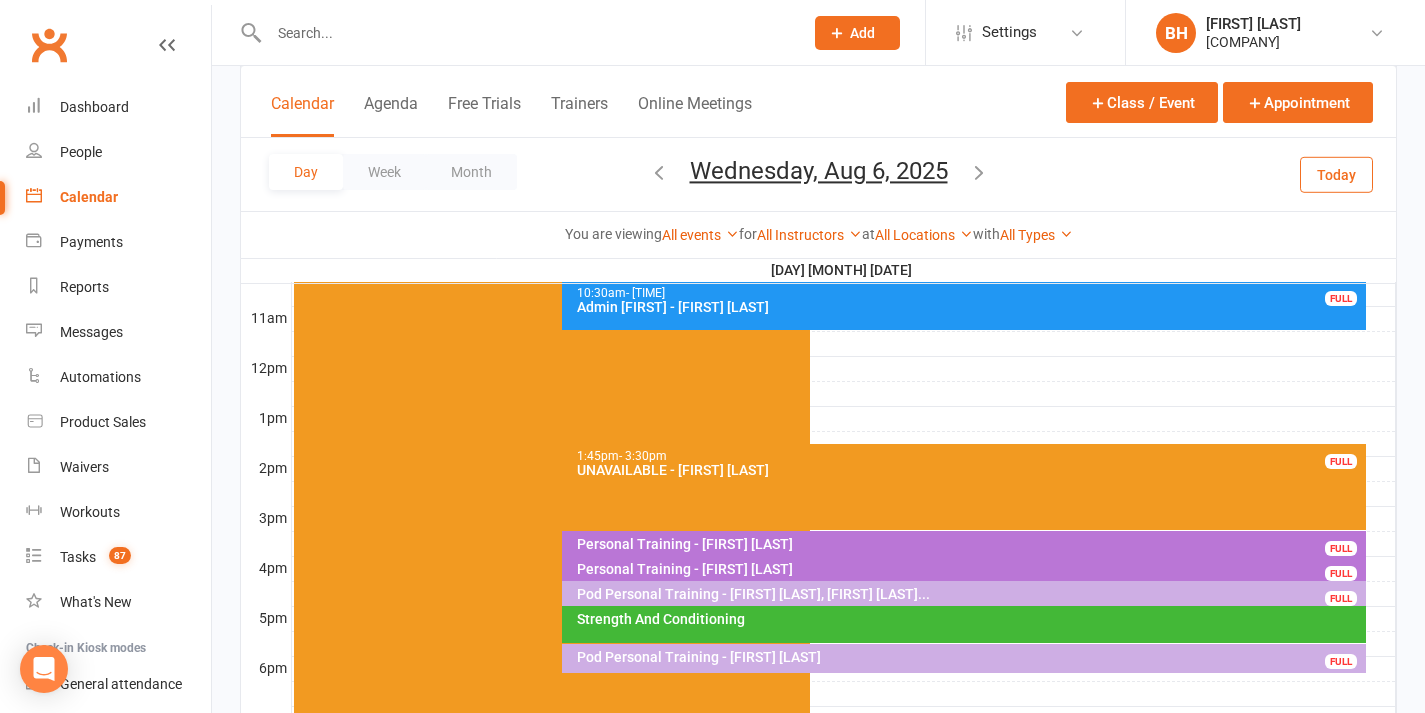 scroll, scrollTop: 846, scrollLeft: 0, axis: vertical 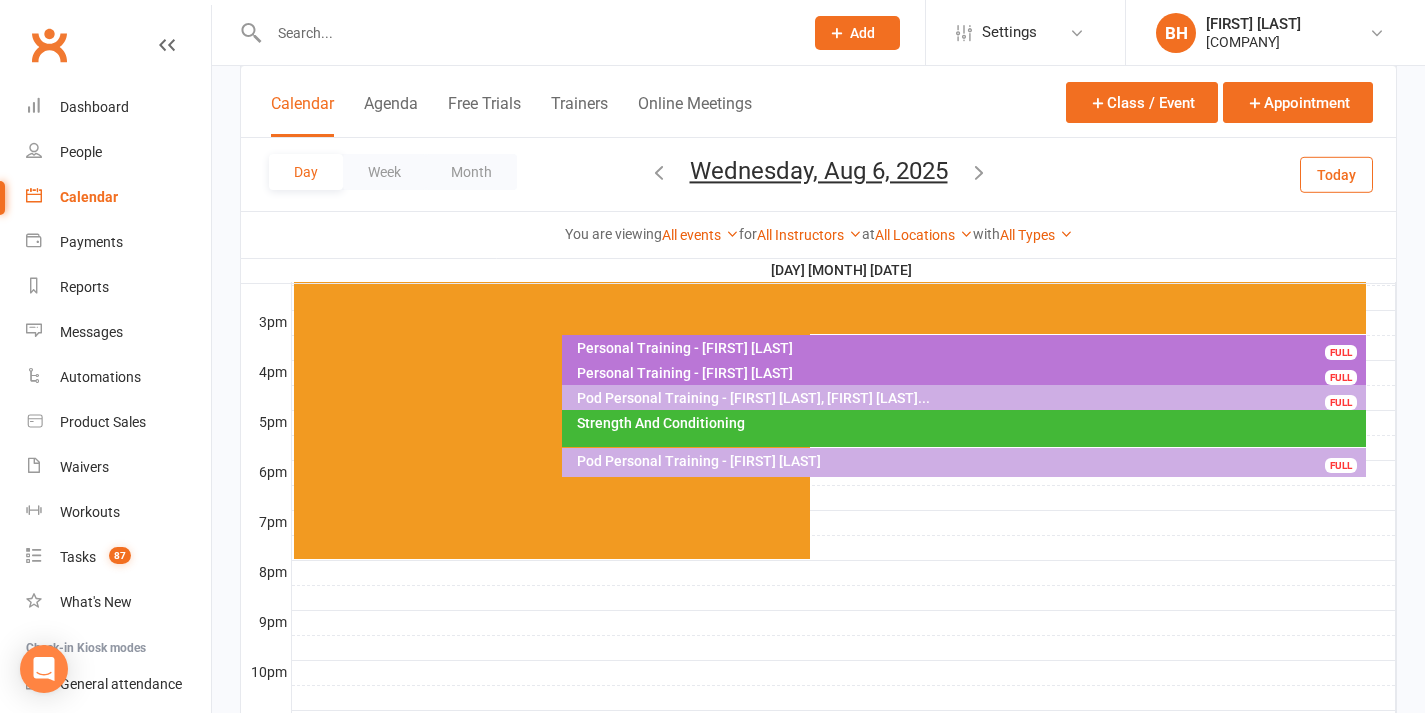 click on "Personal Training - [FIRST] [LAST]" at bounding box center [969, 373] 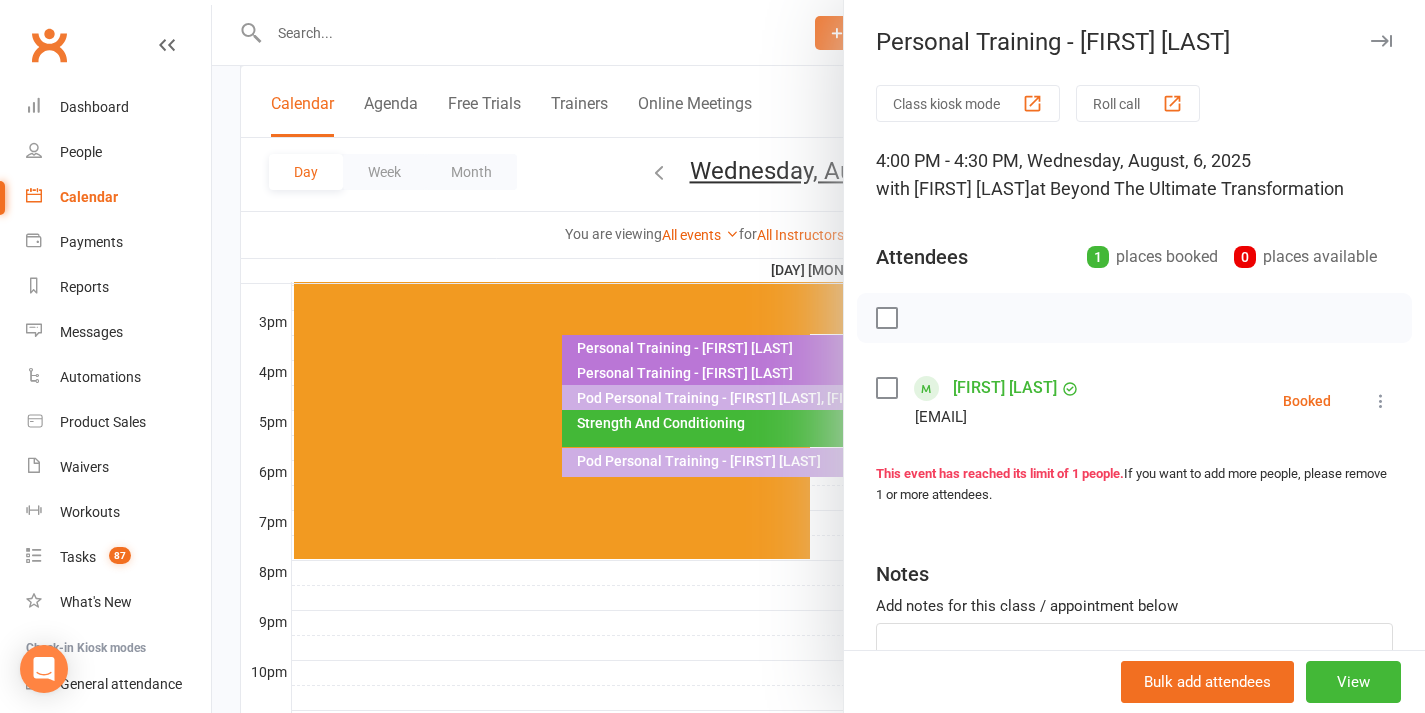 click on "[FIRST] [LAST]" at bounding box center (1005, 388) 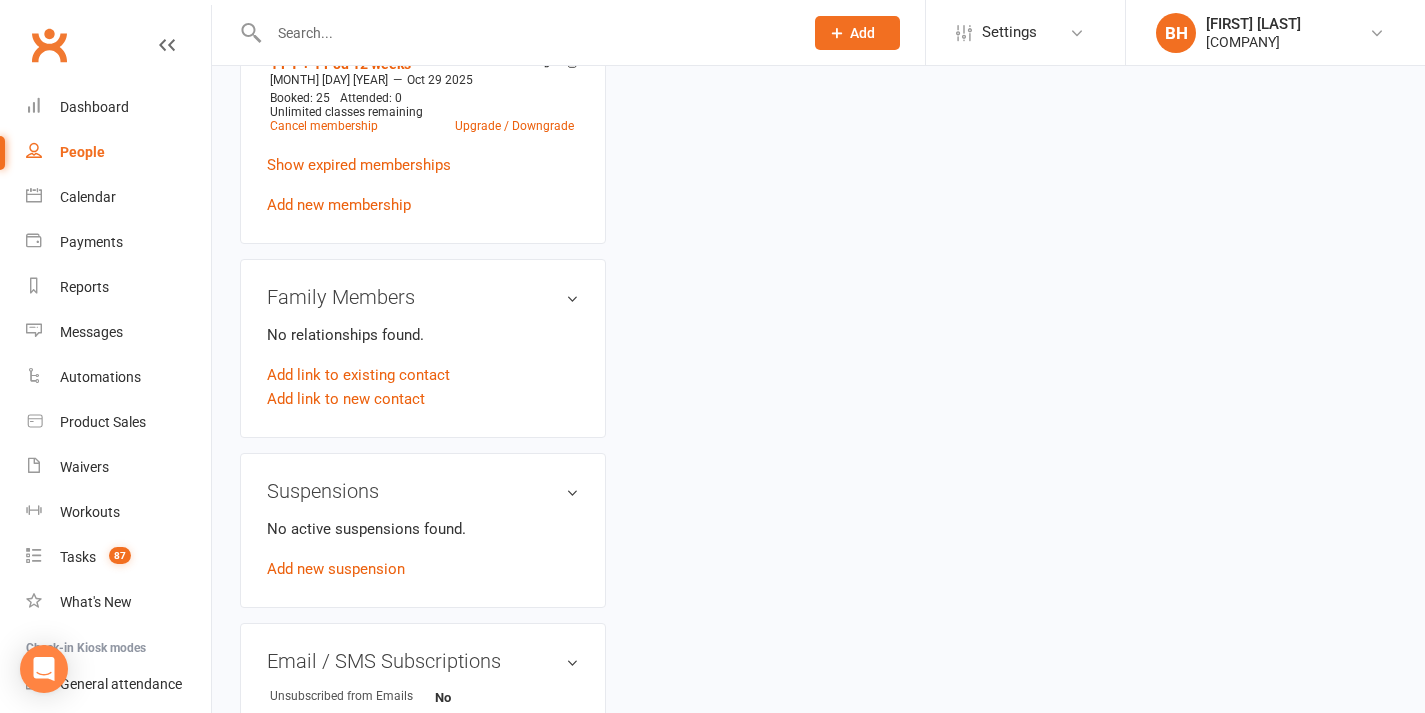 scroll, scrollTop: 0, scrollLeft: 0, axis: both 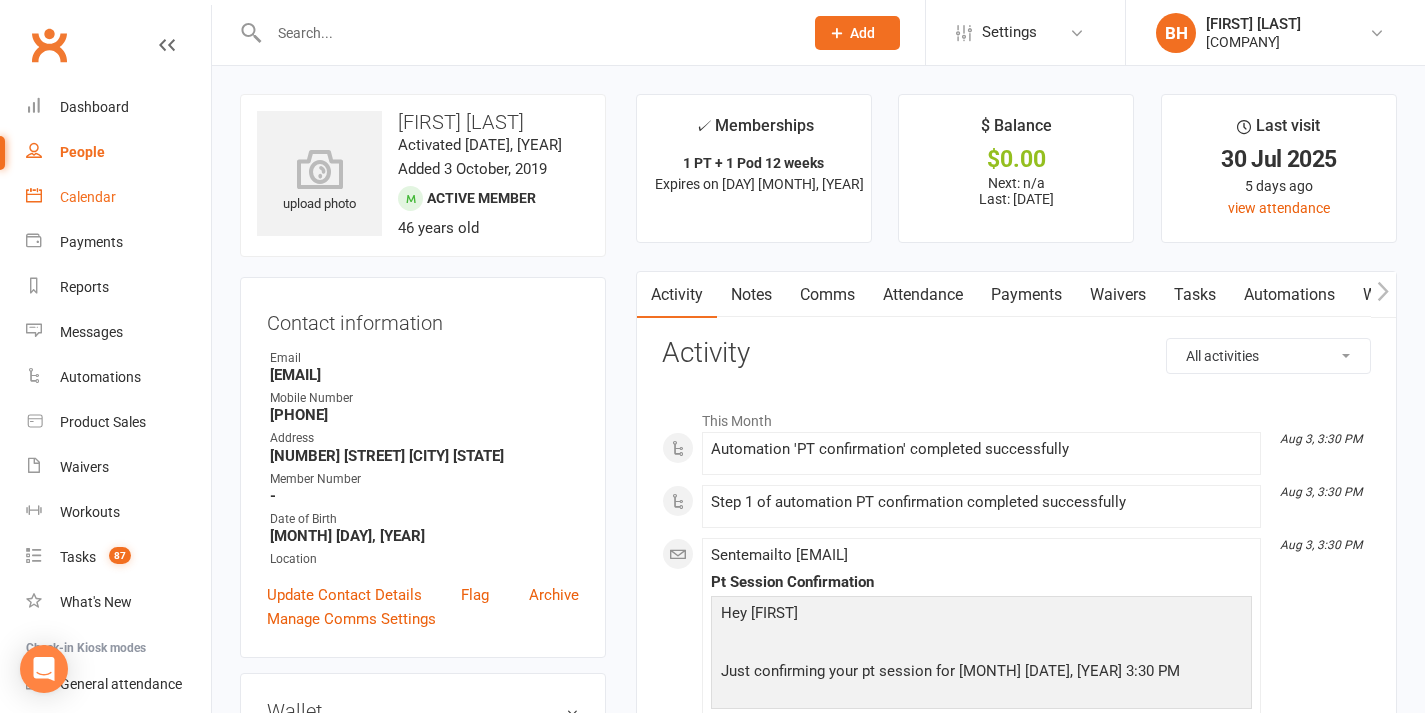 click on "Calendar" at bounding box center [88, 197] 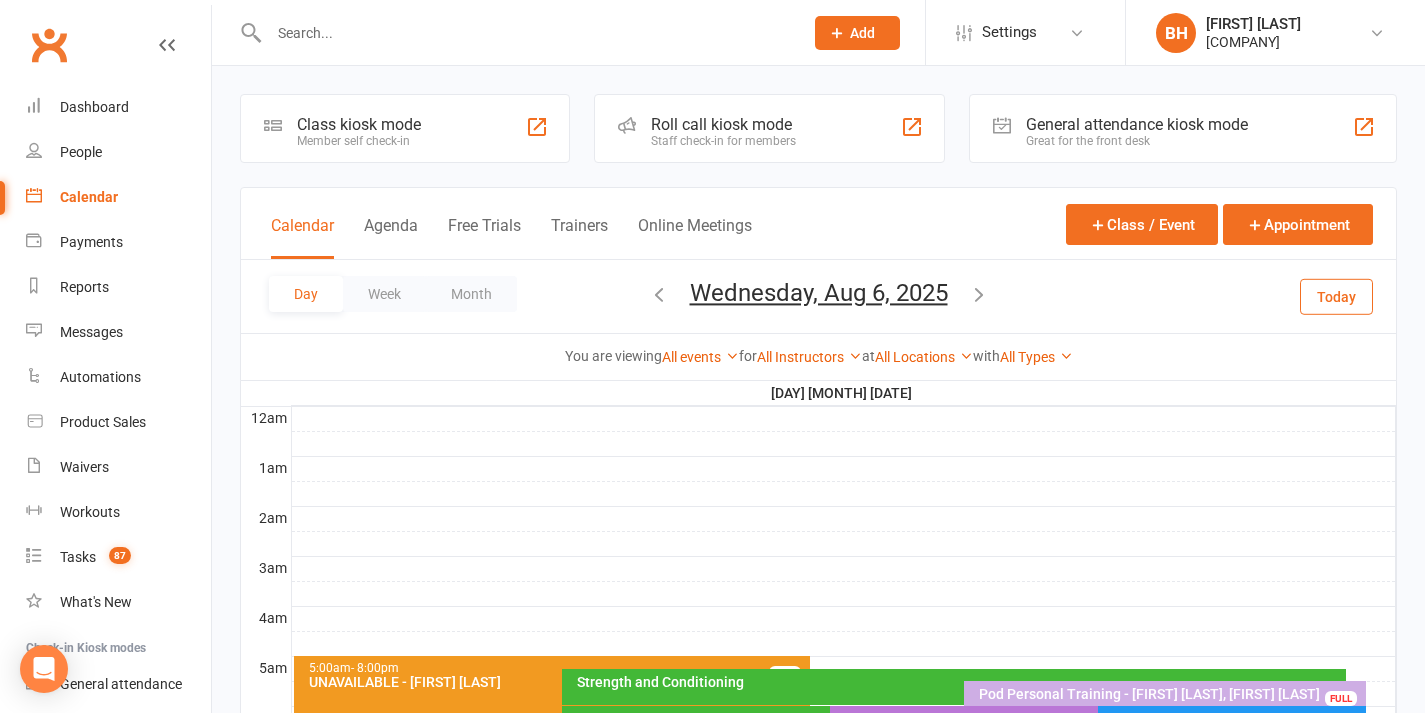 click at bounding box center [659, 294] 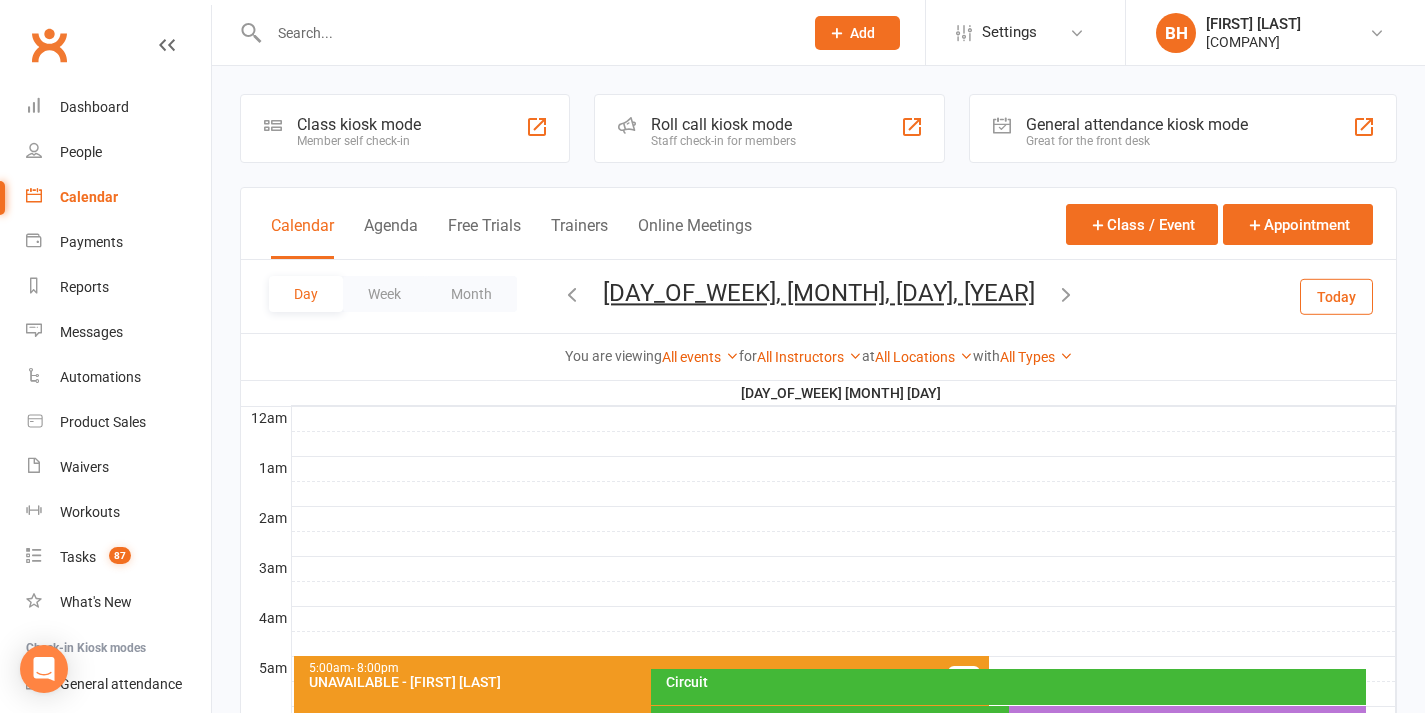 click at bounding box center [572, 294] 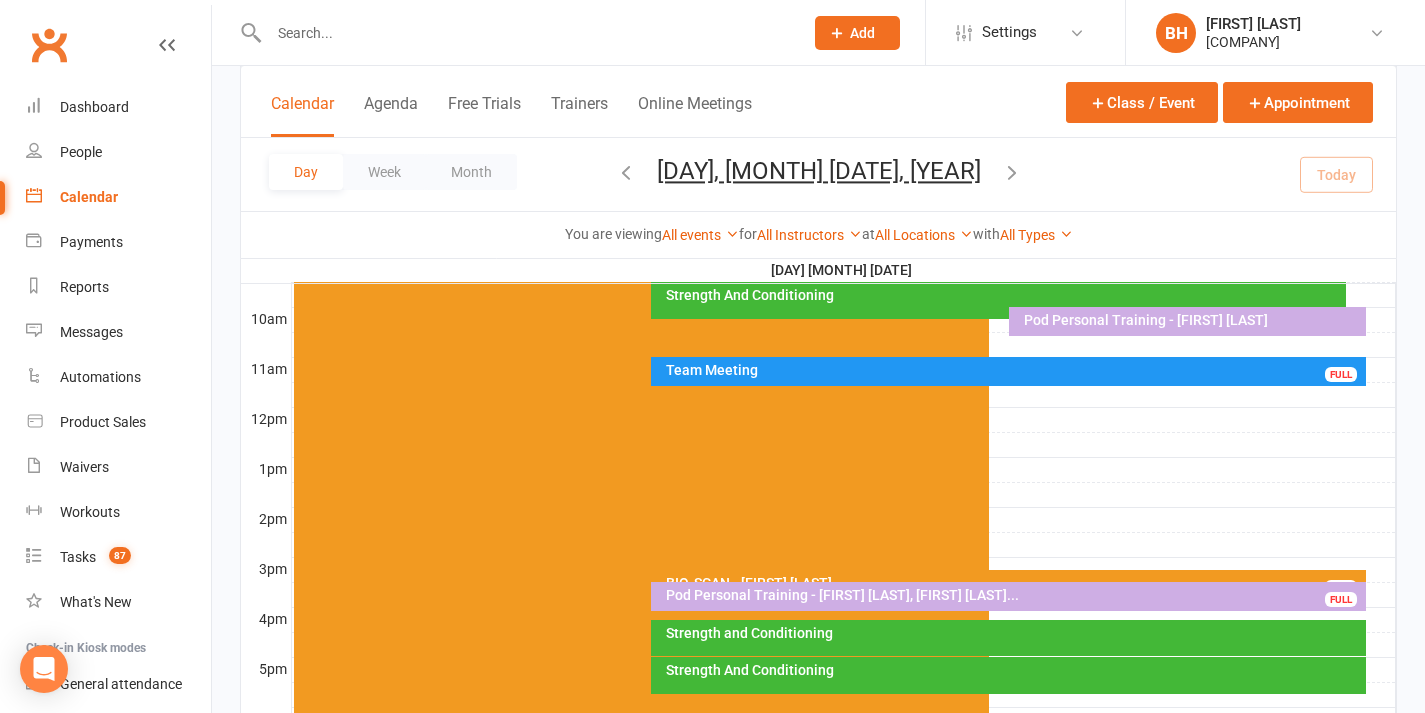 scroll, scrollTop: 630, scrollLeft: 0, axis: vertical 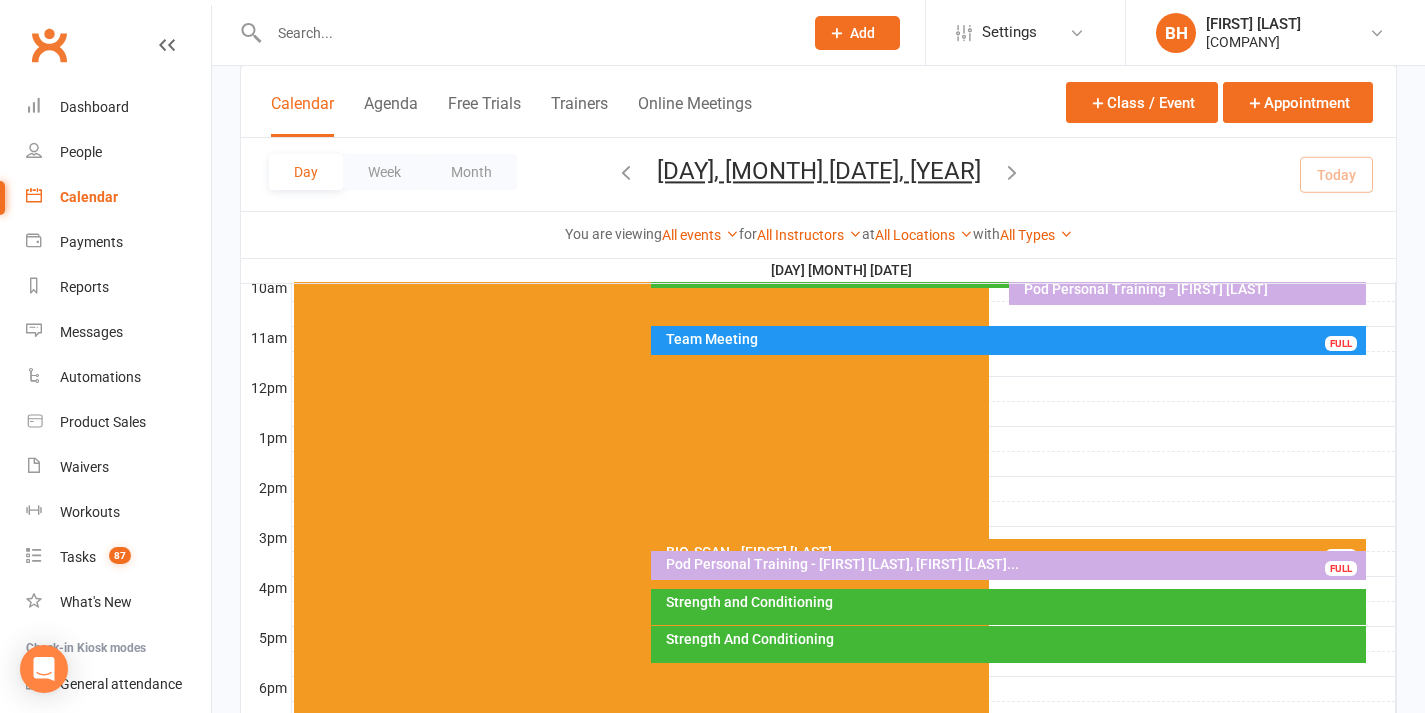click on "Strength and Conditioning" at bounding box center (1013, 602) 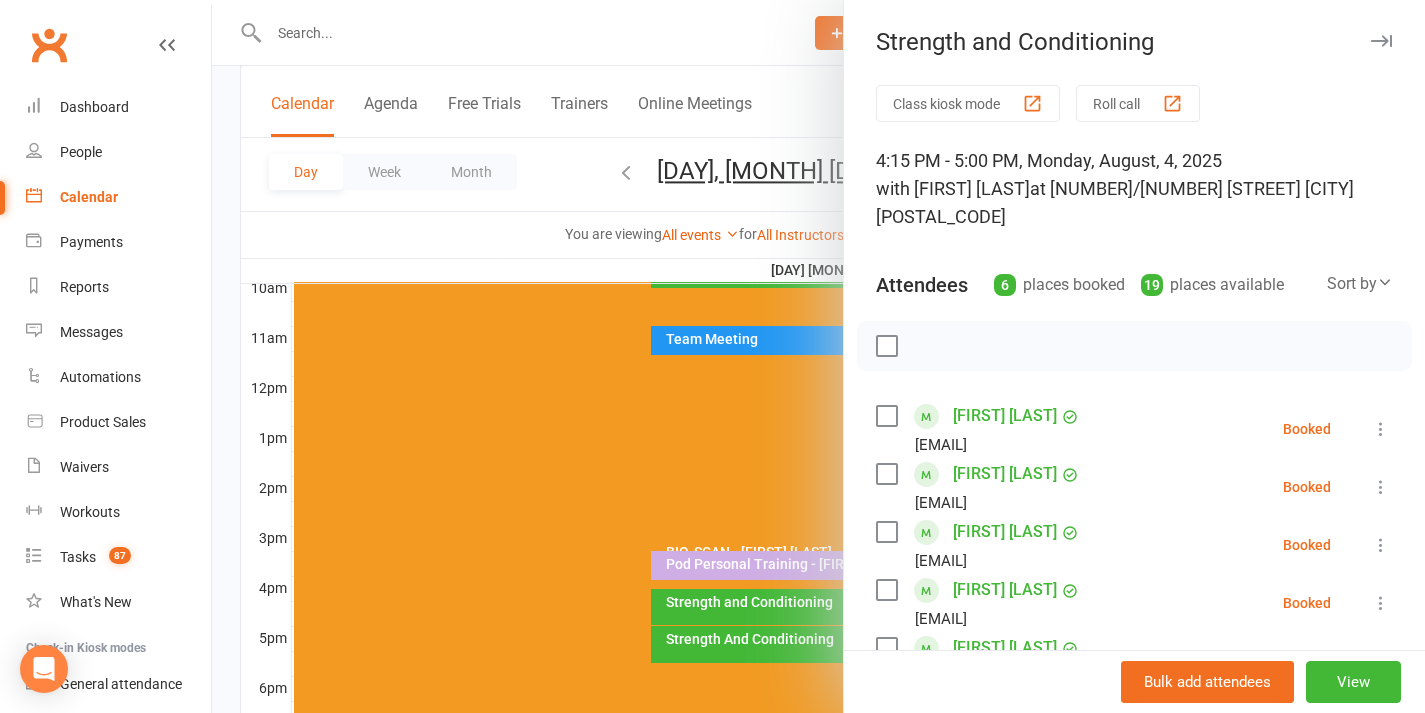 click at bounding box center [818, 356] 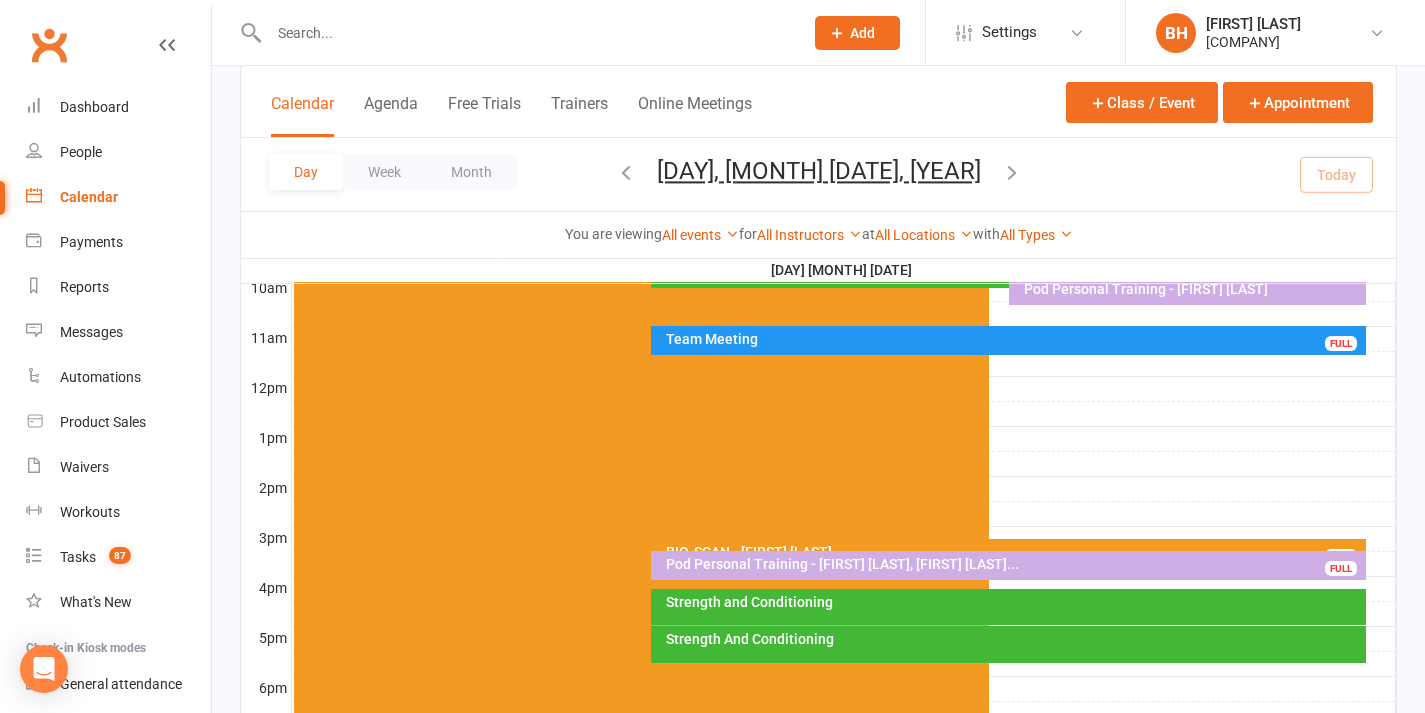 click on "Strength and Conditioning" at bounding box center [1013, 602] 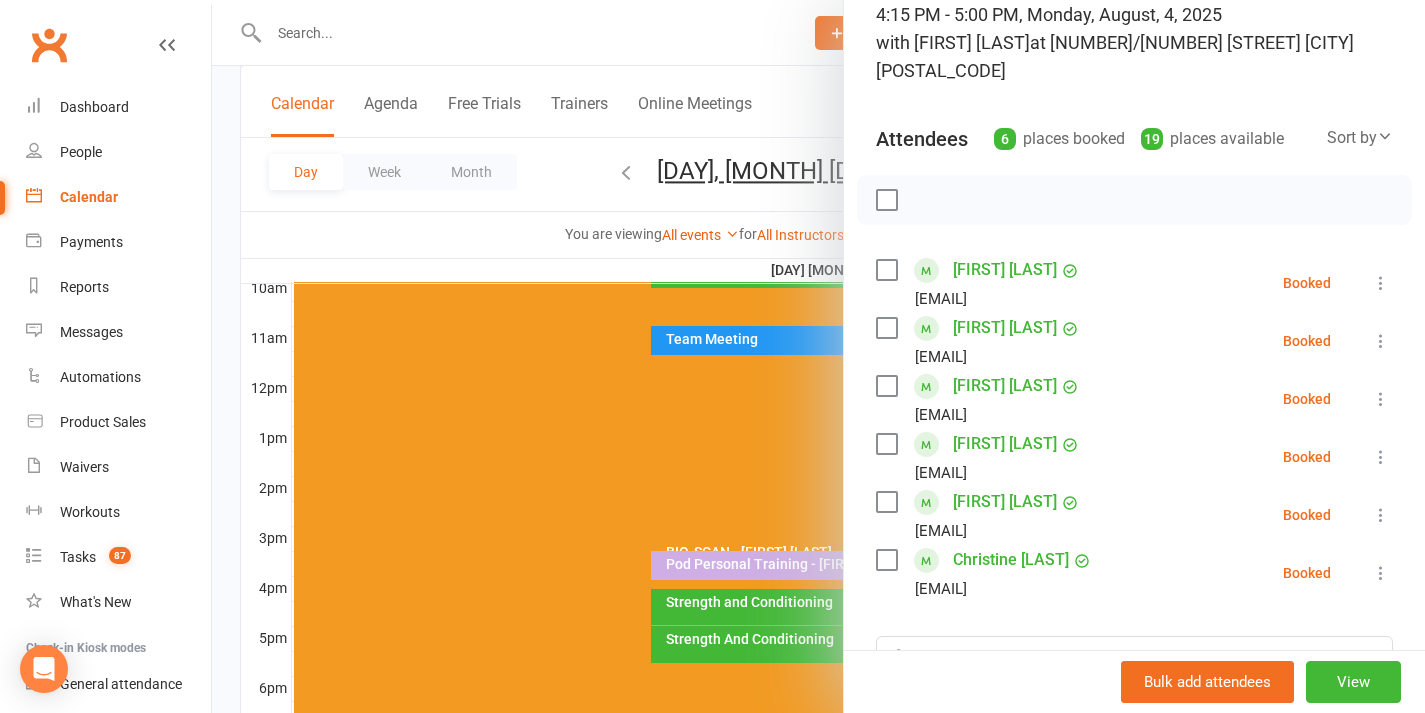 scroll, scrollTop: 150, scrollLeft: 0, axis: vertical 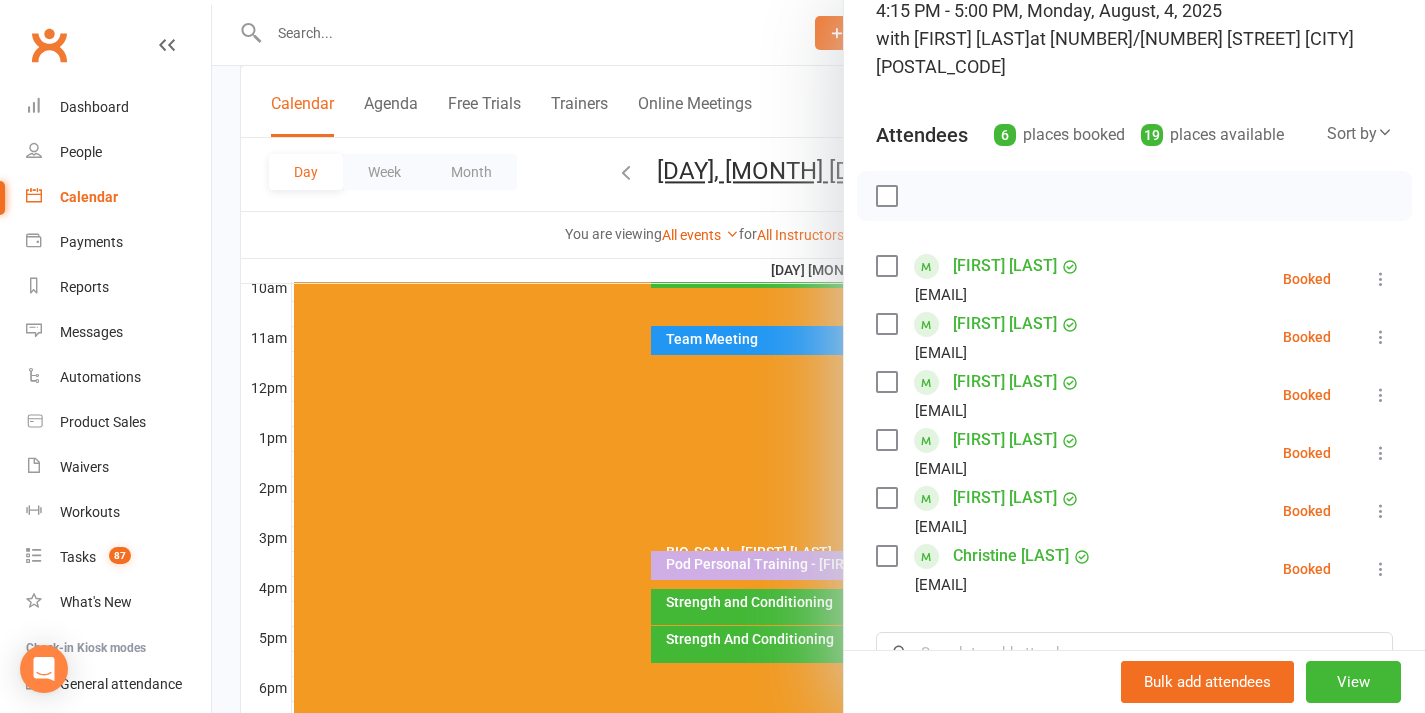 click at bounding box center [818, 356] 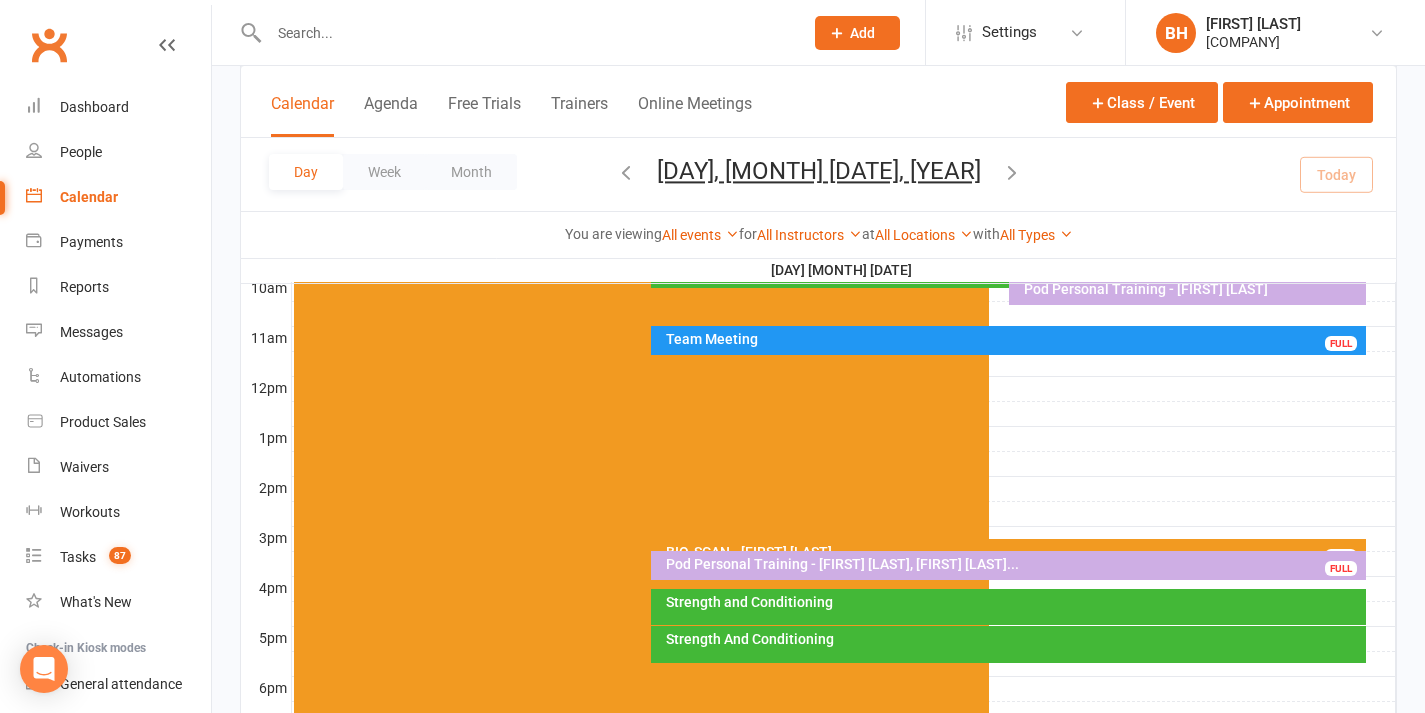 click on "Pod Personal Training - [FIRST] [LAST], [FIRST] [LAST]..." at bounding box center (1013, 564) 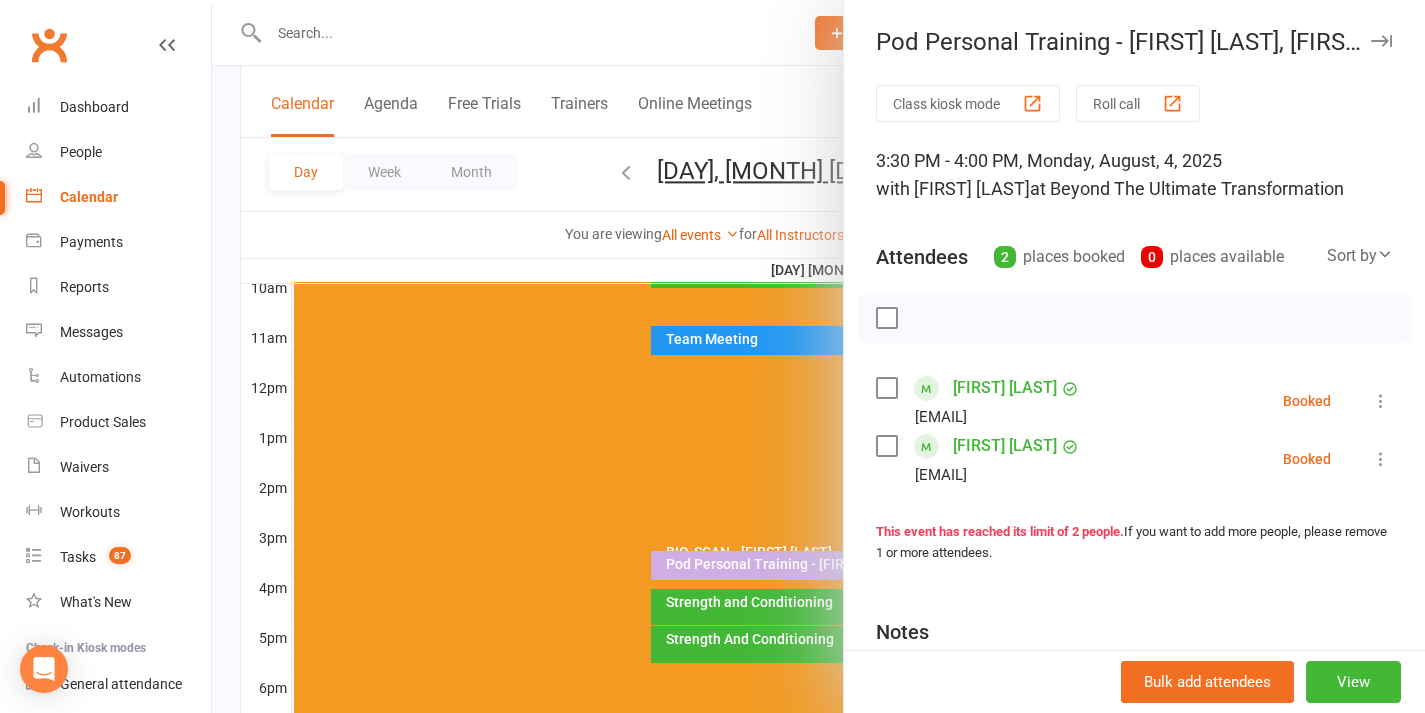 click on "[FIRST] [LAST]" at bounding box center [1005, 388] 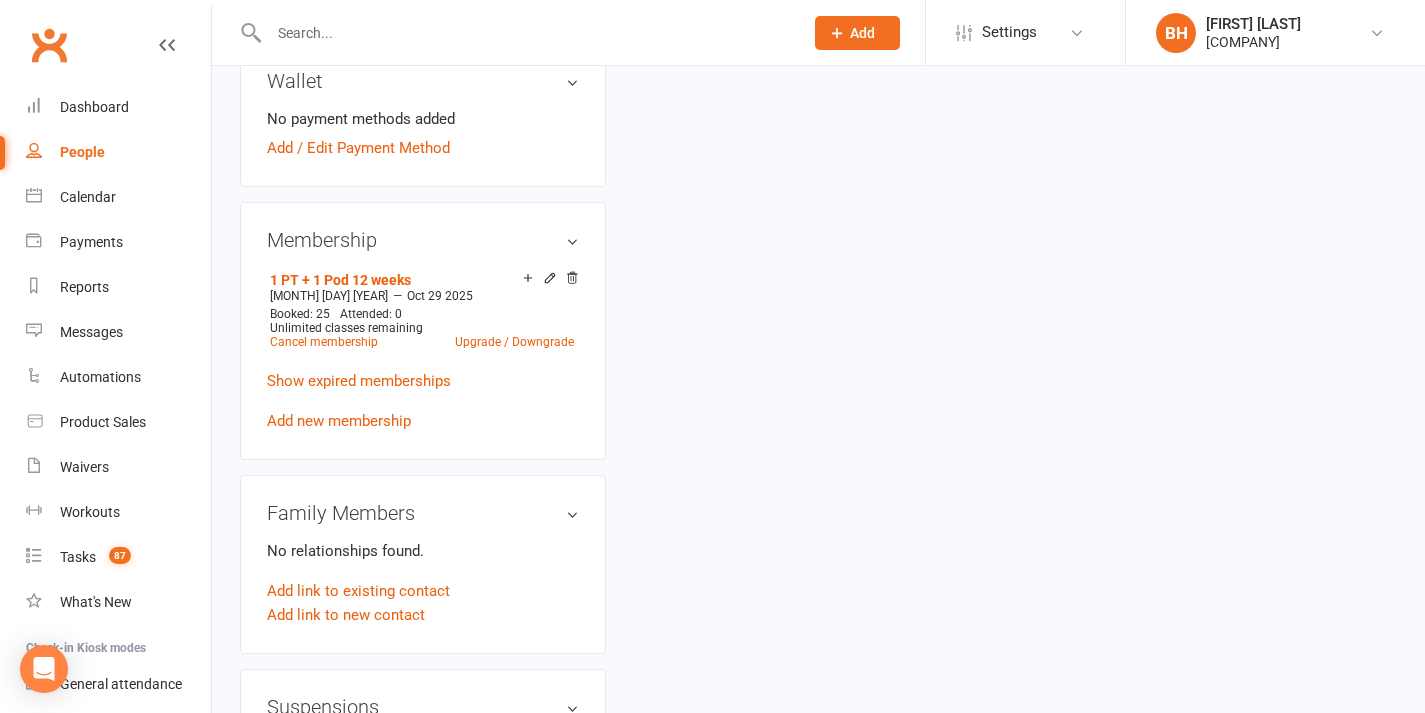scroll, scrollTop: 0, scrollLeft: 0, axis: both 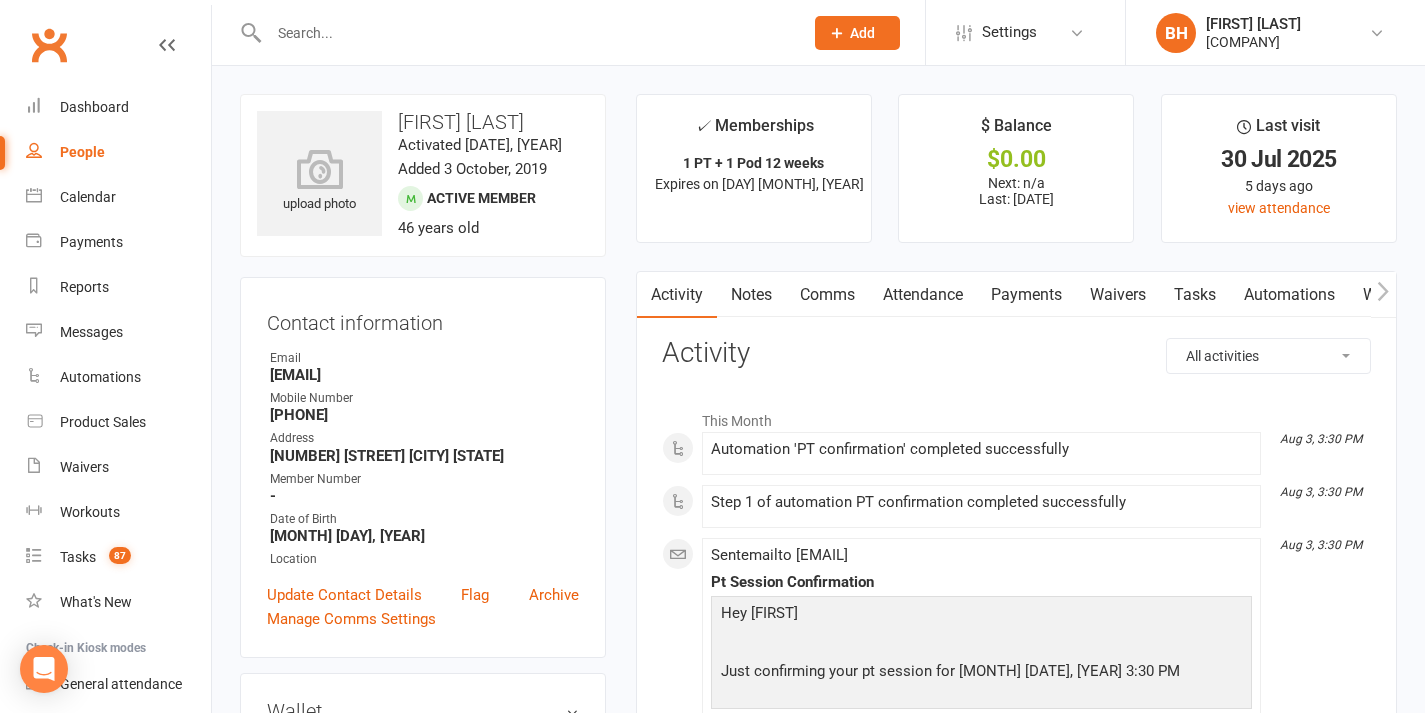 click on "Attendance" at bounding box center (923, 295) 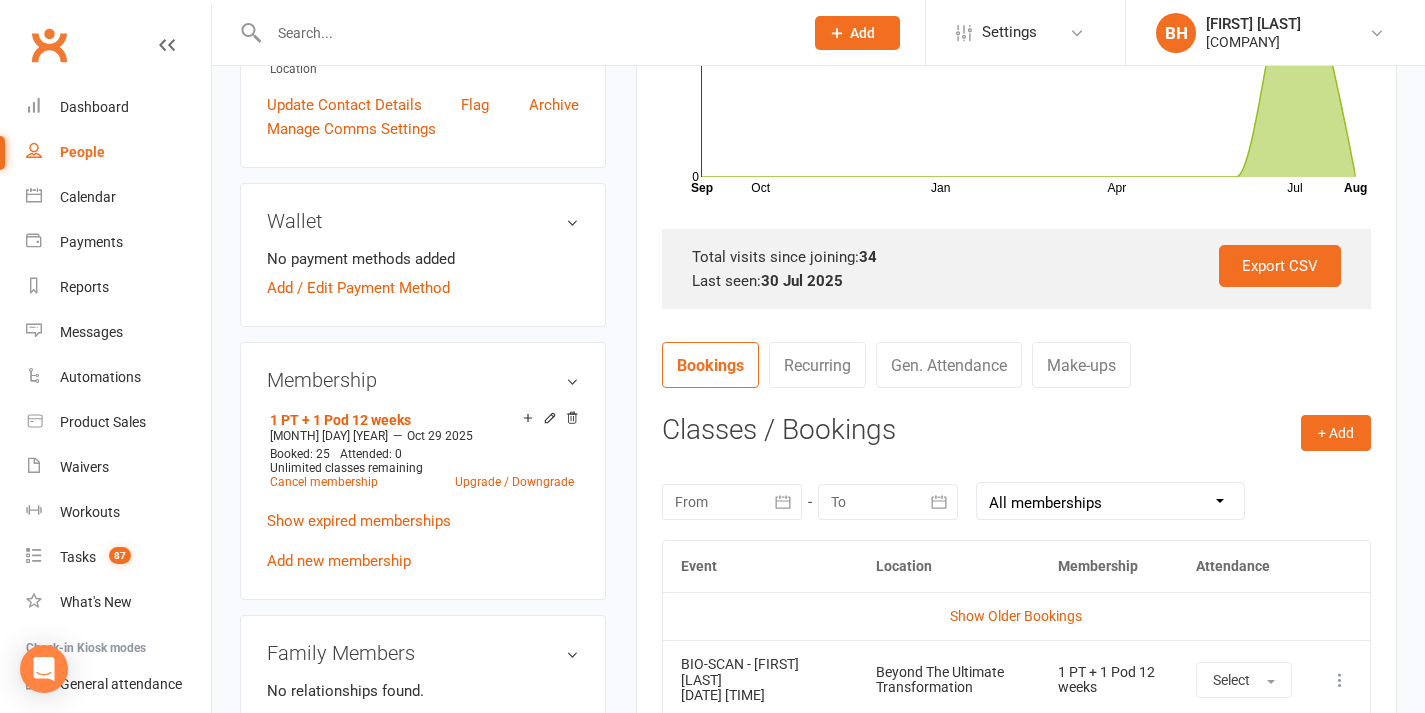 scroll, scrollTop: 478, scrollLeft: 0, axis: vertical 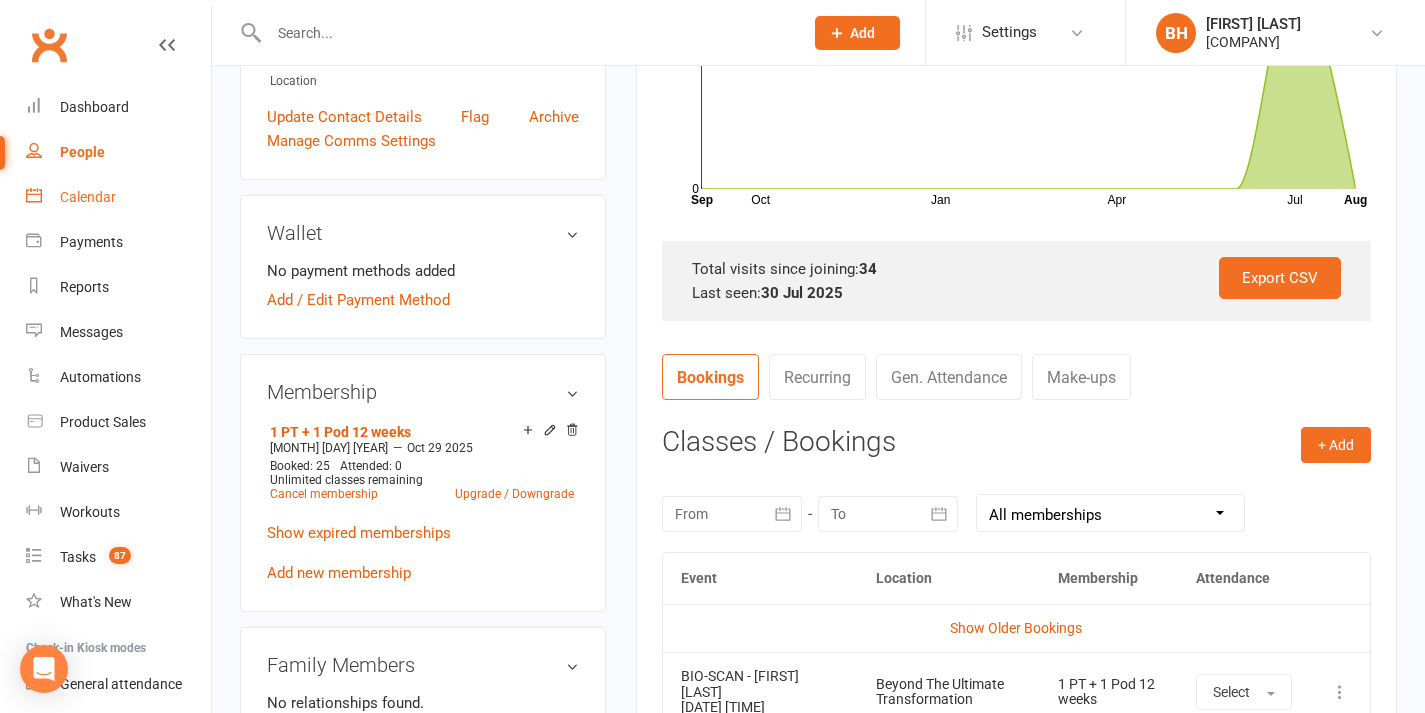 click on "Calendar" at bounding box center [88, 197] 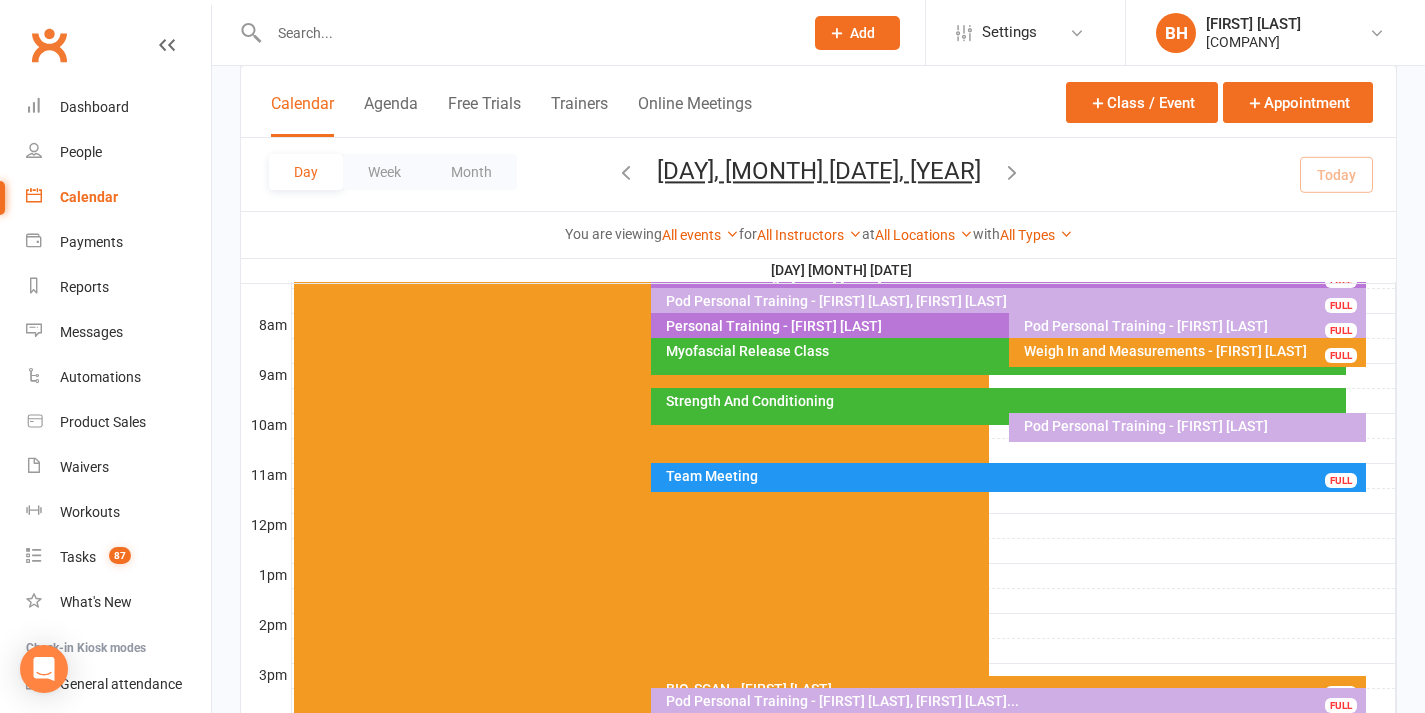 scroll, scrollTop: 633, scrollLeft: 0, axis: vertical 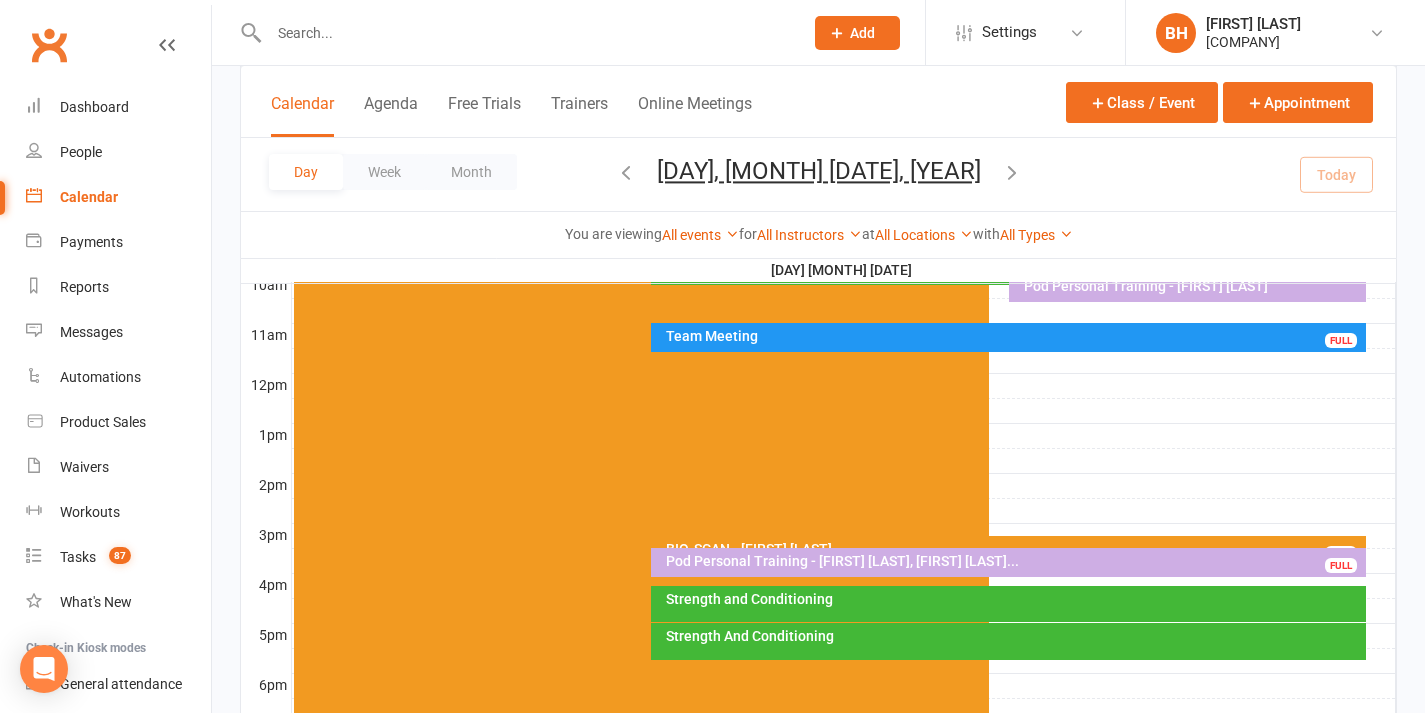 click on "Strength and Conditioning" at bounding box center [1013, 599] 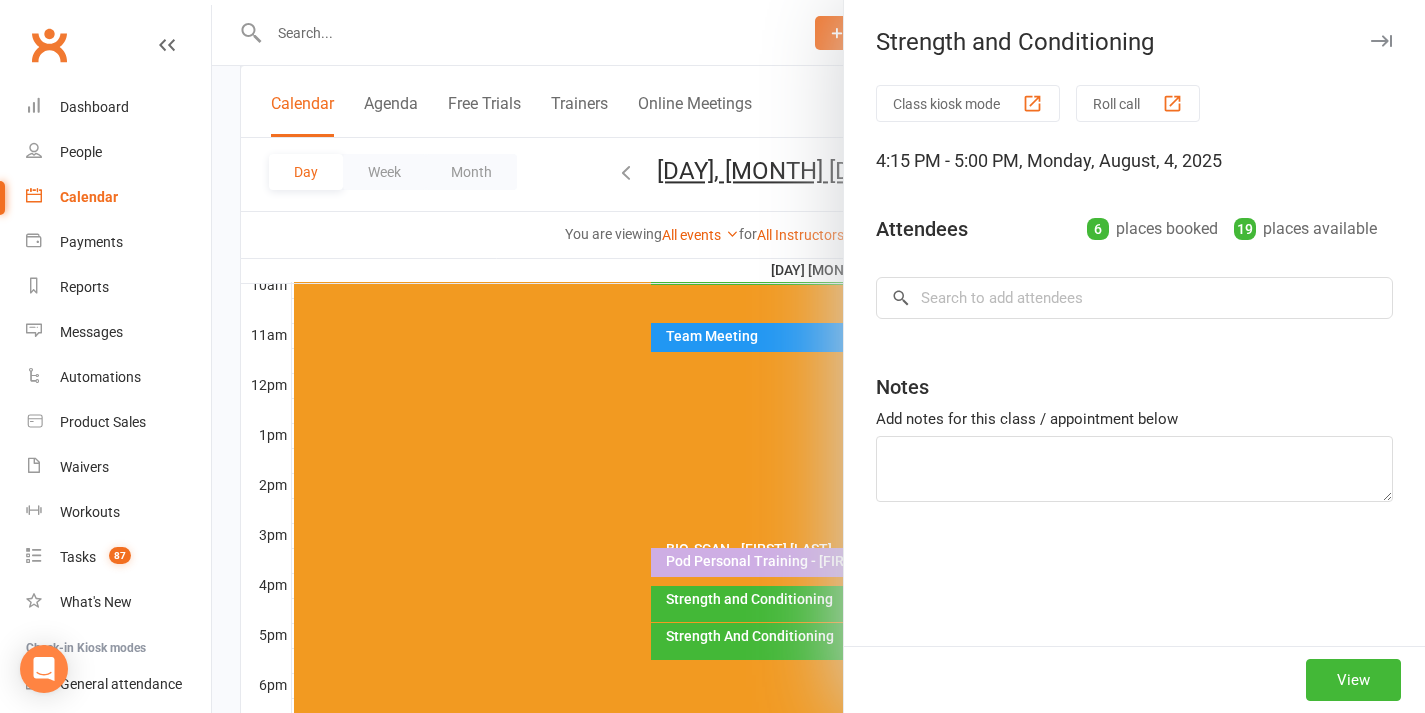 click at bounding box center (818, 356) 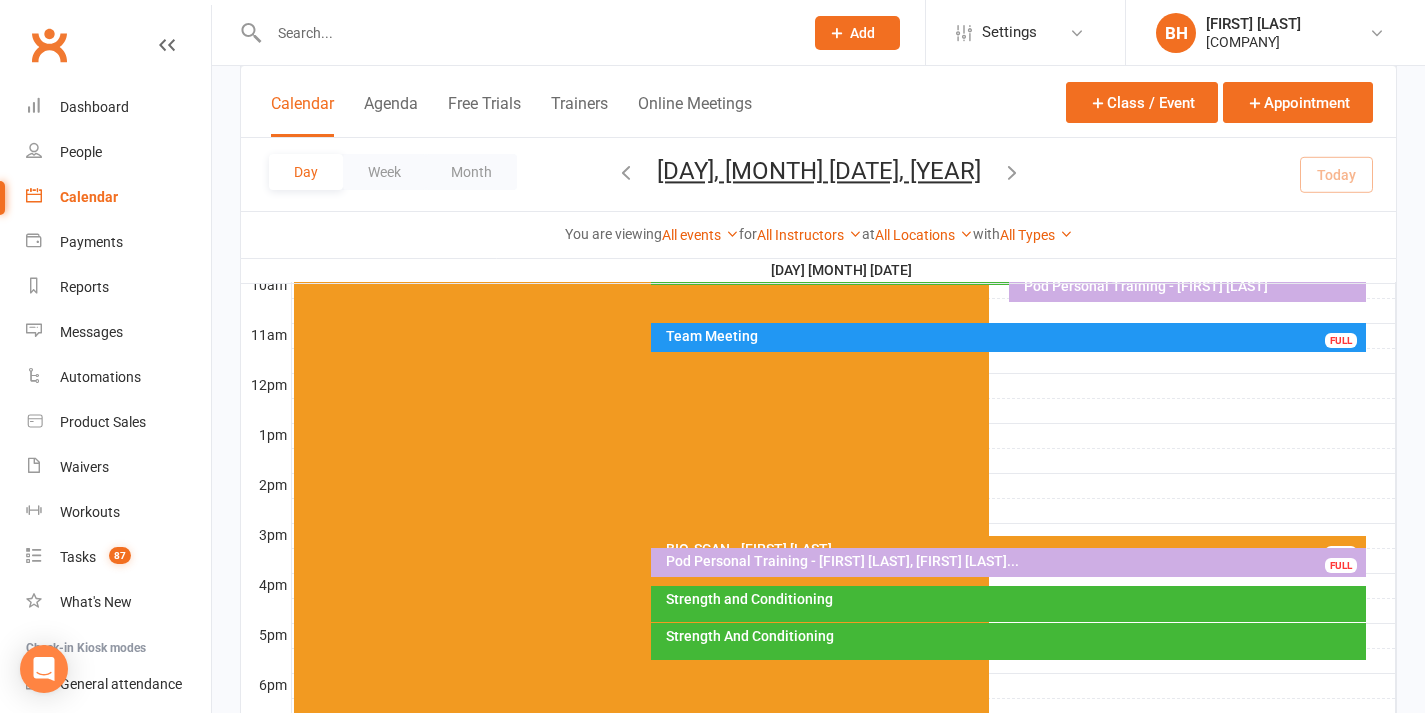 click on "Strength And Conditioning" at bounding box center (1013, 636) 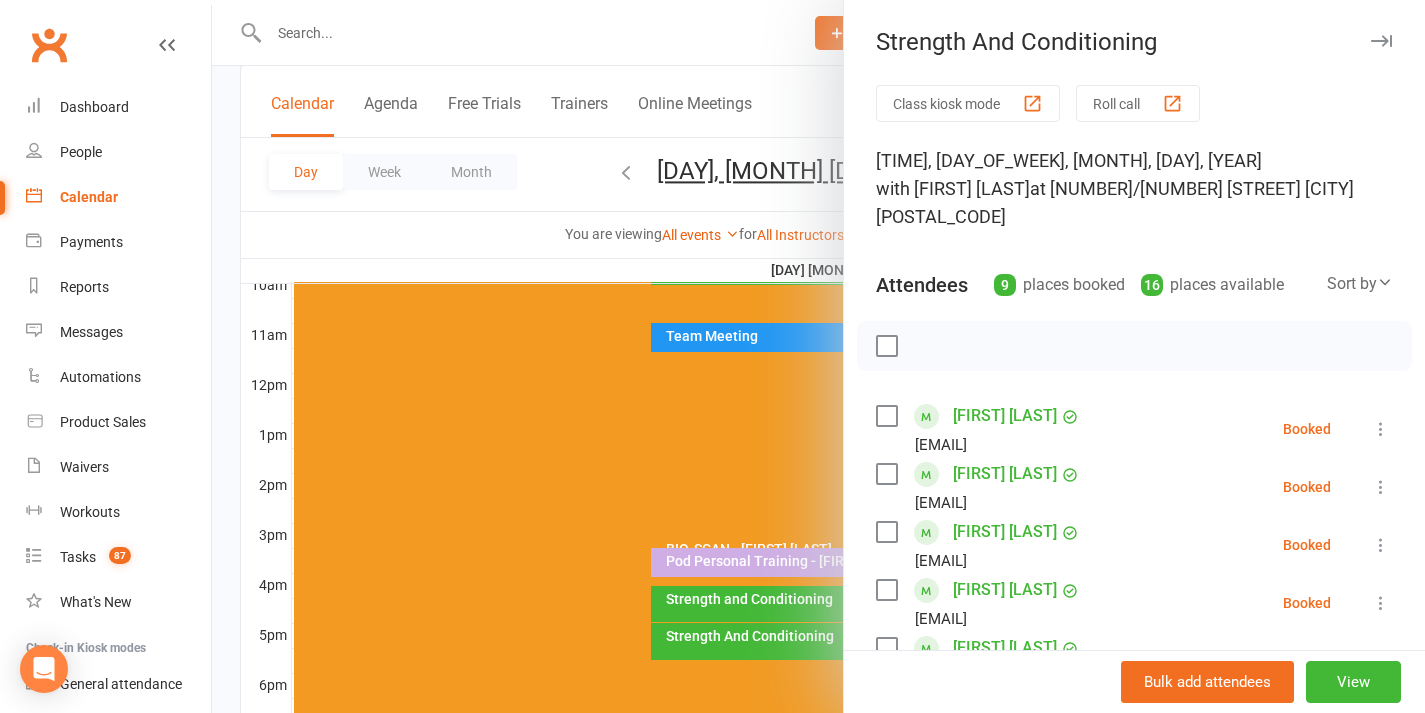 scroll, scrollTop: 351, scrollLeft: 0, axis: vertical 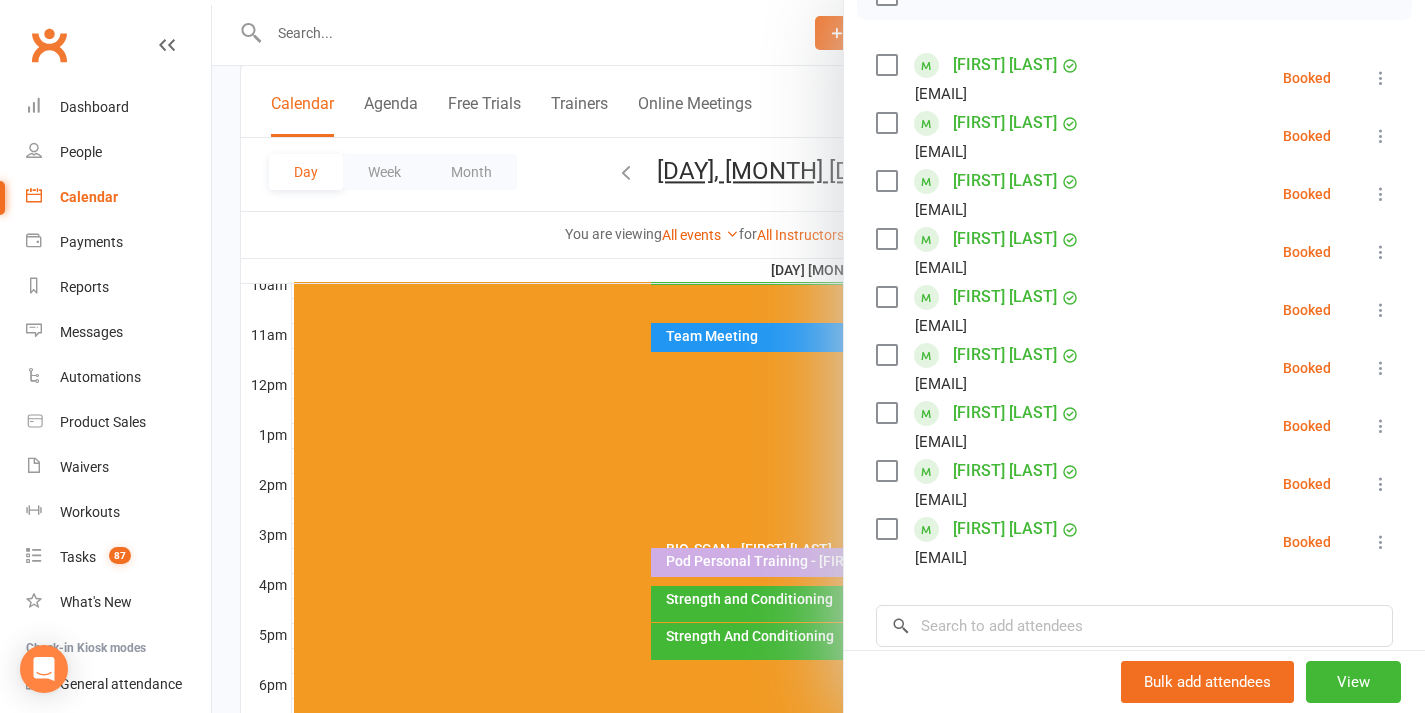 click at bounding box center (818, 356) 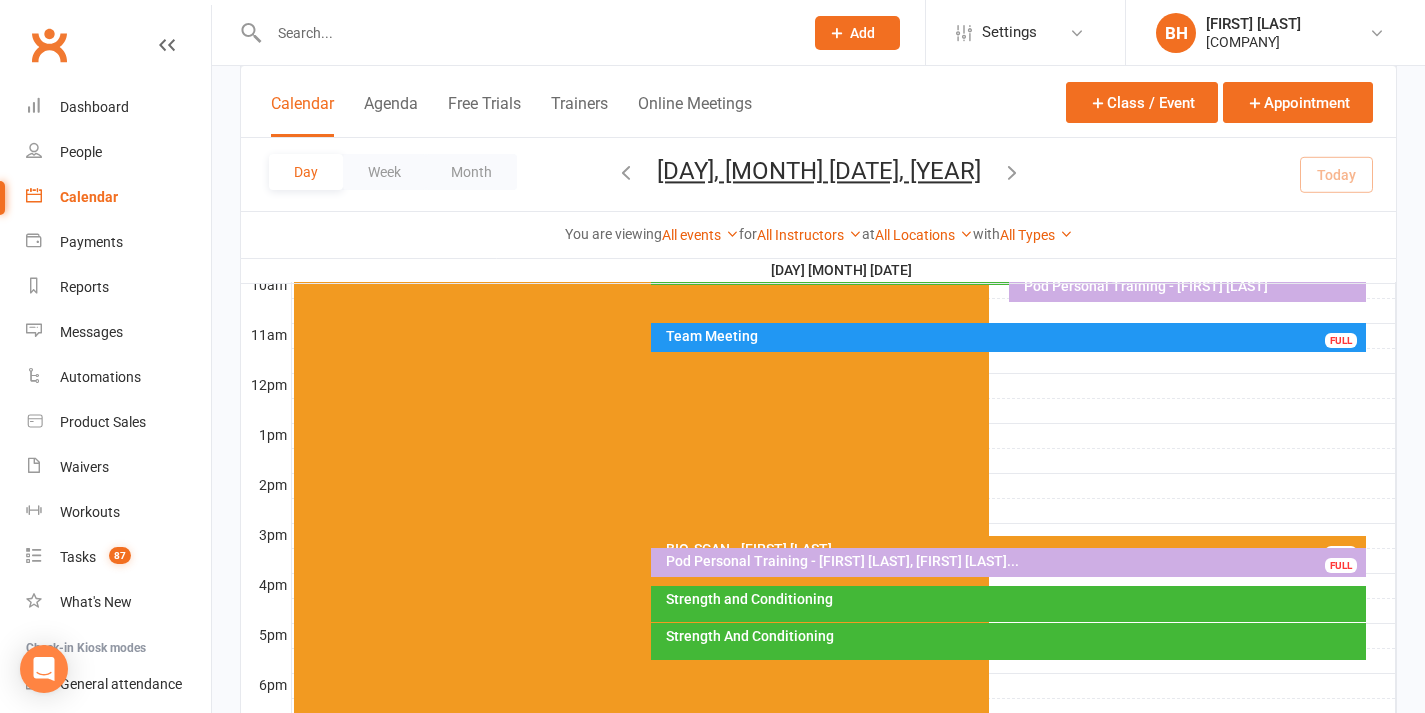 click on "[DAY], [MONTH] [DATE], [YEAR]" at bounding box center (819, 171) 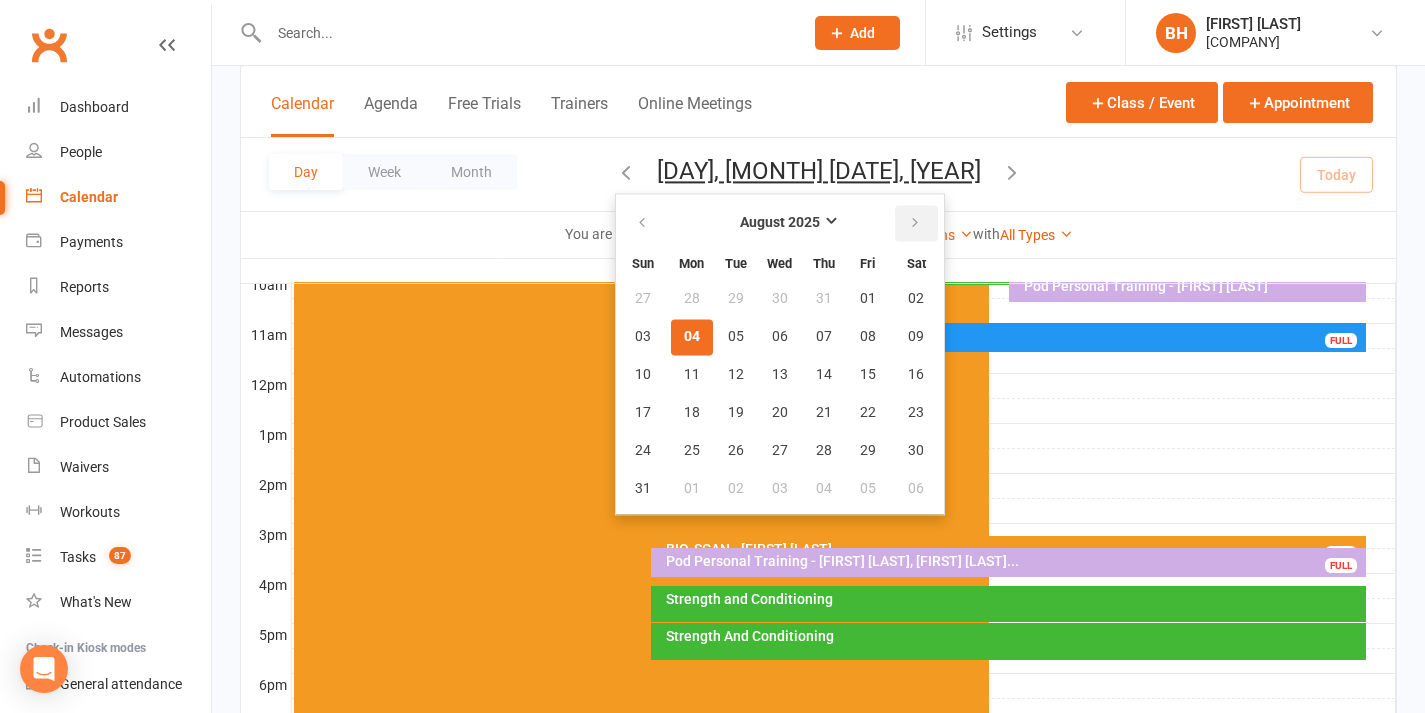 click at bounding box center [915, 223] 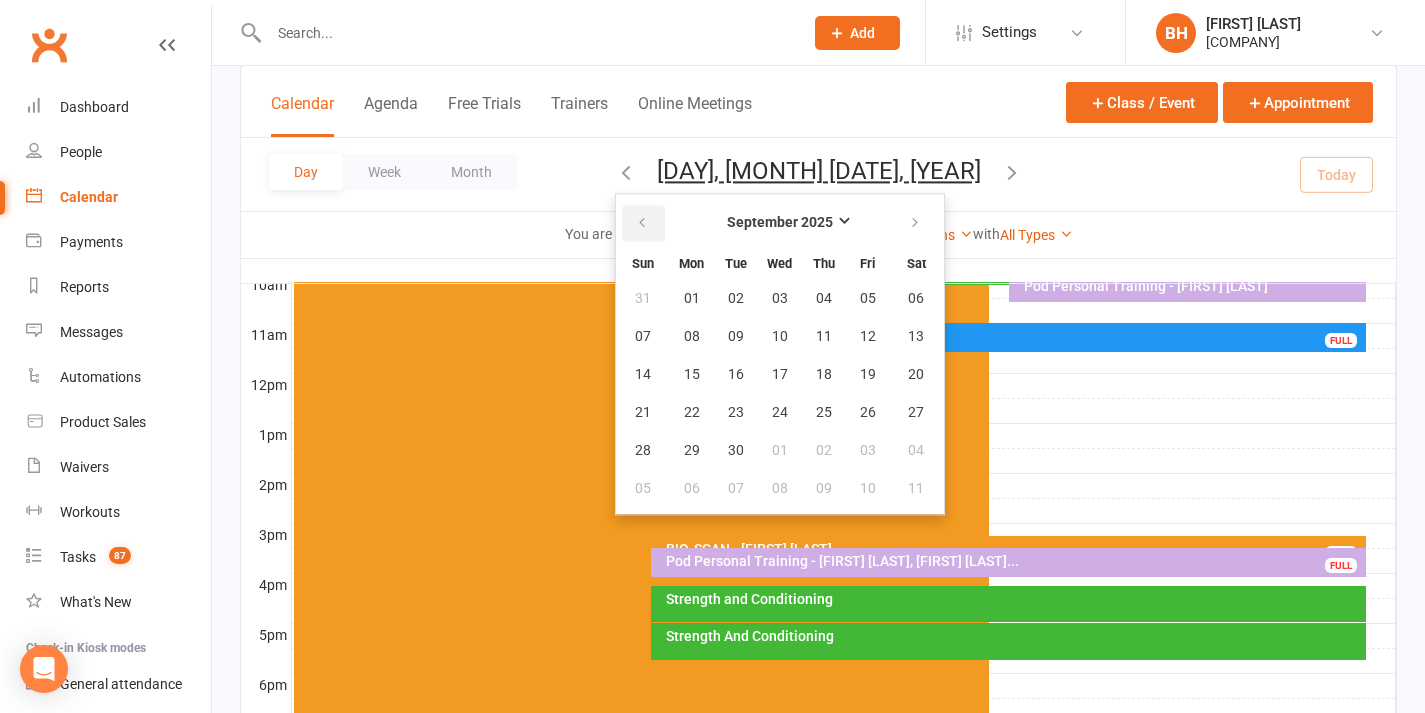 click at bounding box center [643, 223] 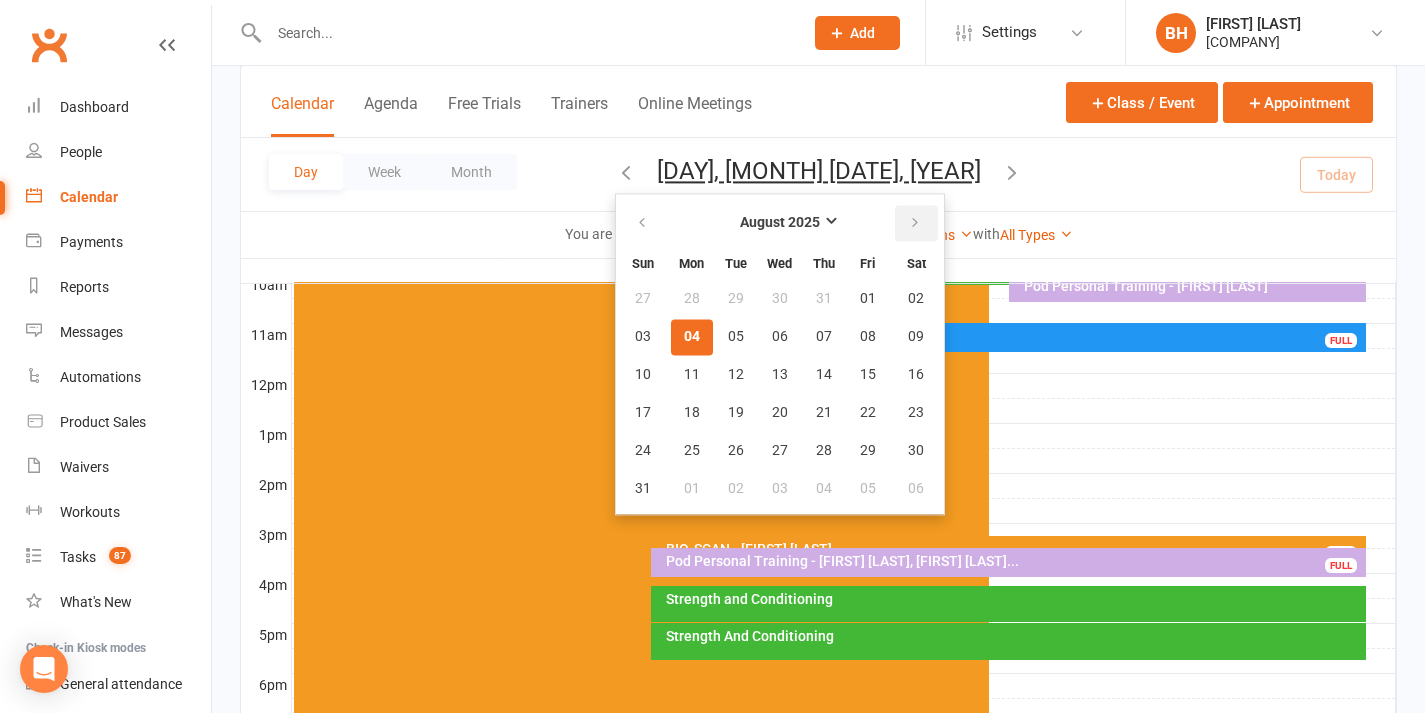 click at bounding box center [915, 223] 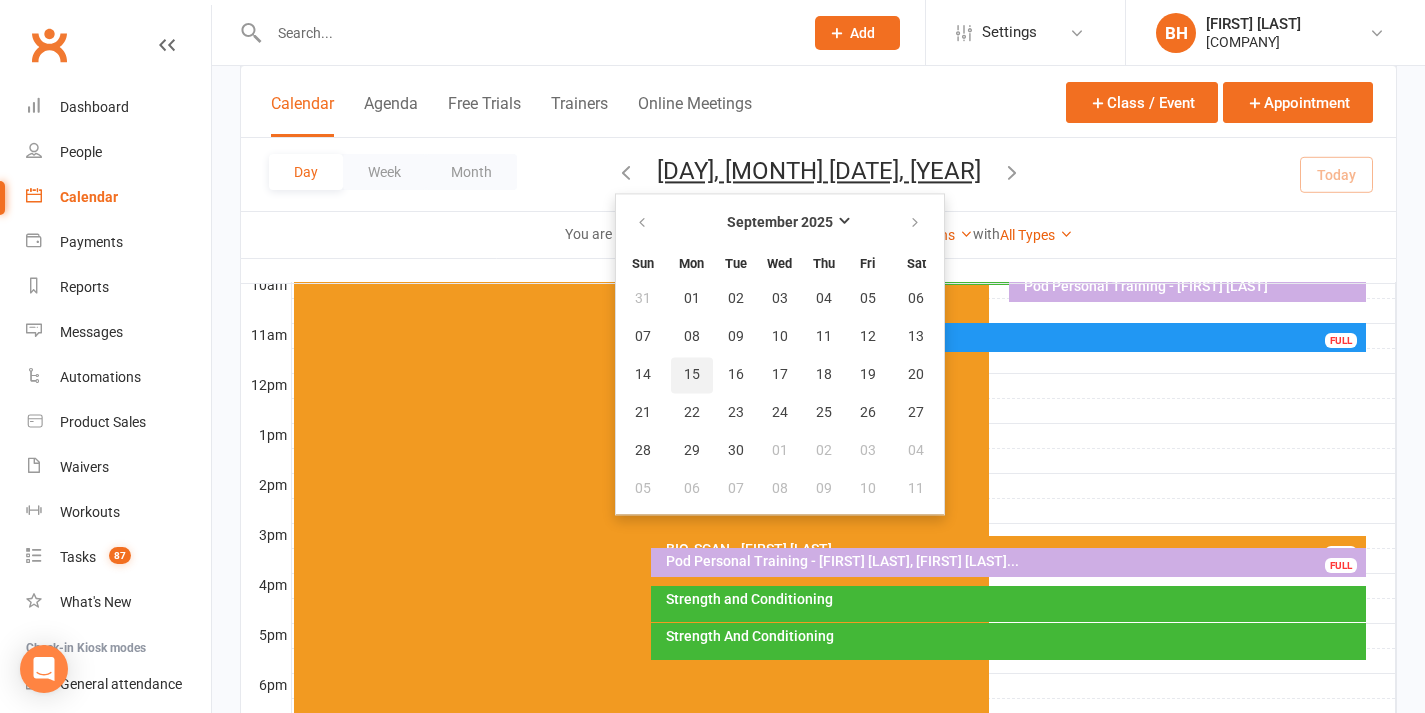 click on "15" at bounding box center (692, 375) 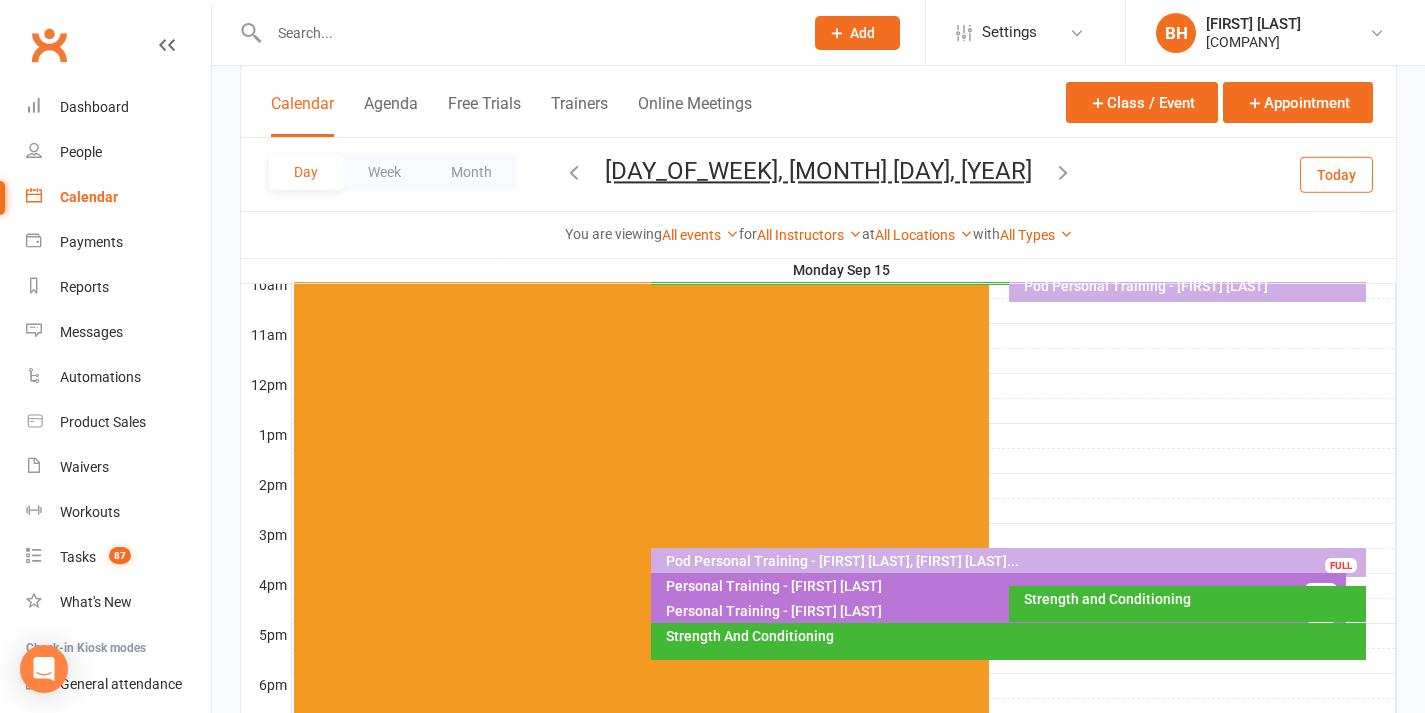 click at bounding box center [844, 536] 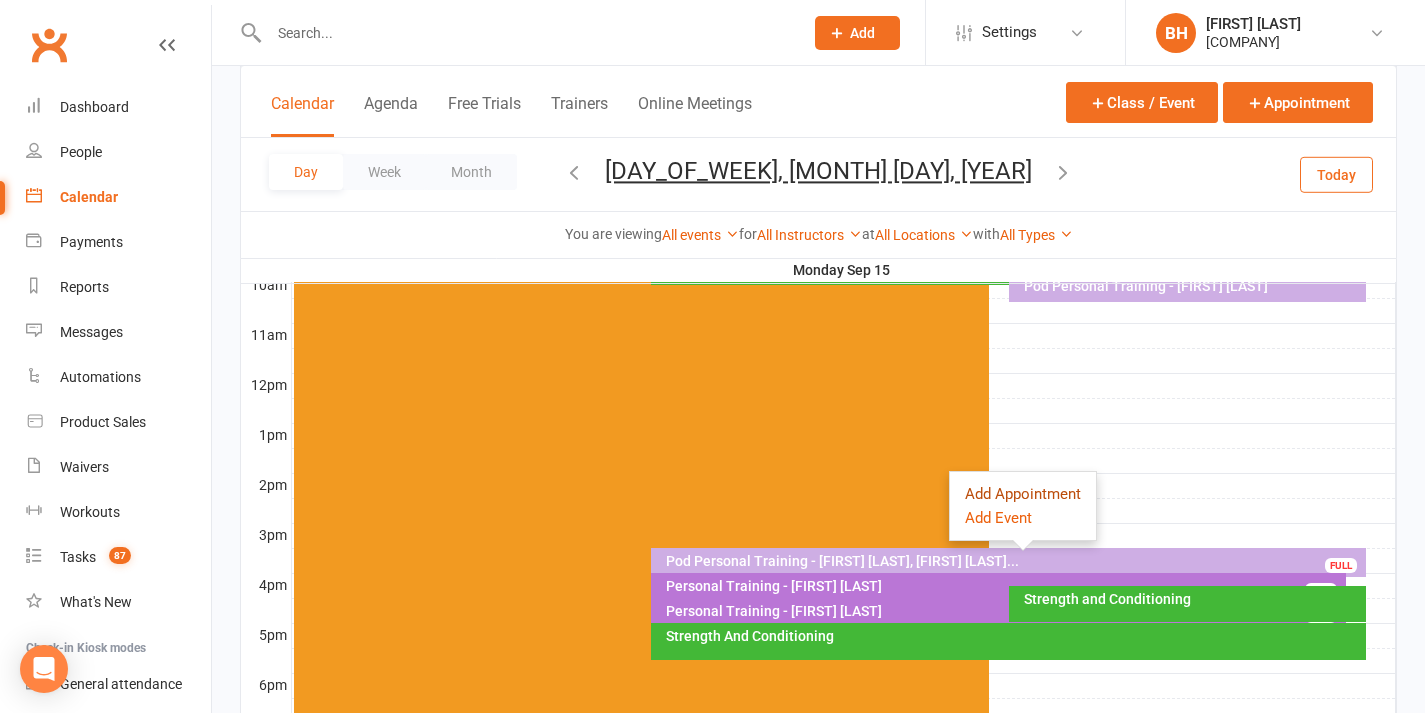 click on "Add Appointment" at bounding box center [1023, 494] 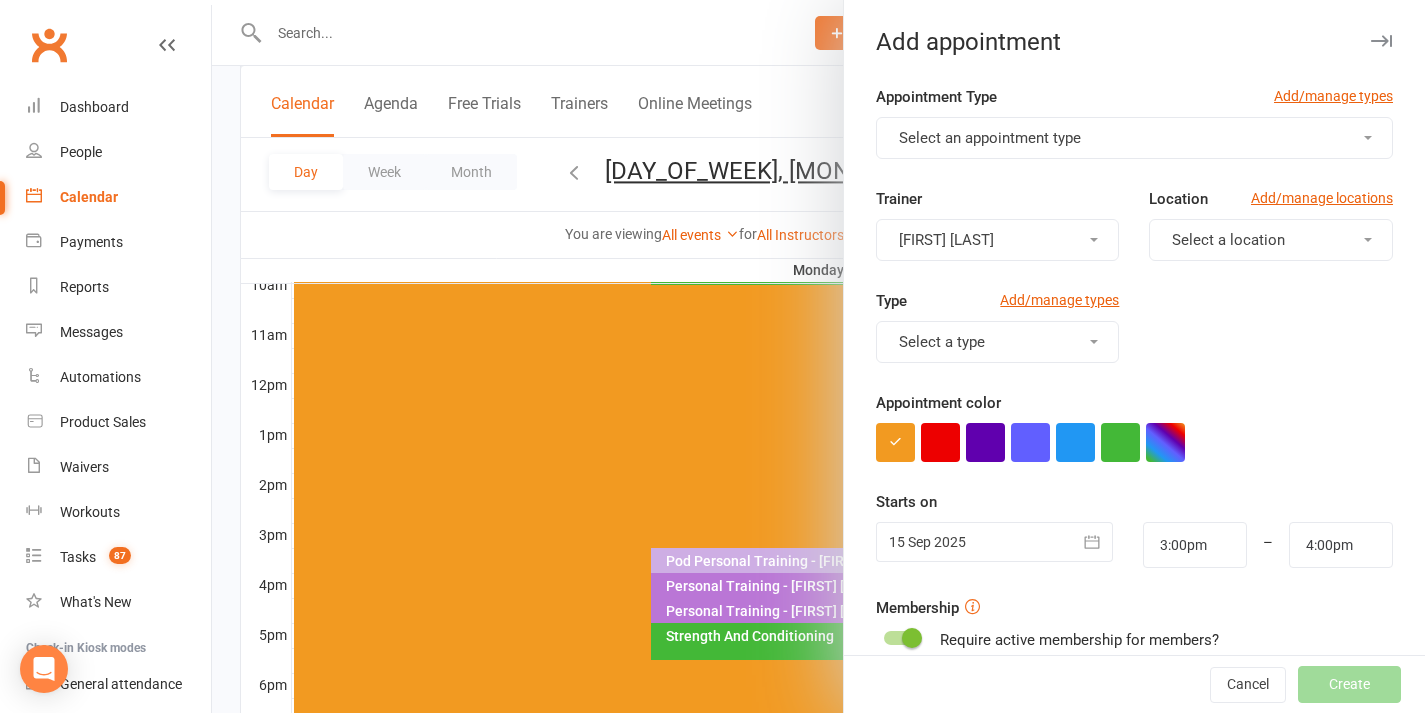 click on "Select an appointment type" at bounding box center (990, 138) 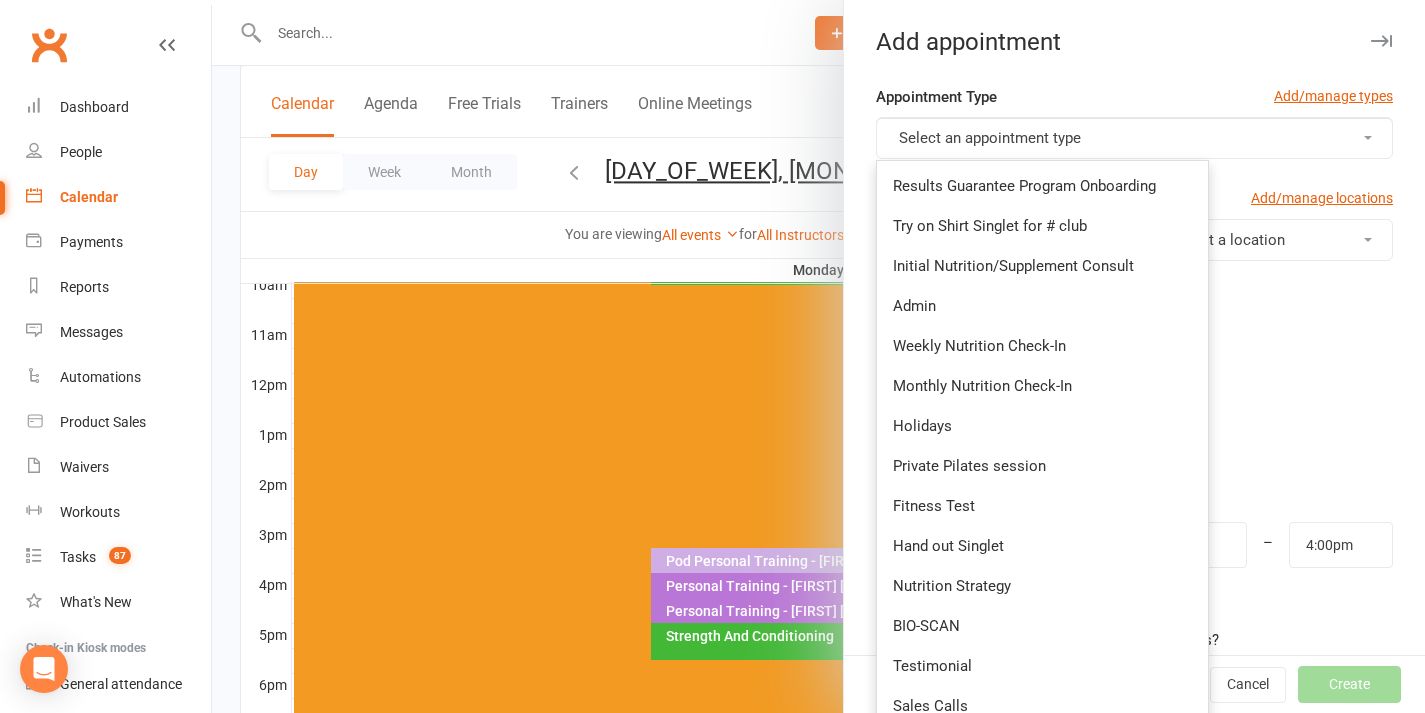 scroll, scrollTop: 699, scrollLeft: 0, axis: vertical 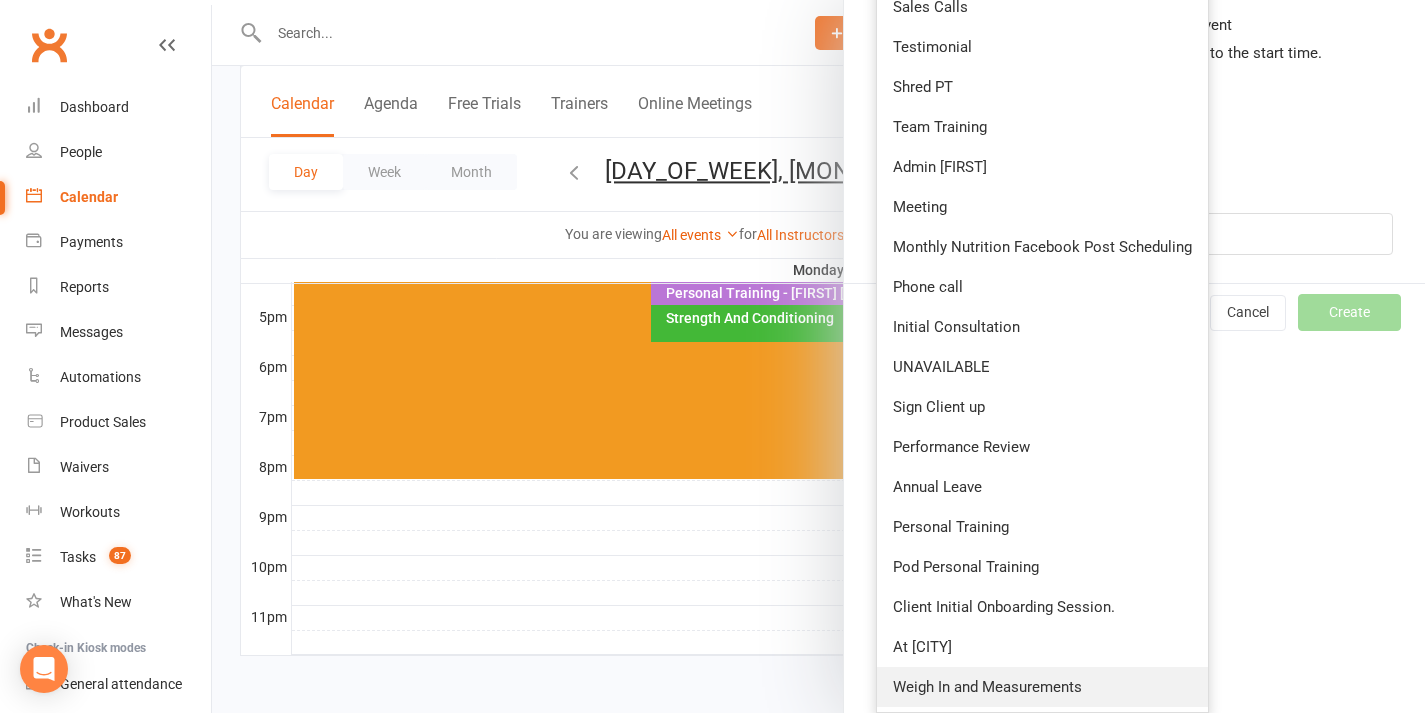 click on "Weigh In and Measurements" at bounding box center (987, 687) 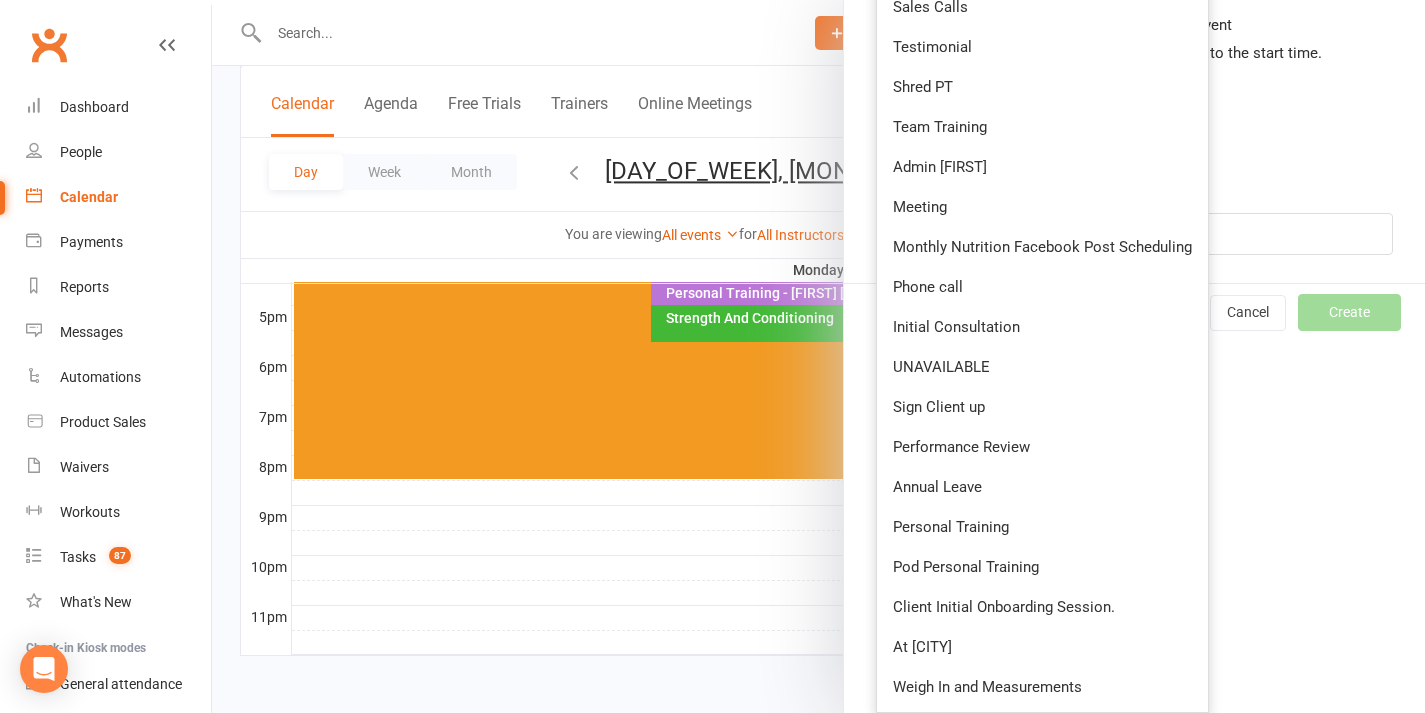 scroll, scrollTop: 0, scrollLeft: 0, axis: both 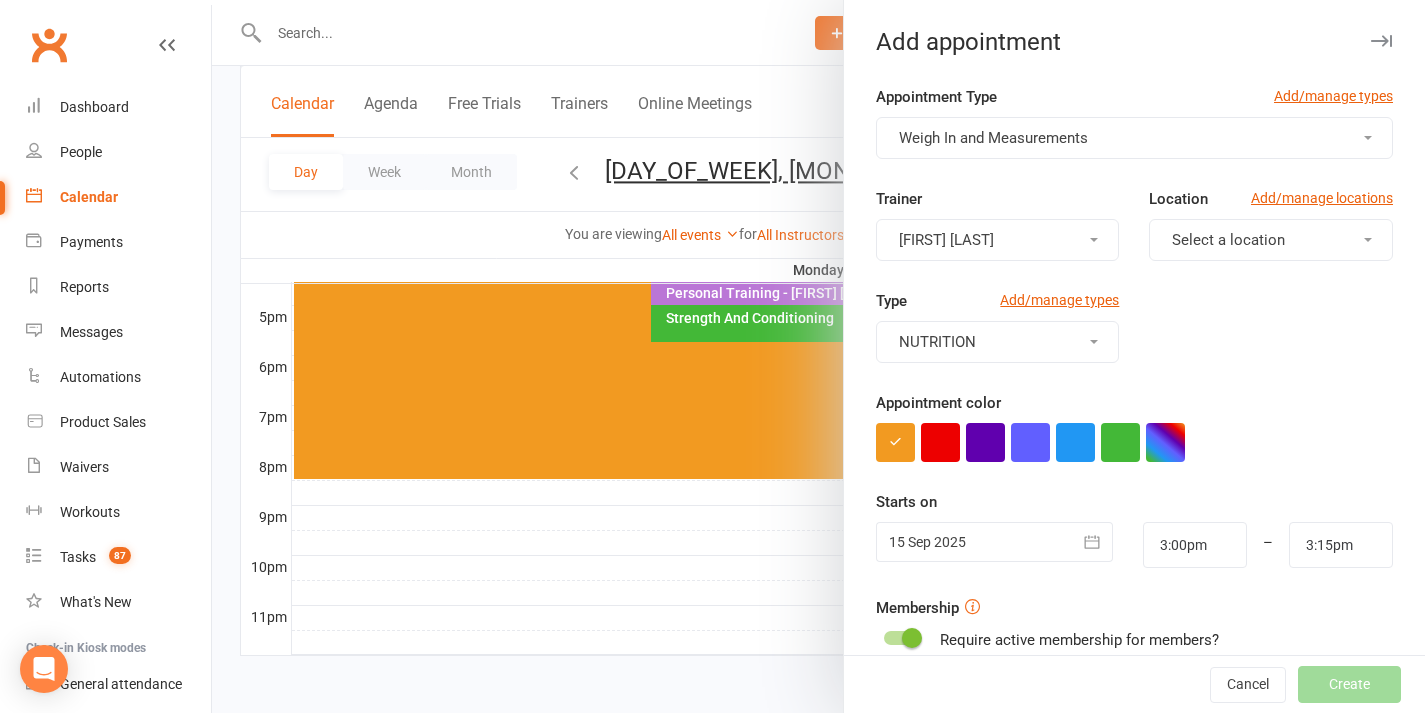 click on "[FIRST] [LAST]" at bounding box center (998, 240) 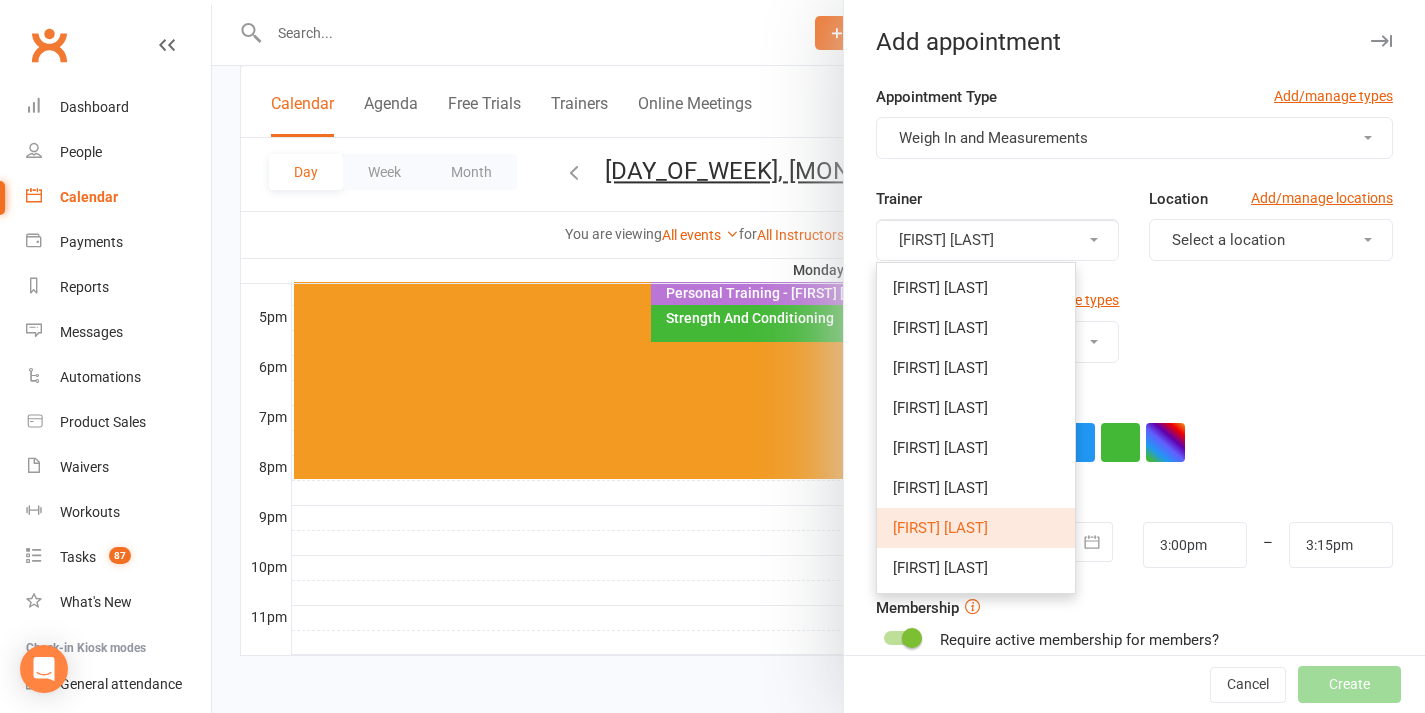 click on "[FIRST] [LAST]" at bounding box center (998, 240) 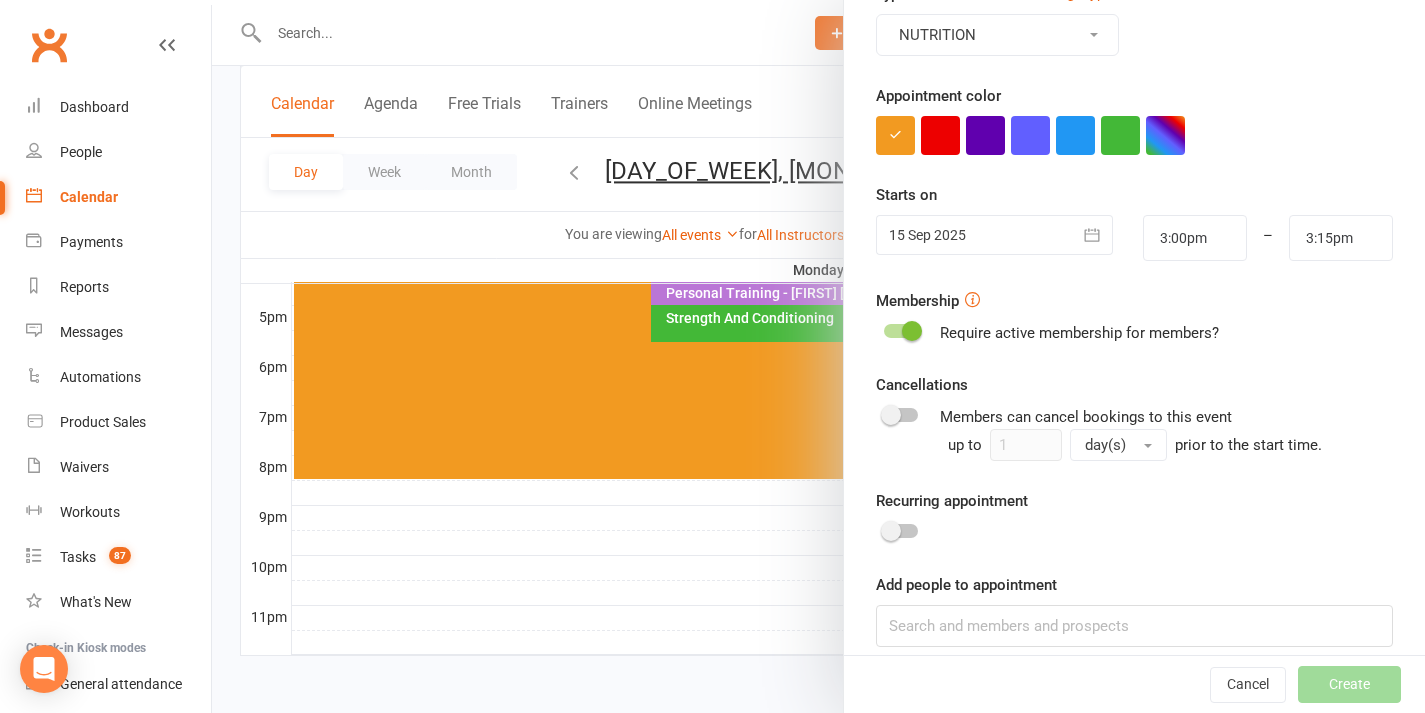 scroll, scrollTop: 326, scrollLeft: 0, axis: vertical 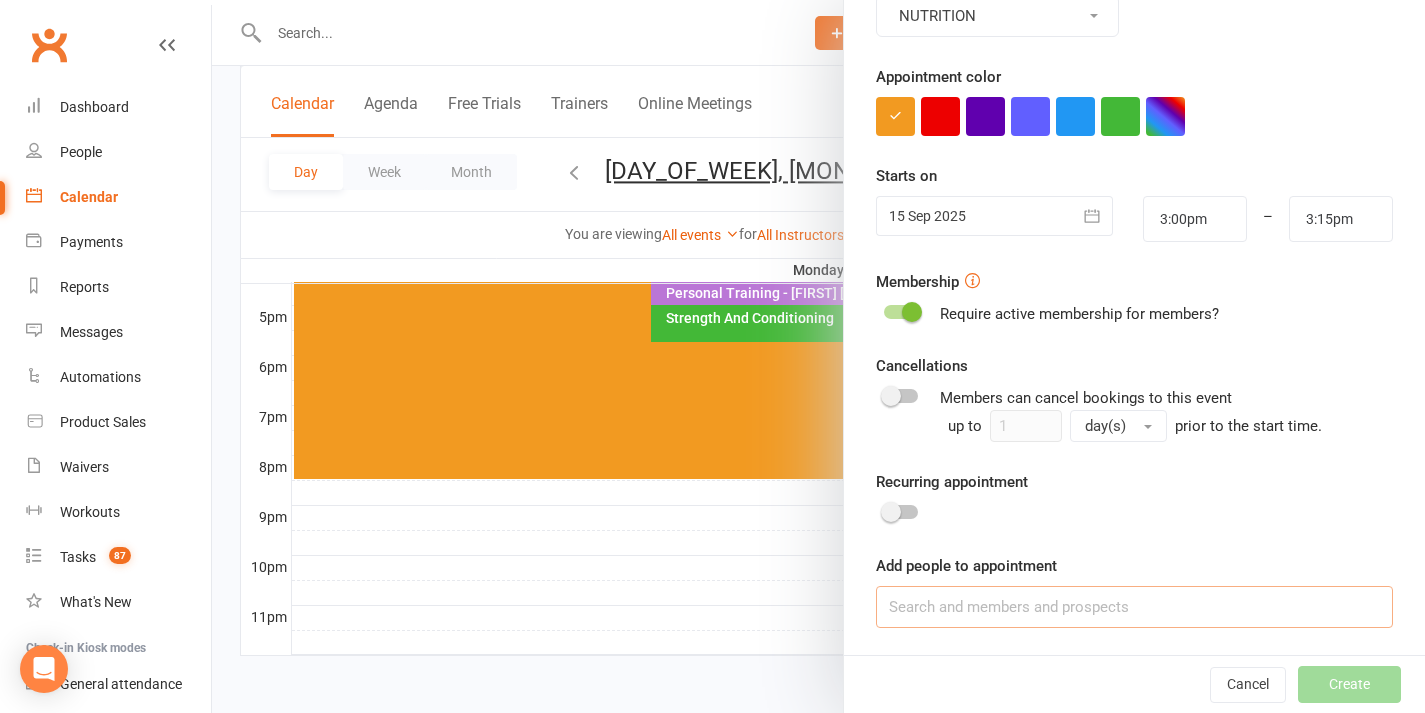 click at bounding box center [1134, 607] 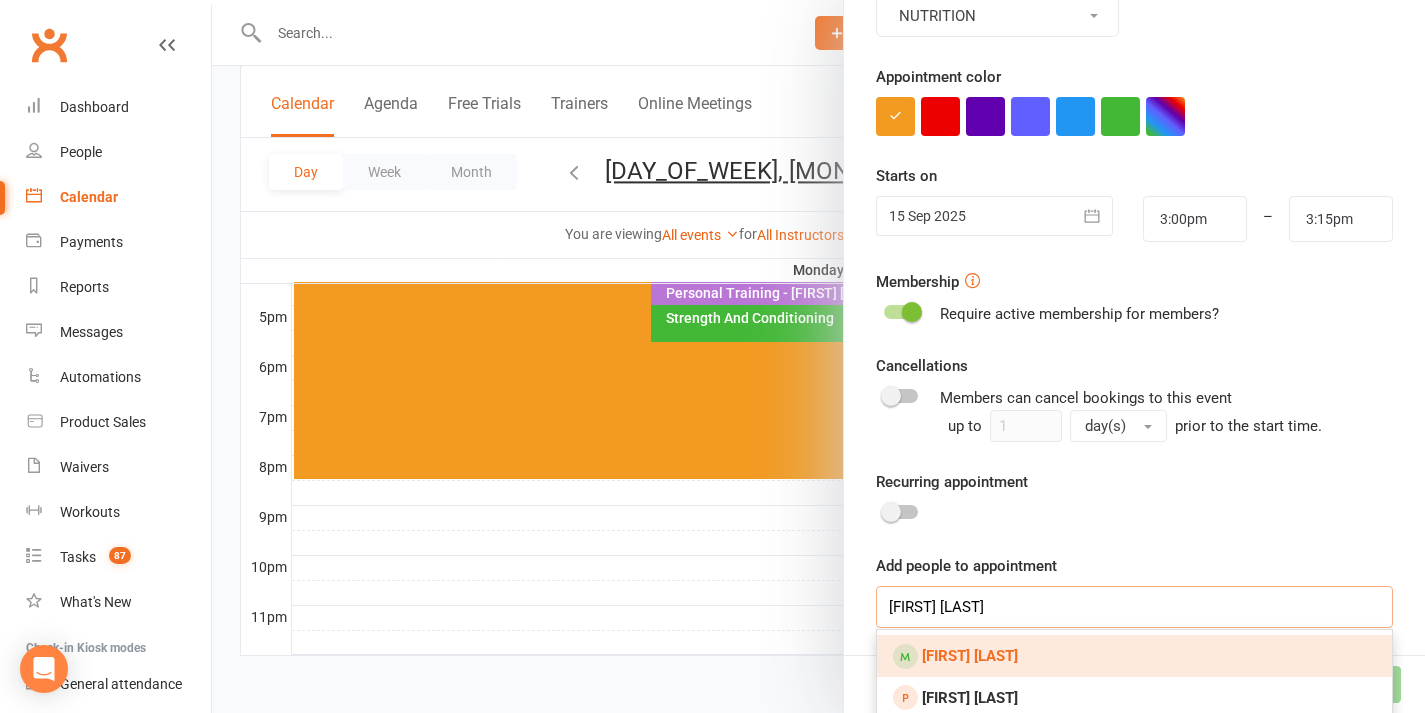 type on "[FIRST] [LAST]" 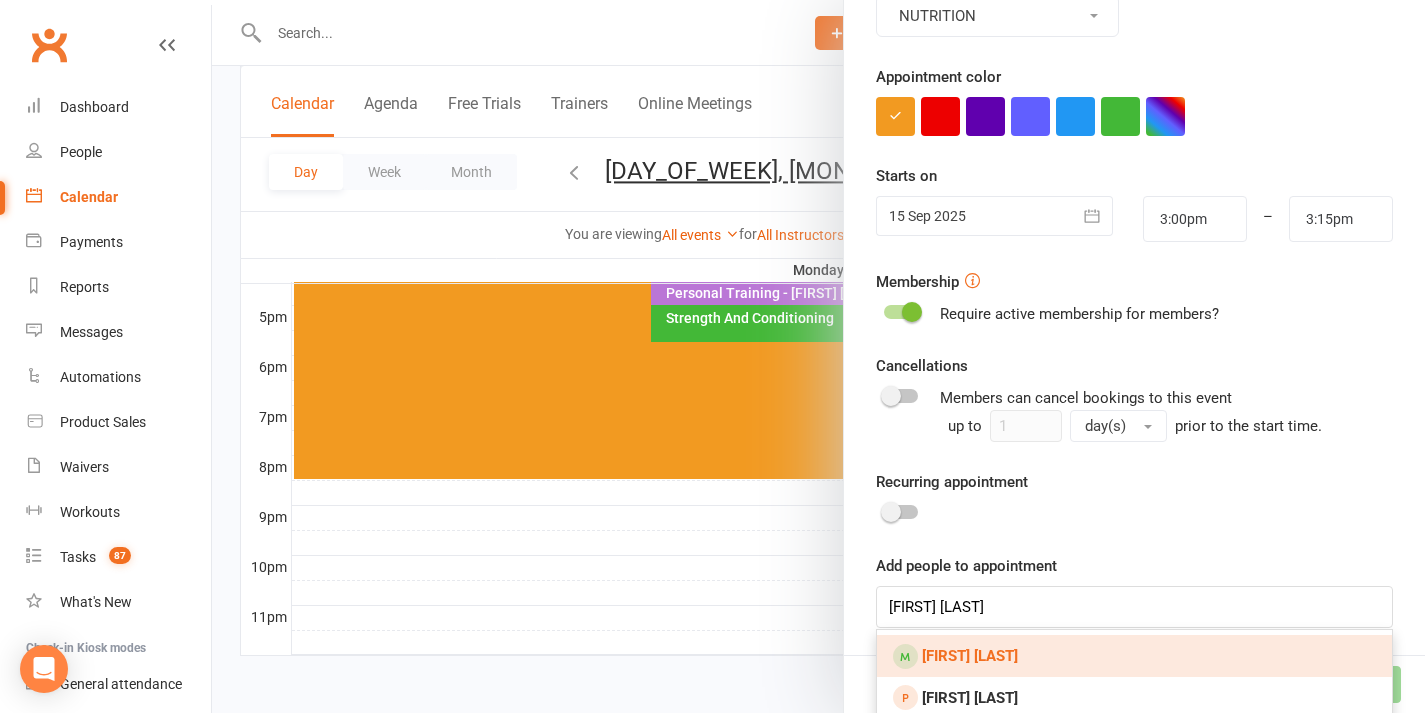 click on "[FIRST] [LAST]" at bounding box center (970, 656) 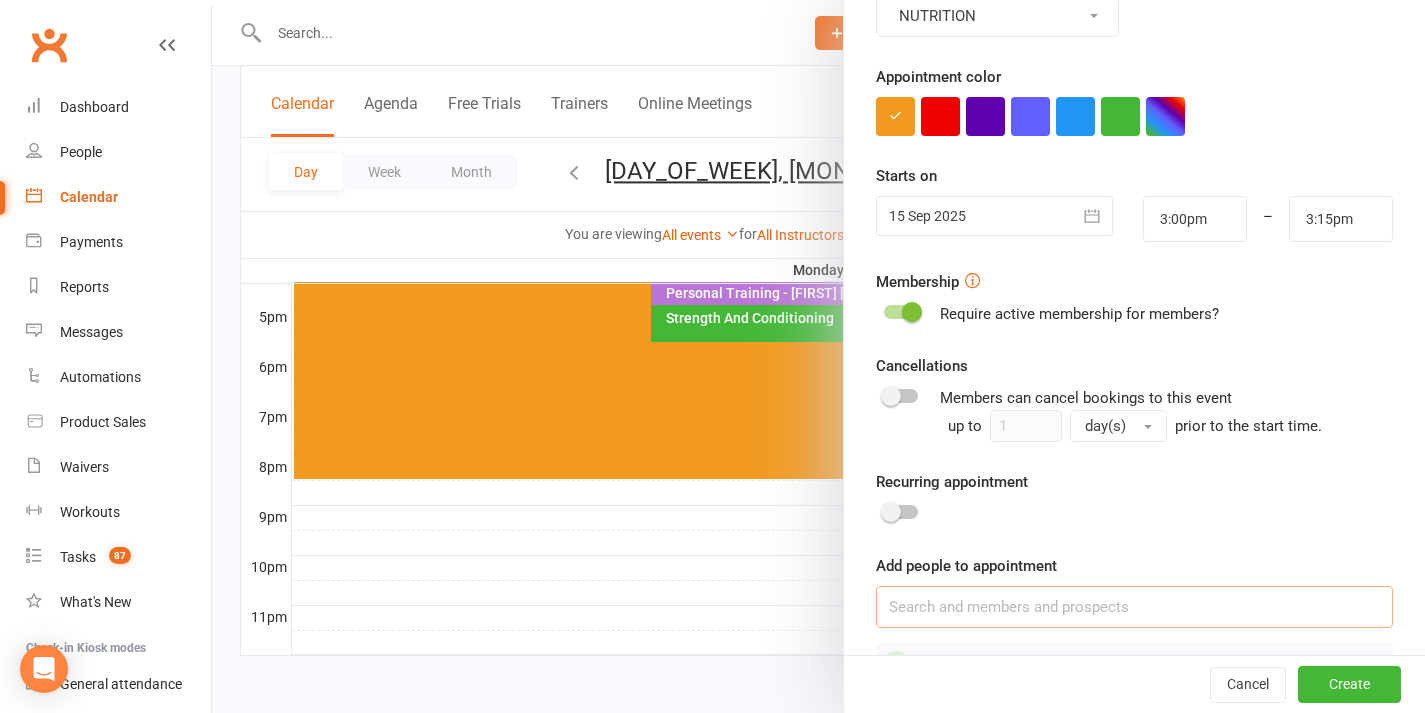 scroll, scrollTop: 382, scrollLeft: 0, axis: vertical 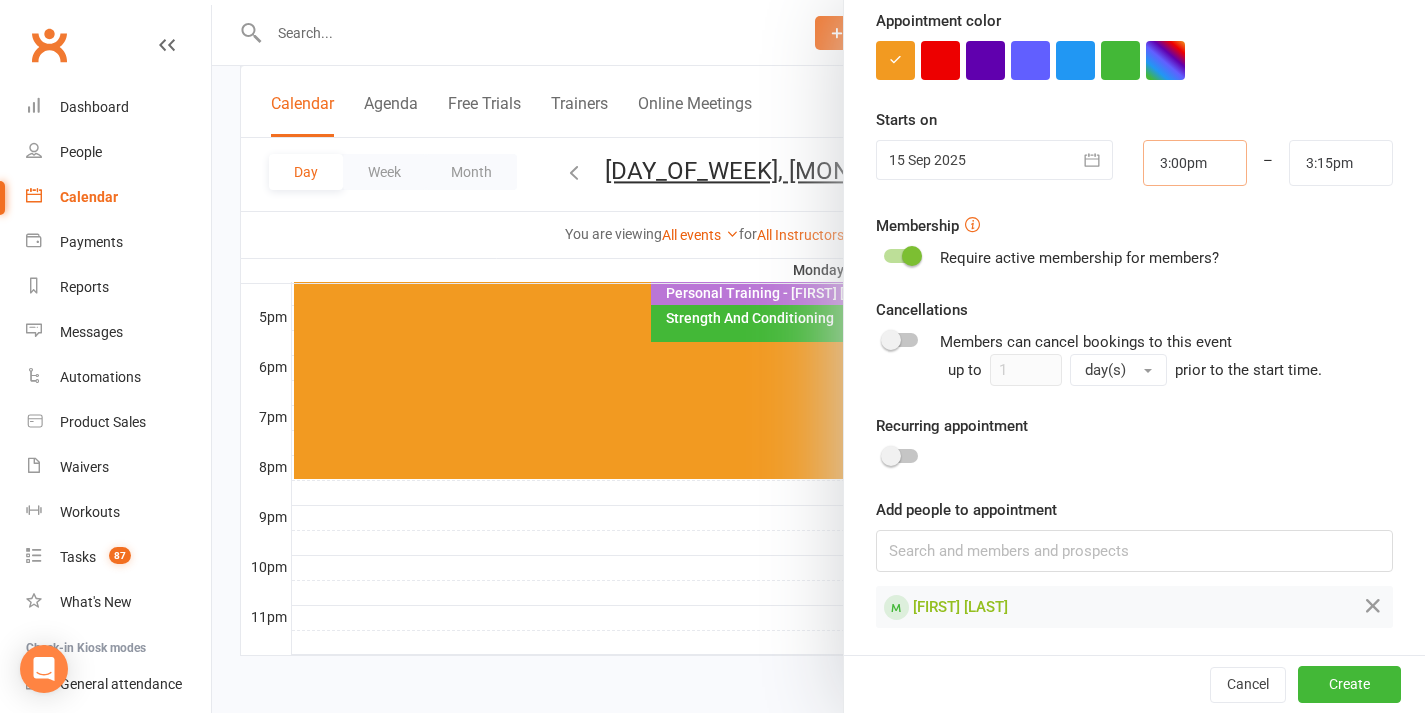 click on "3:00pm" at bounding box center [1195, 163] 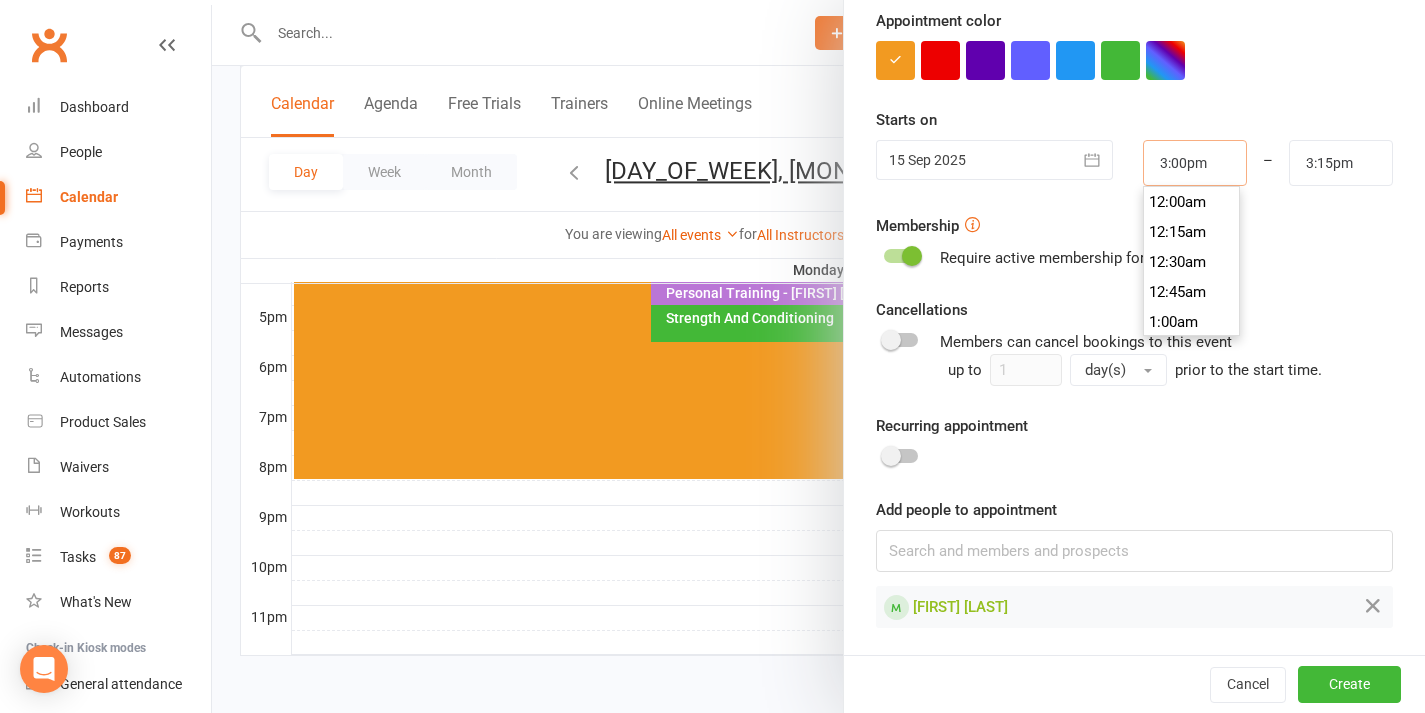 scroll, scrollTop: 1770, scrollLeft: 0, axis: vertical 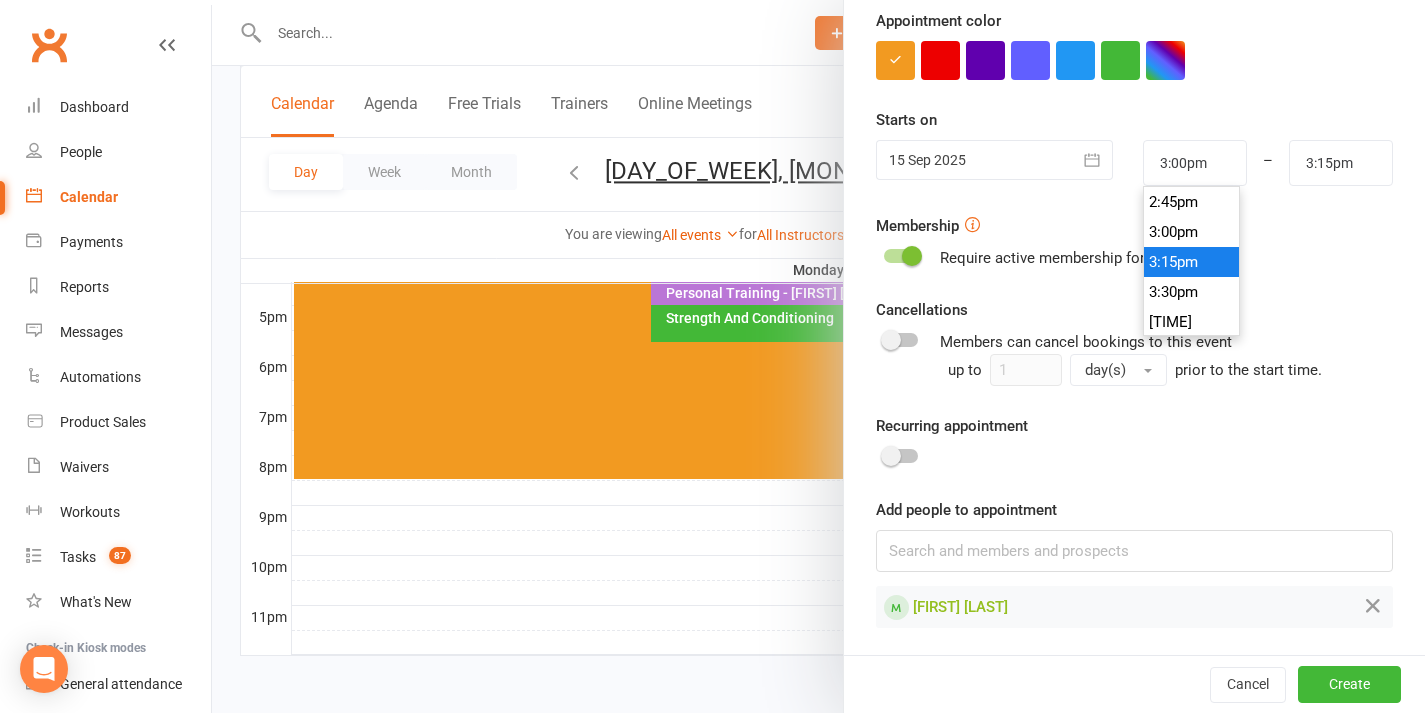 type on "3:15pm" 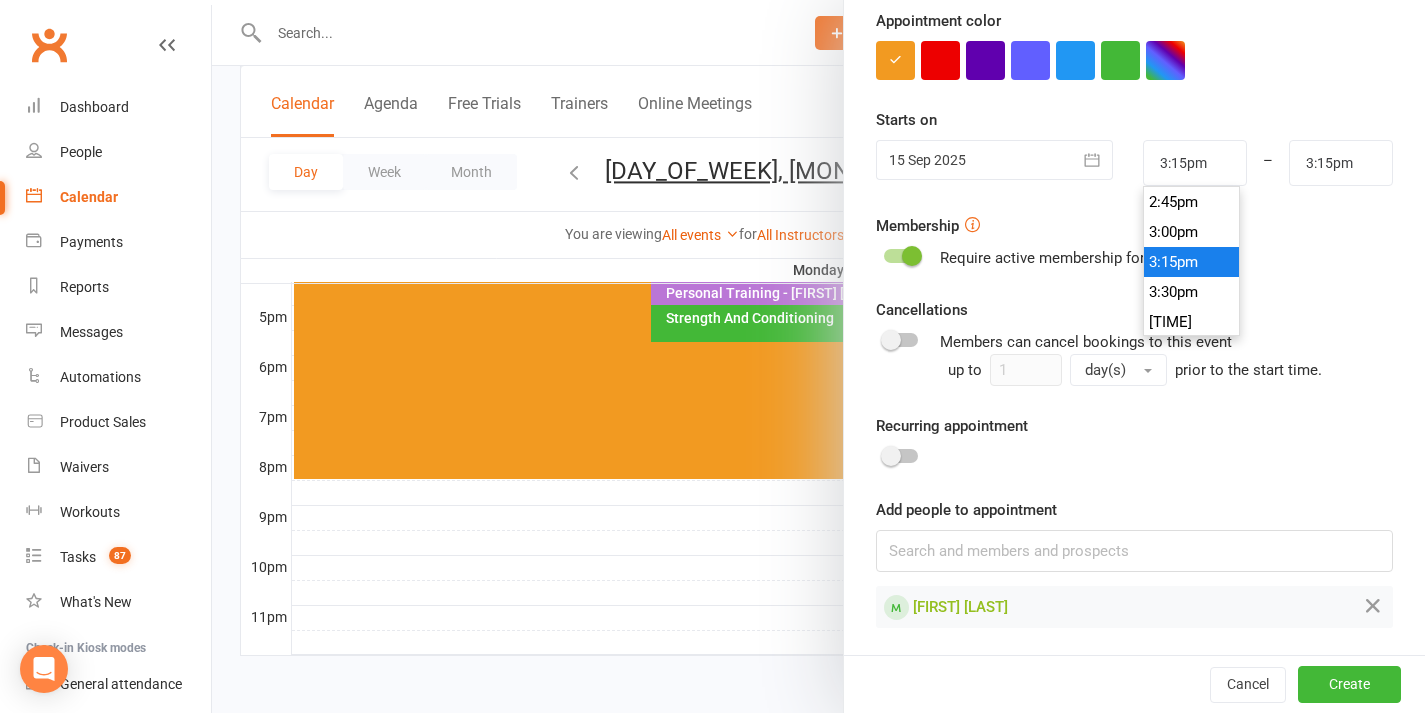 click on "3:15pm" at bounding box center [1192, 262] 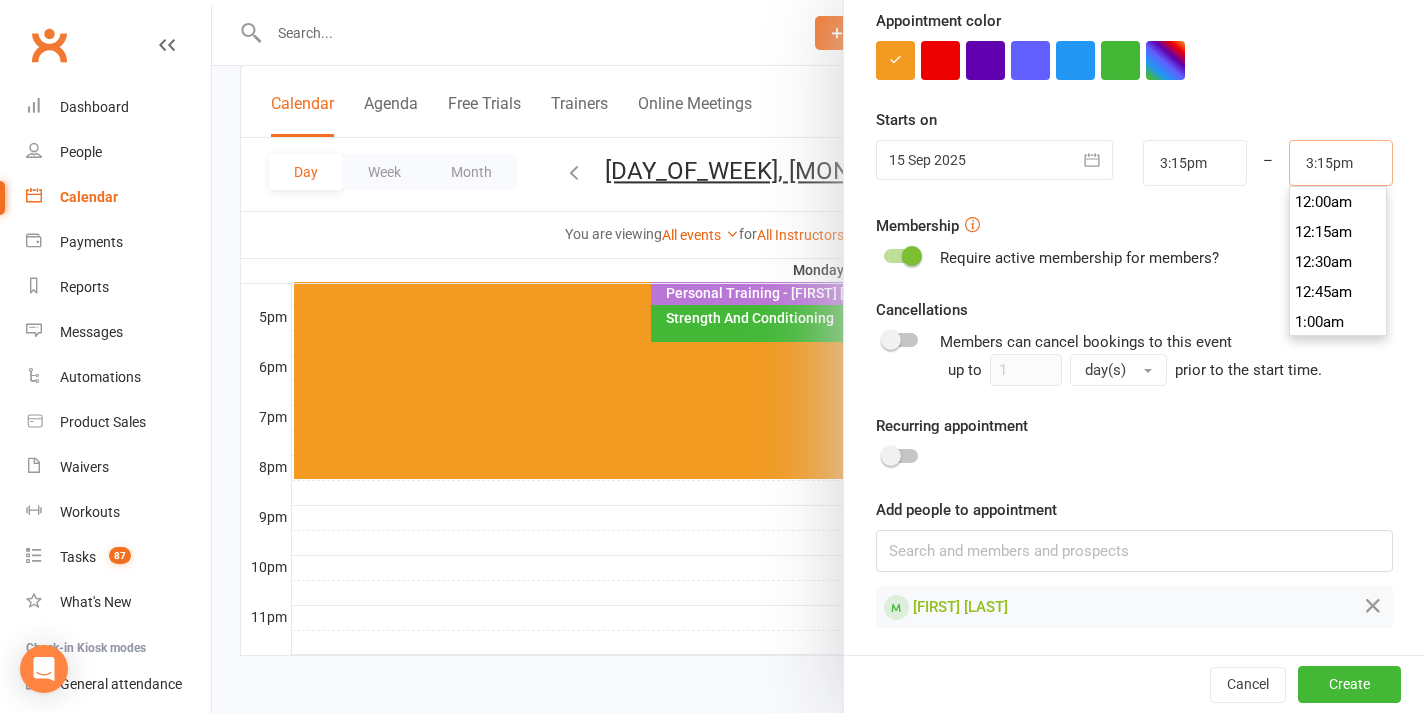 click on "3:15pm" at bounding box center [1341, 163] 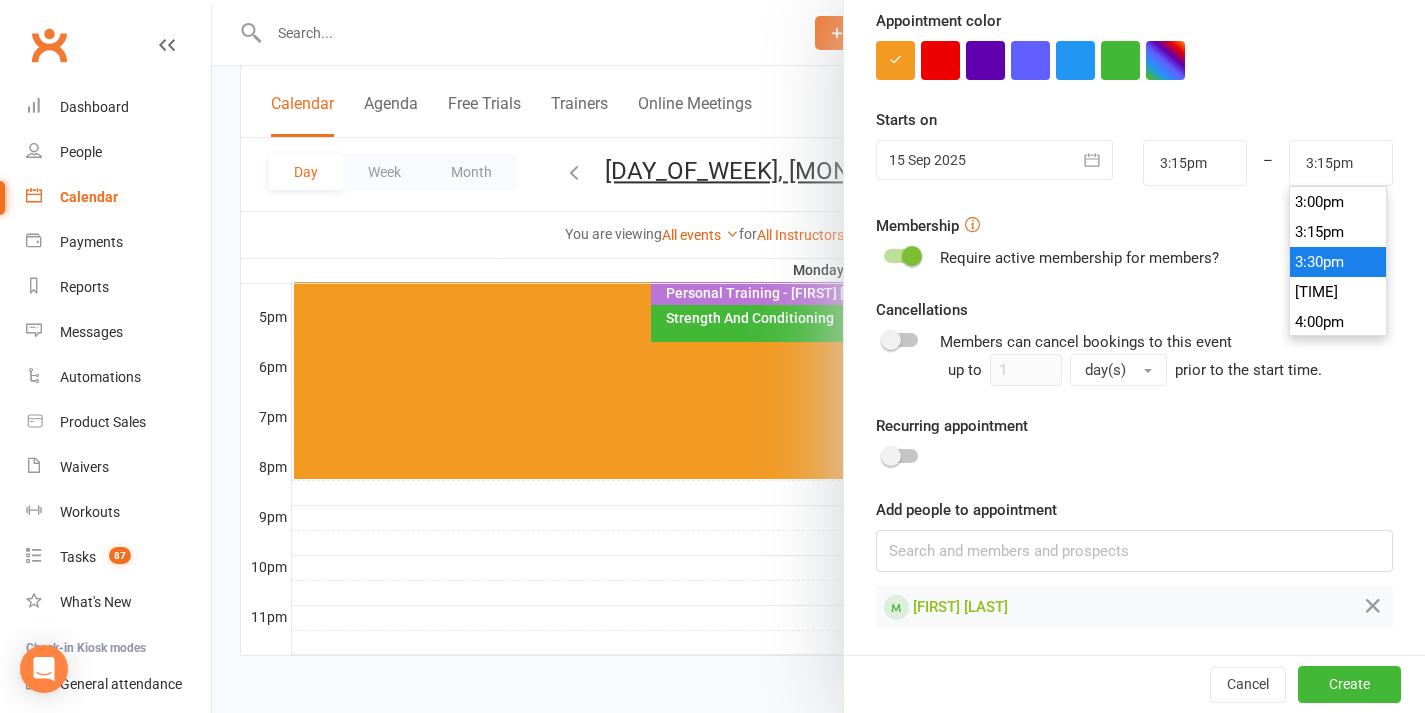 type on "3:30pm" 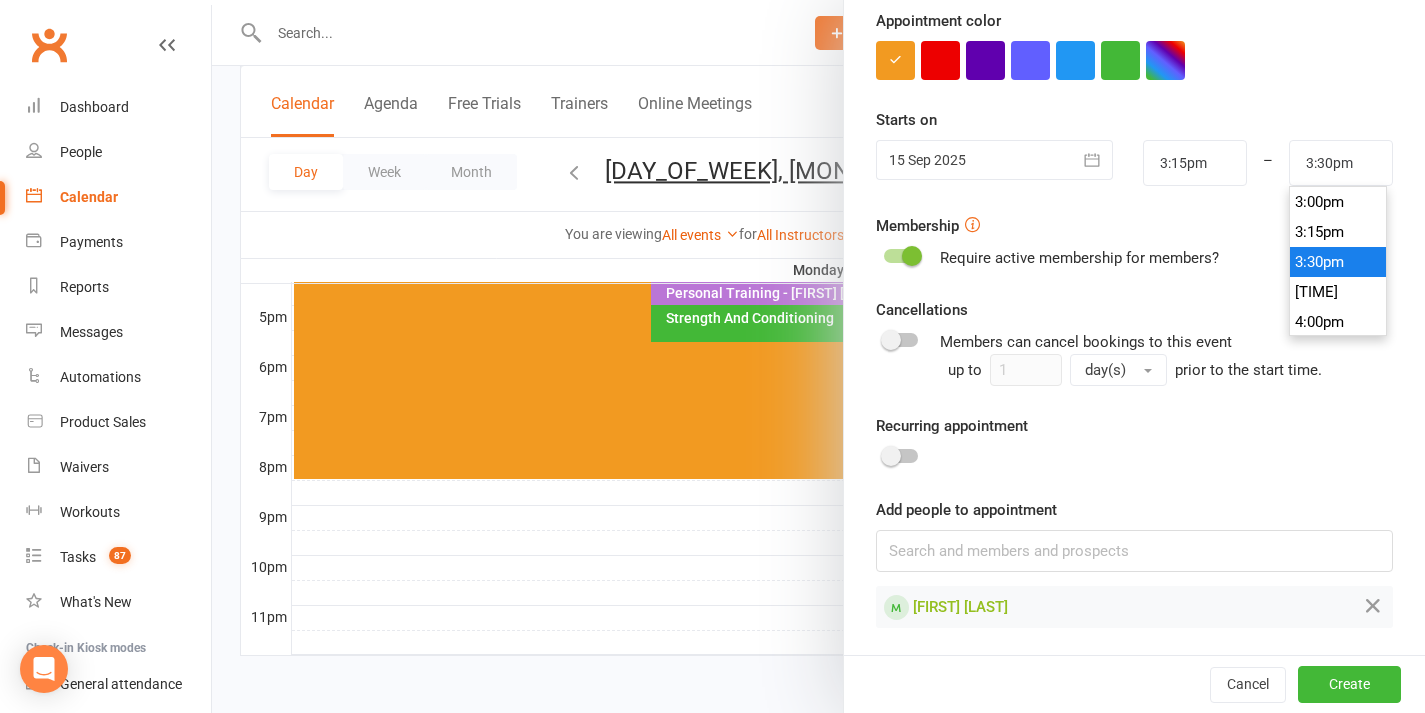 click on "3:30pm" at bounding box center (1338, 262) 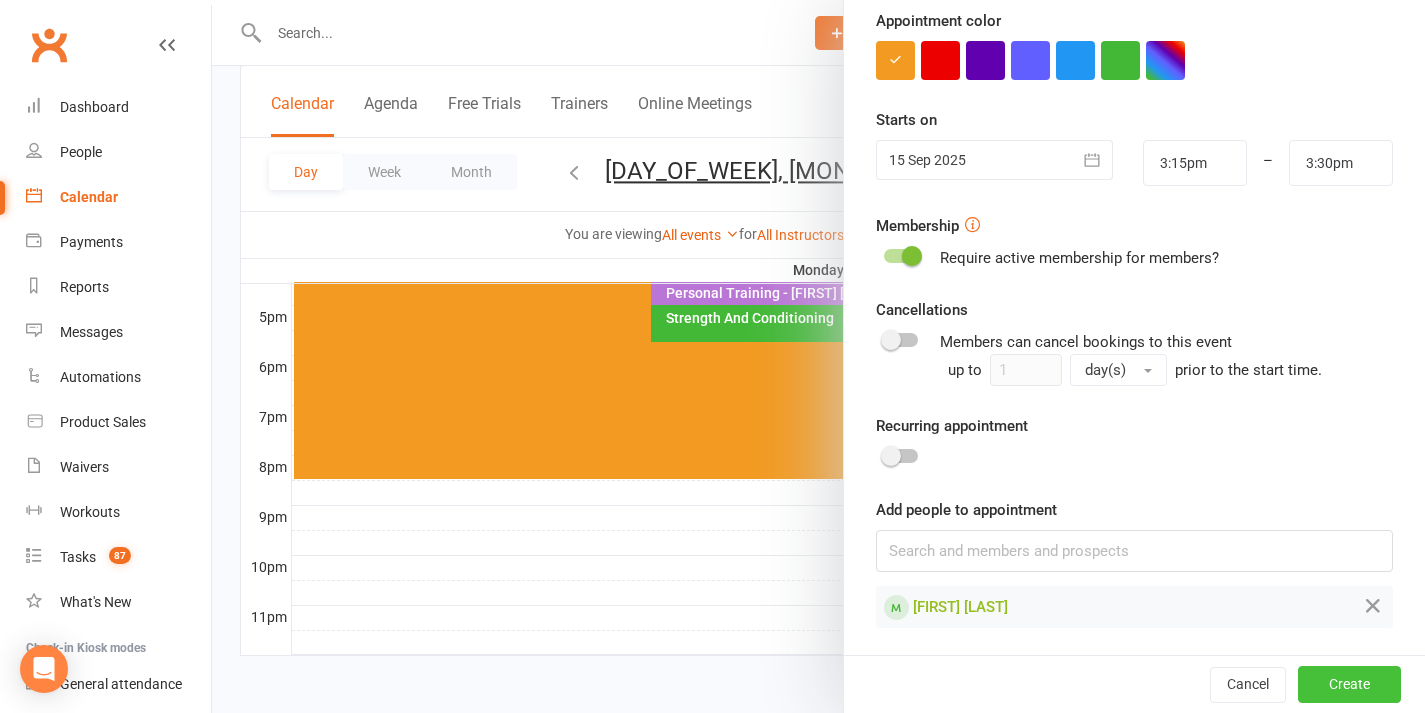 click on "Create" at bounding box center (1349, 685) 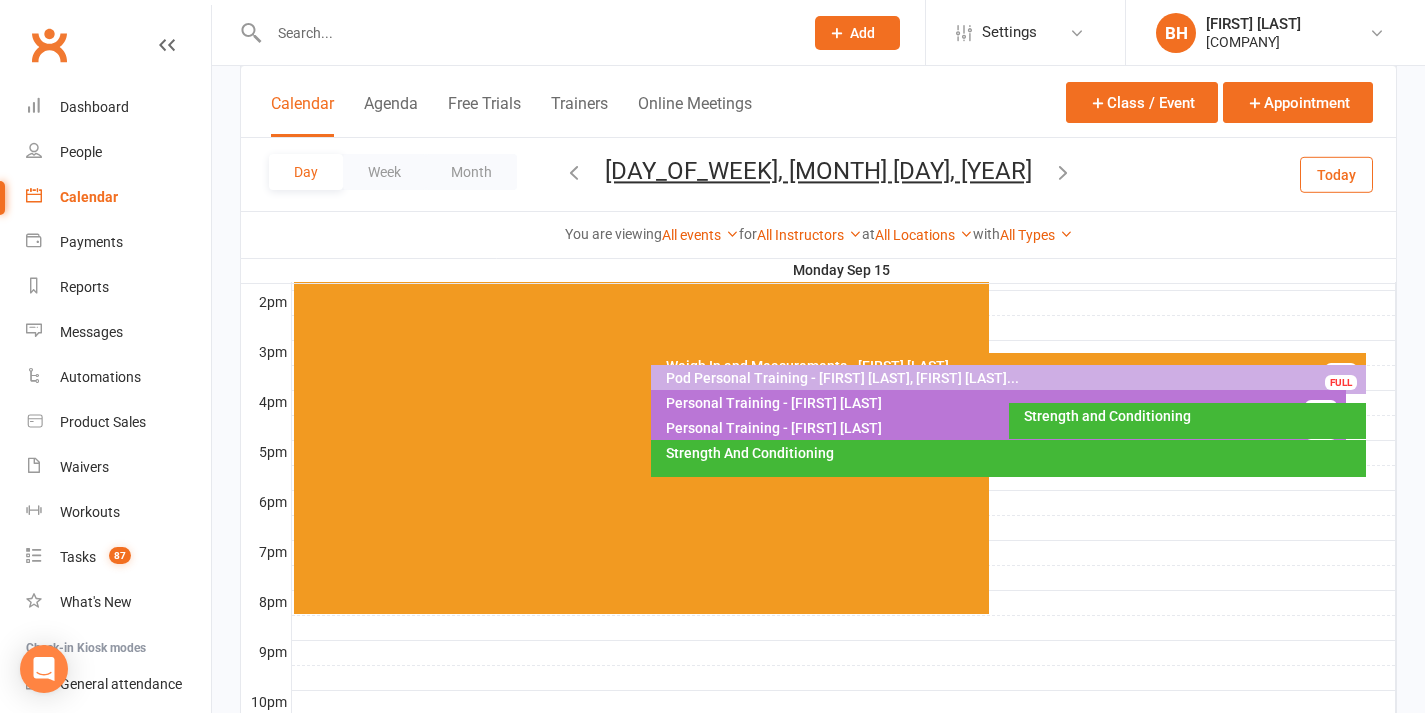scroll, scrollTop: 725, scrollLeft: 0, axis: vertical 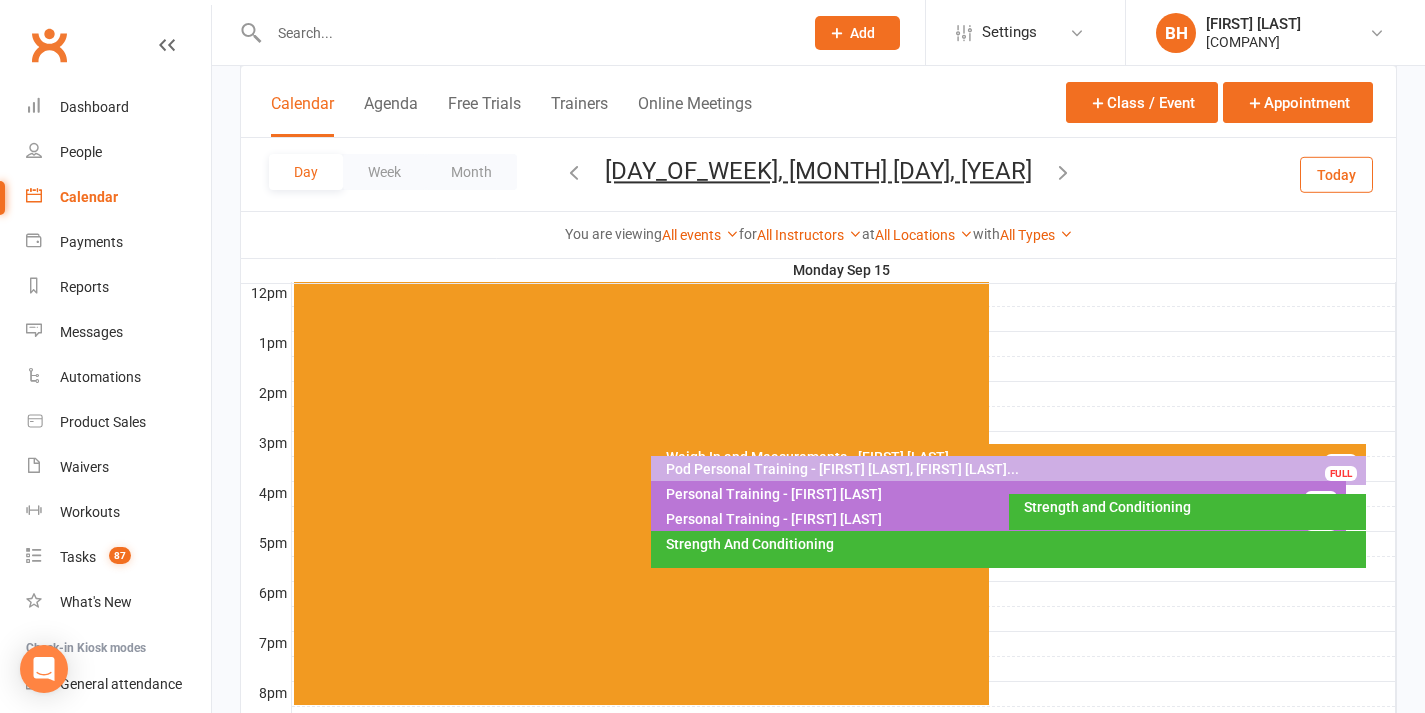 click at bounding box center (526, 33) 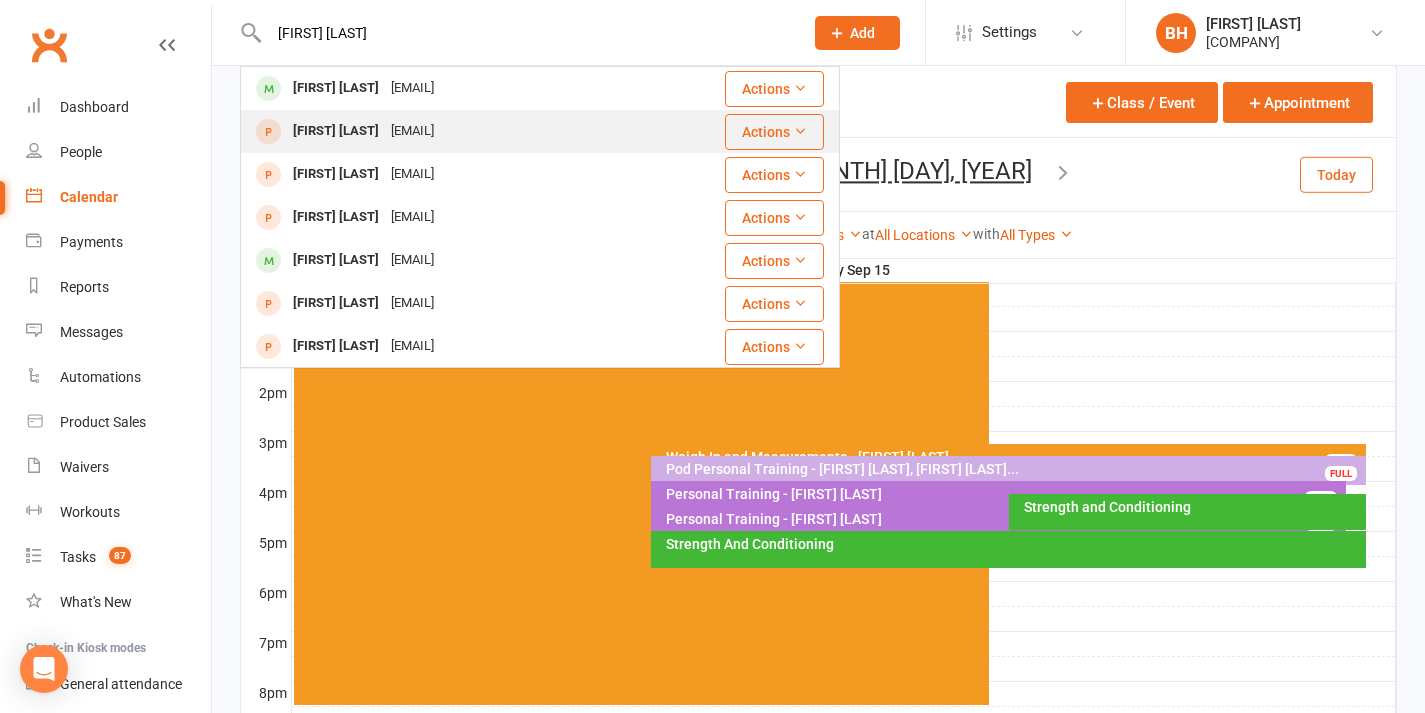 type on "[FIRST] [LAST]" 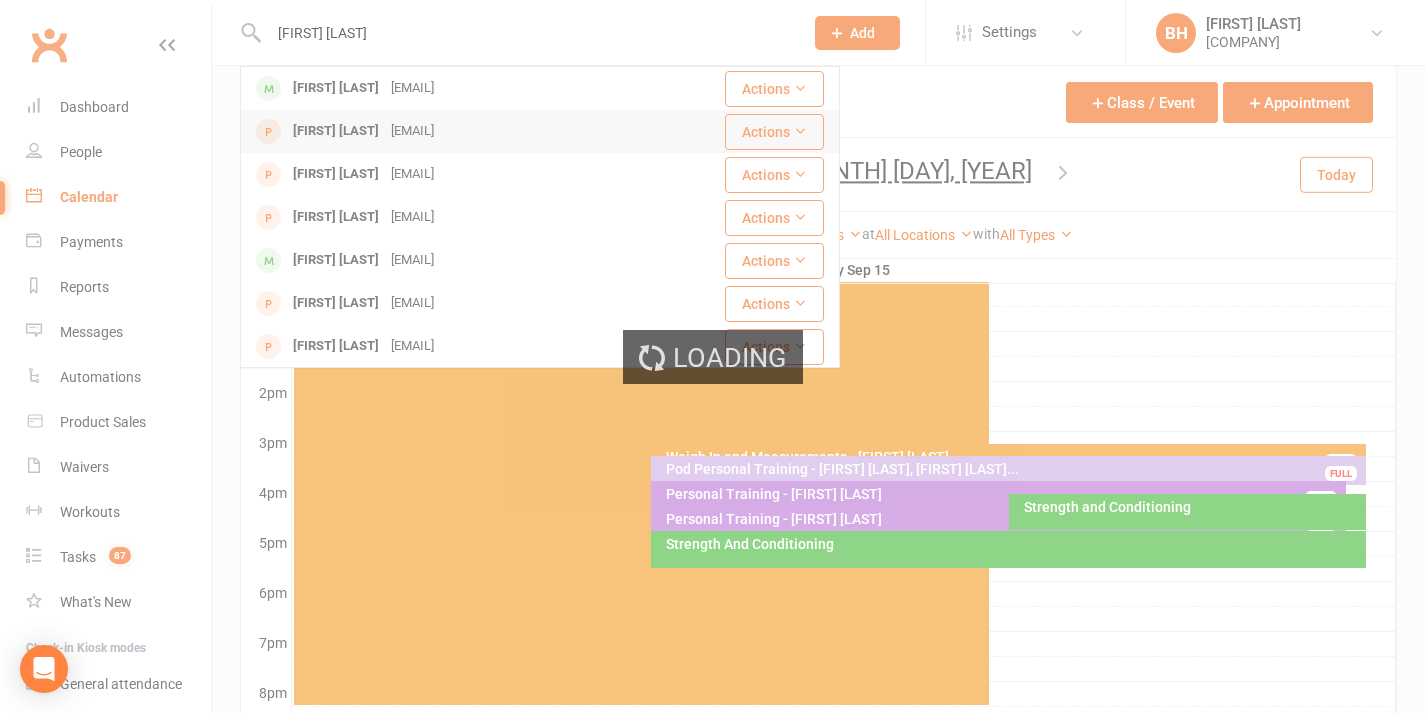 type 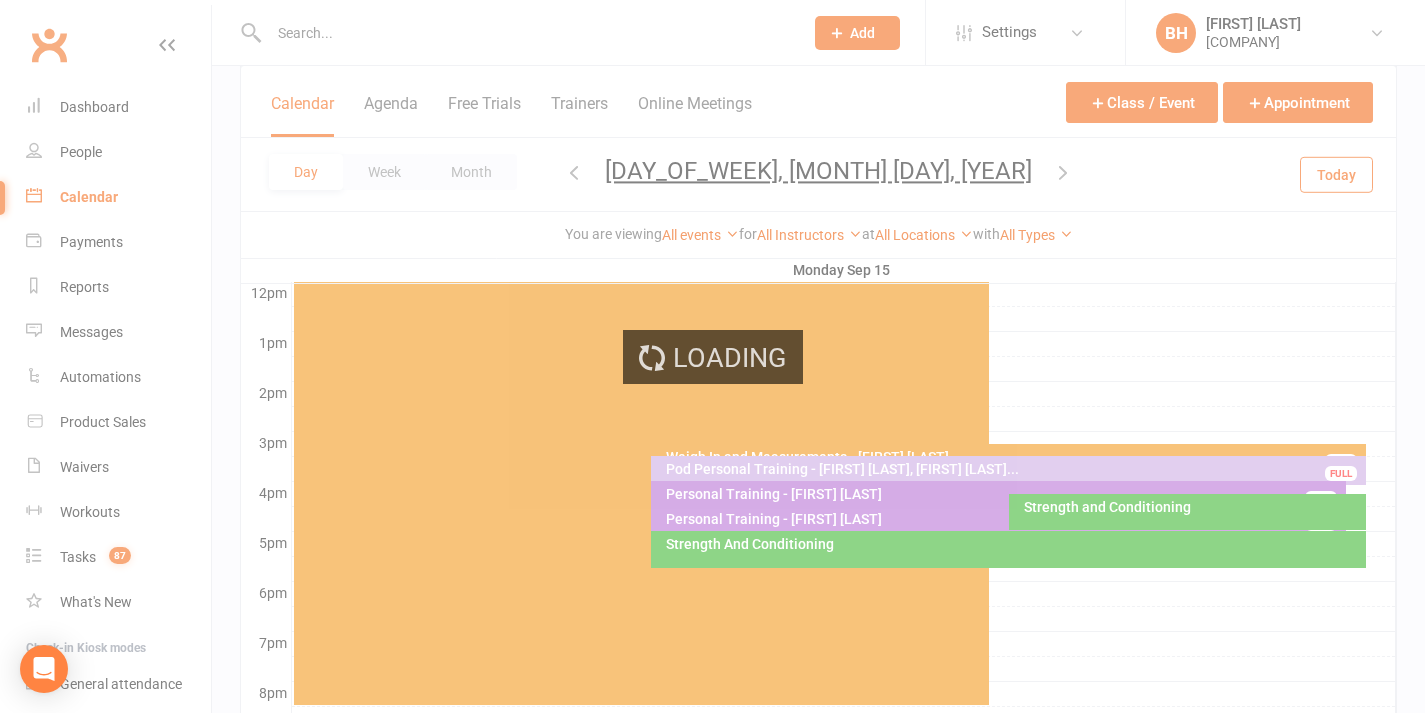 scroll, scrollTop: 0, scrollLeft: 0, axis: both 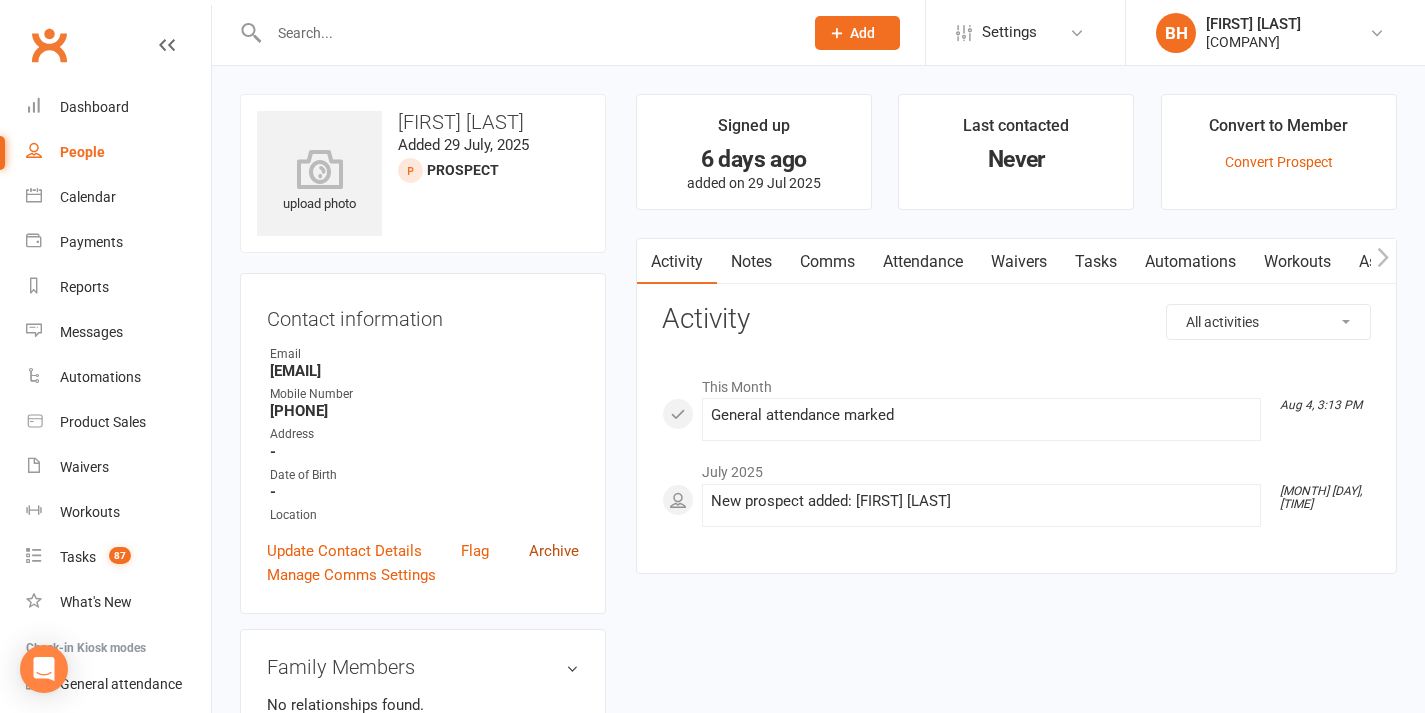 click on "Archive" at bounding box center (554, 551) 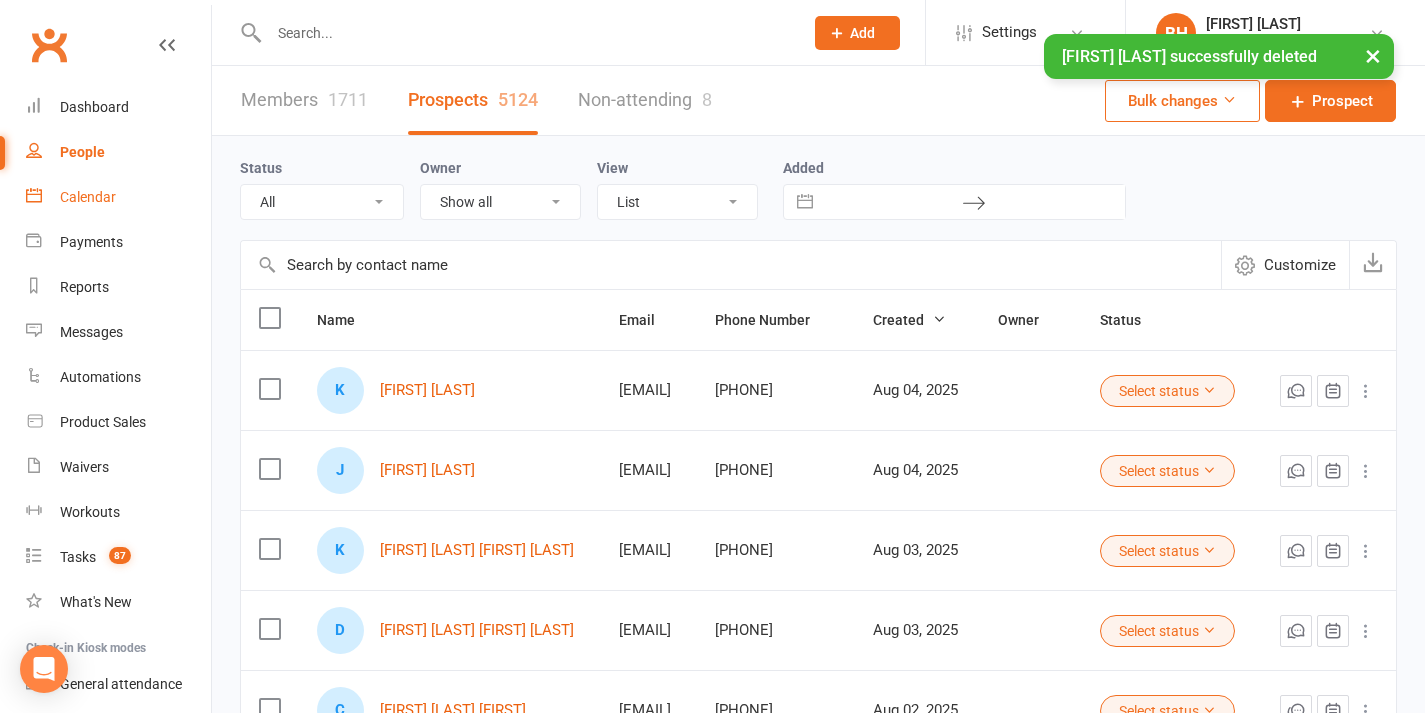 click on "Calendar" at bounding box center [88, 197] 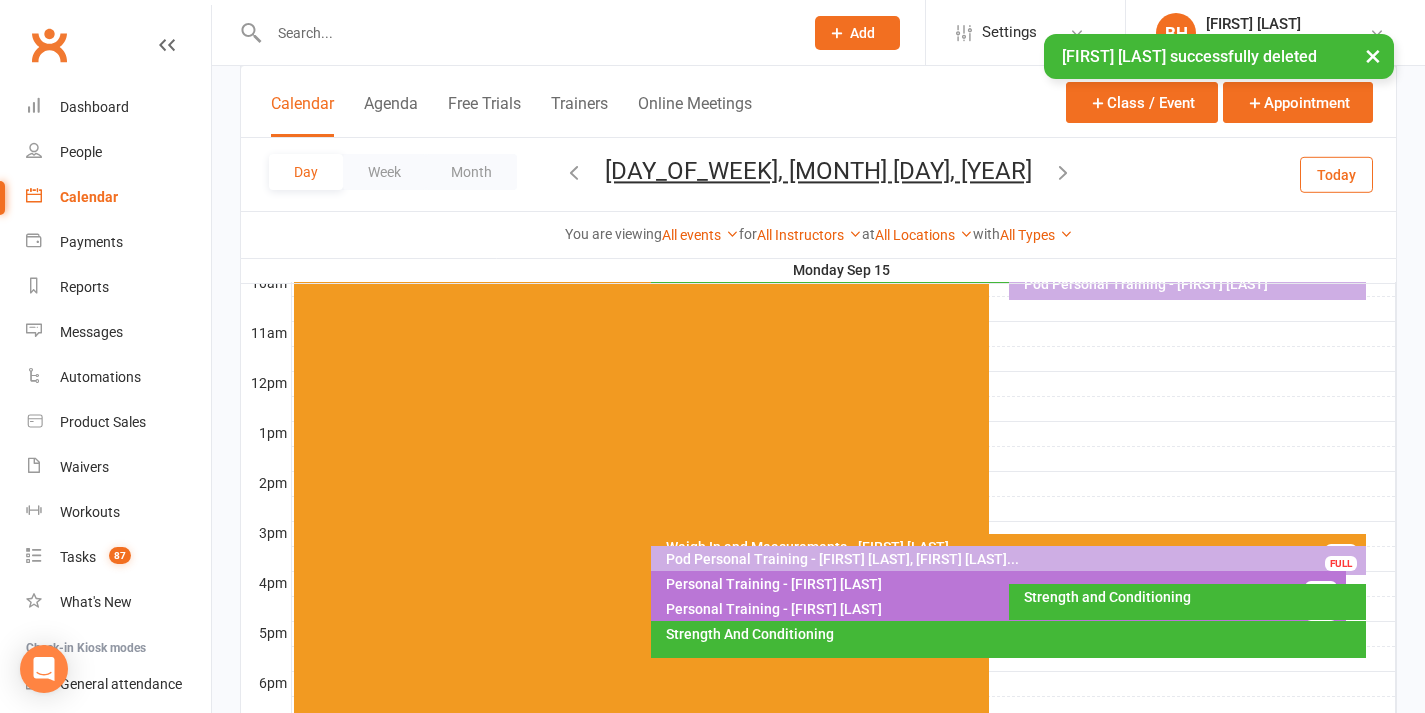 scroll, scrollTop: 642, scrollLeft: 0, axis: vertical 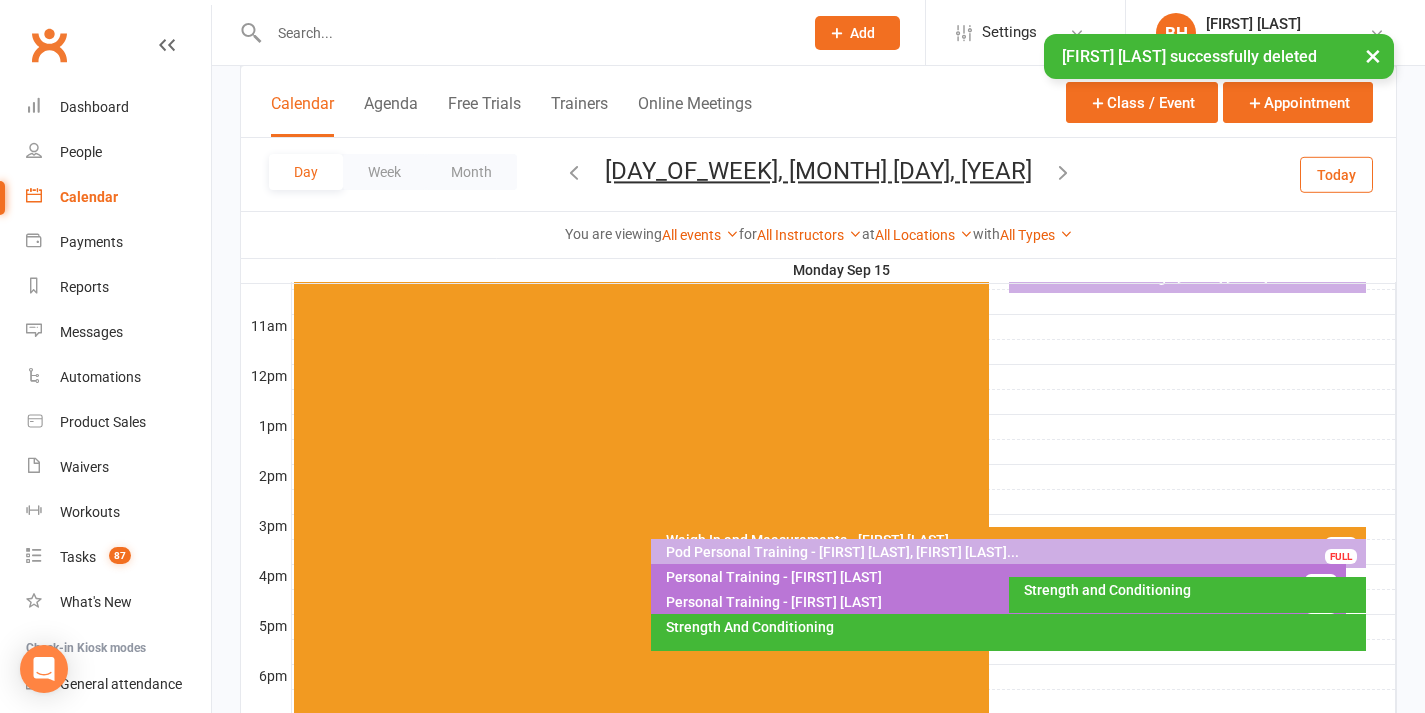 click on "Weigh In and Measurements - [FIRST] [LAST] FULL" at bounding box center [1008, 541] 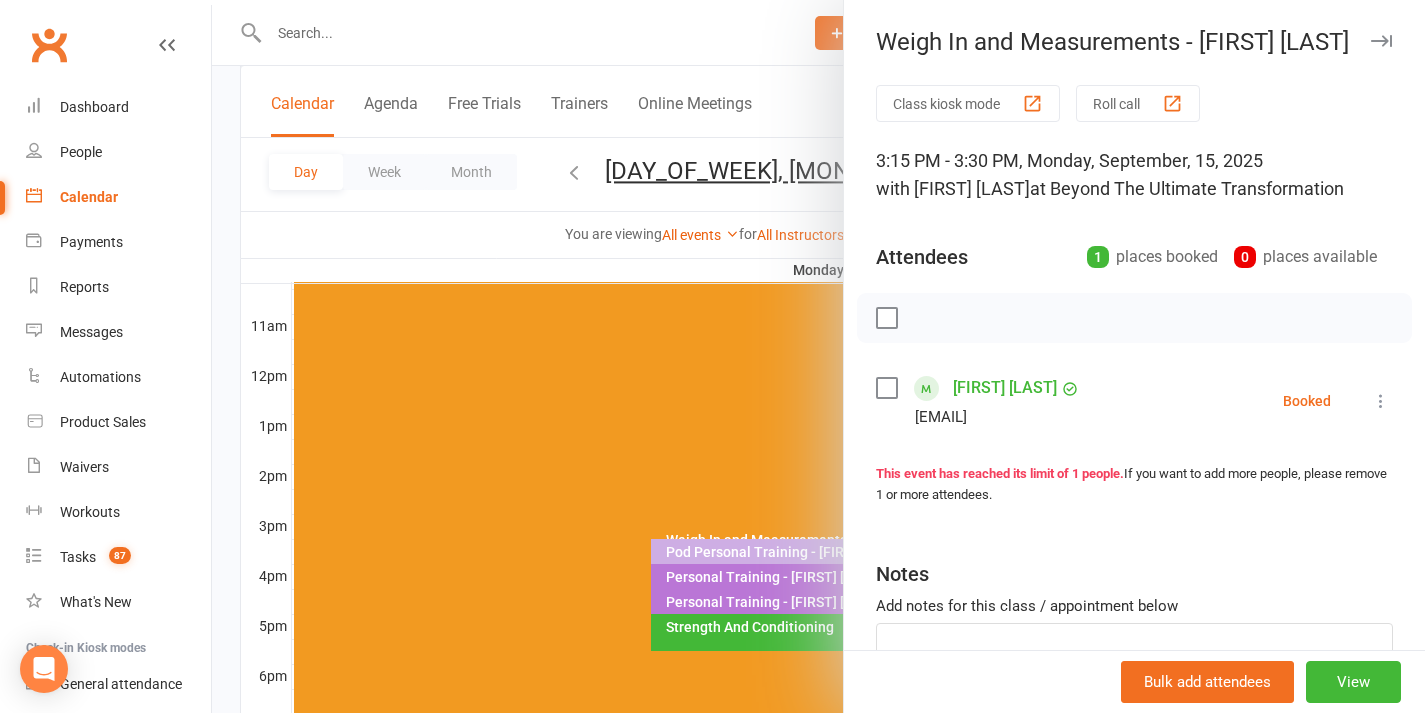 click on "[FIRST] [LAST]" at bounding box center (1005, 388) 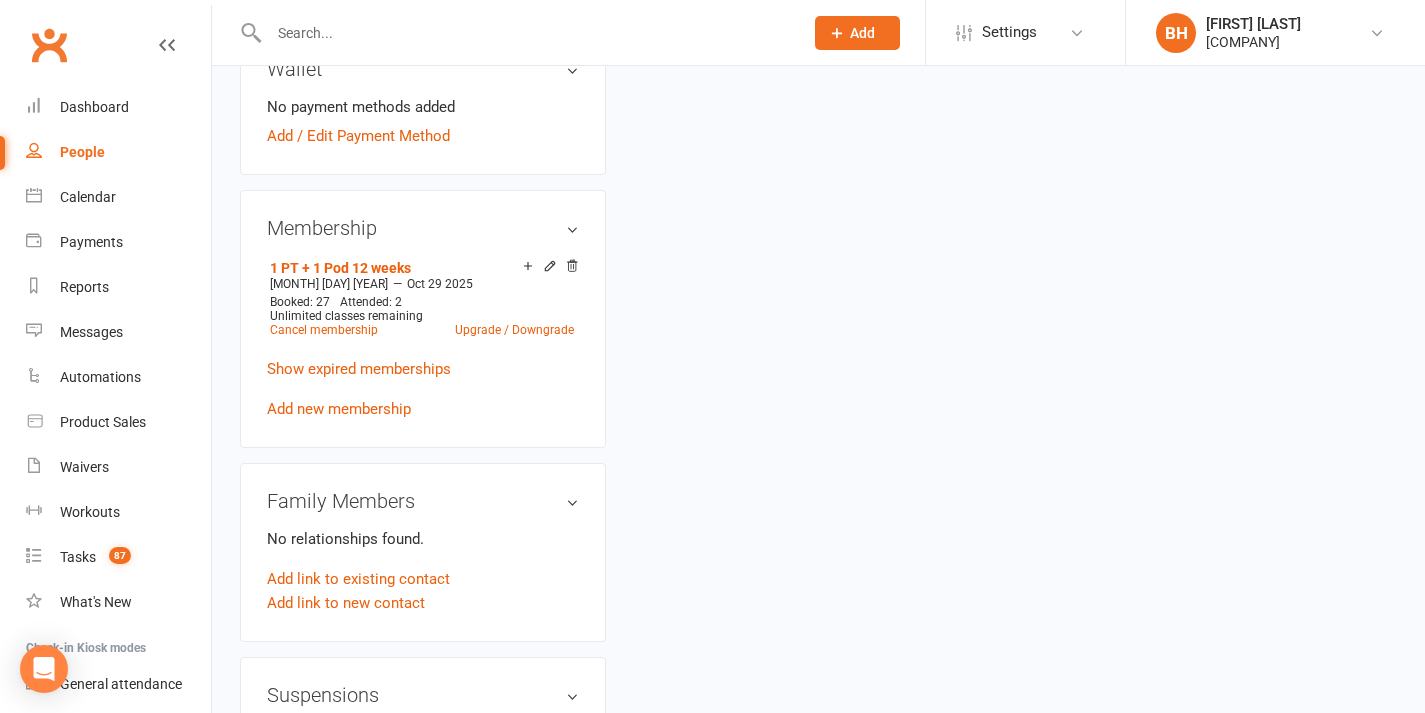 scroll, scrollTop: 0, scrollLeft: 0, axis: both 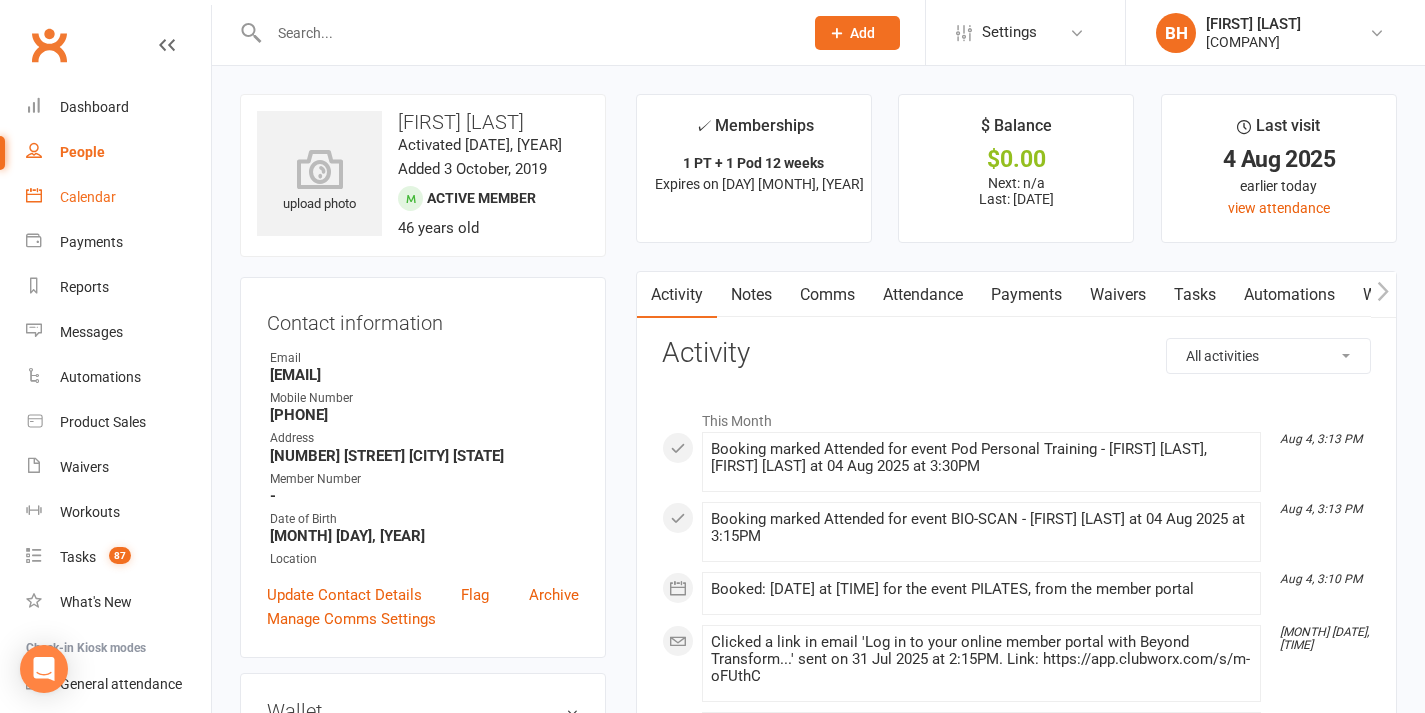 click on "Calendar" at bounding box center [118, 197] 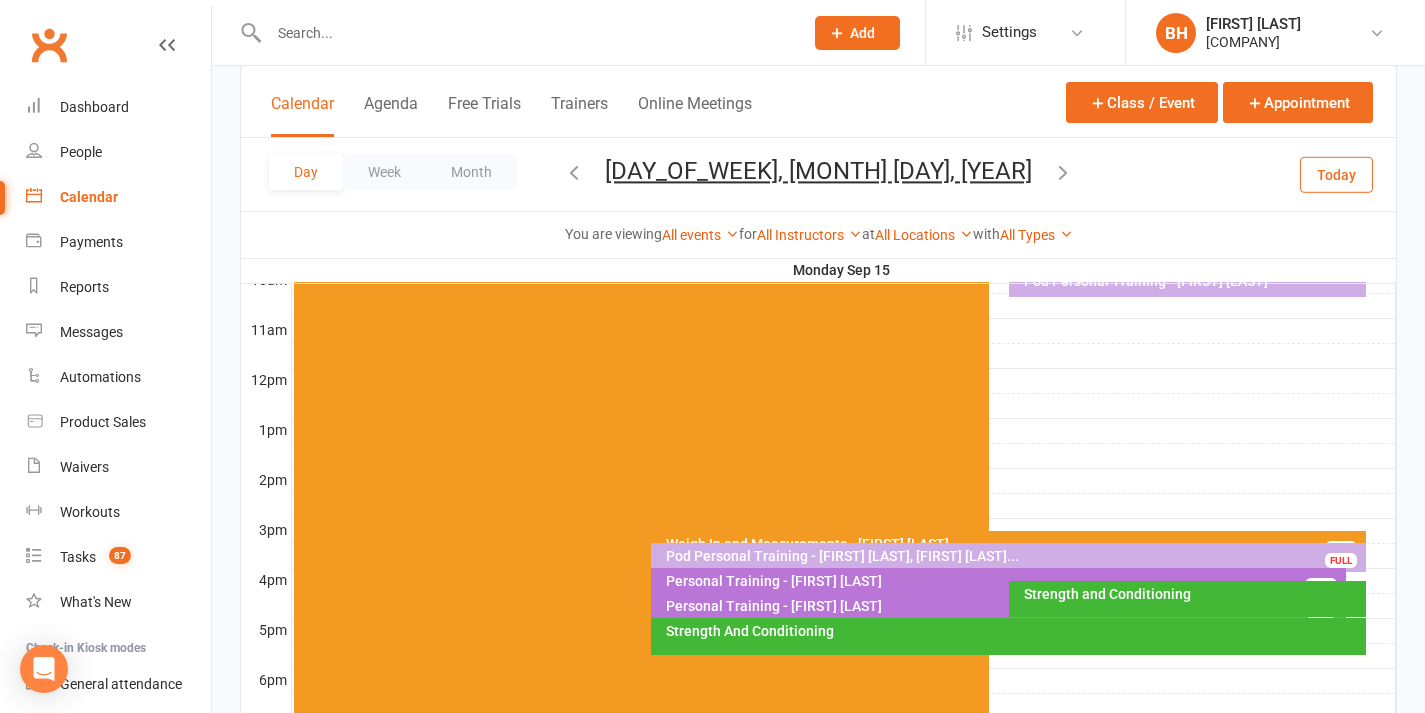 scroll, scrollTop: 637, scrollLeft: 0, axis: vertical 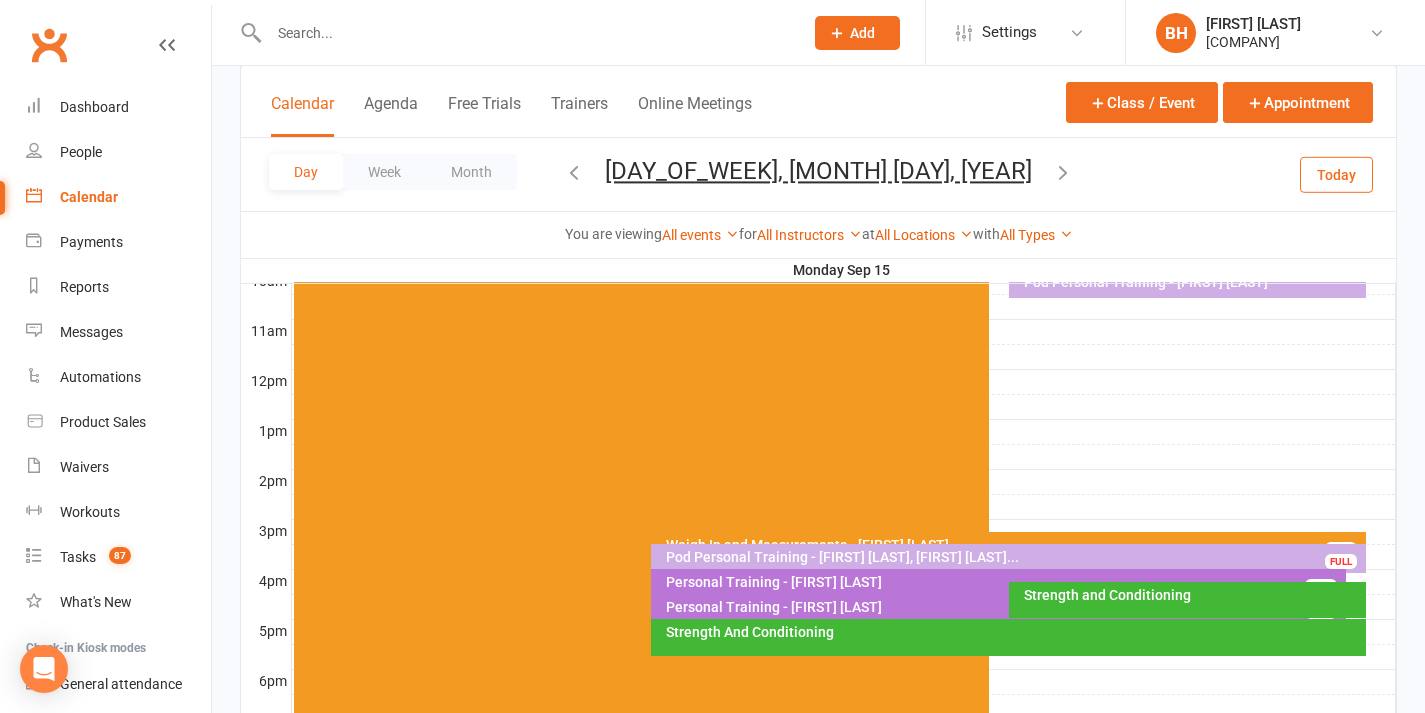 click on "Pod Personal Training - [FIRST] [LAST], [FIRST] [LAST]..." at bounding box center [1013, 557] 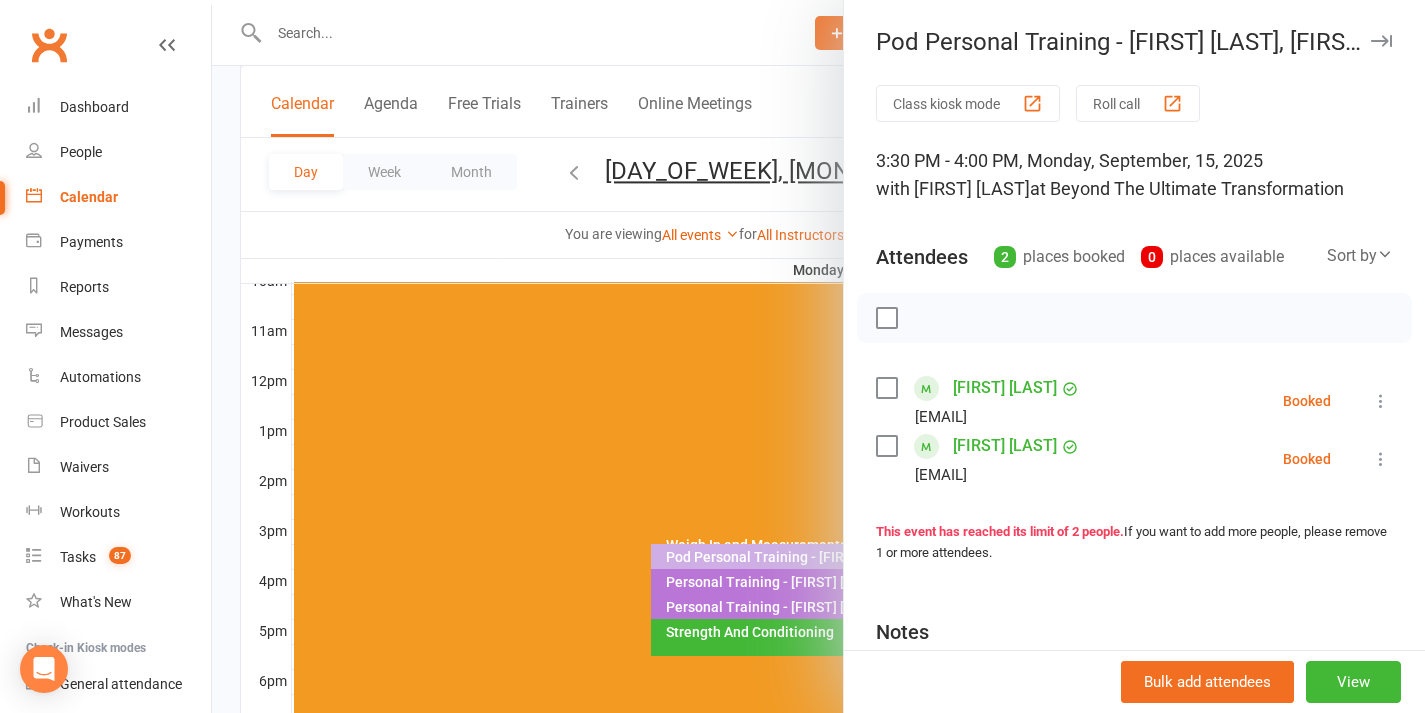 click at bounding box center [818, 356] 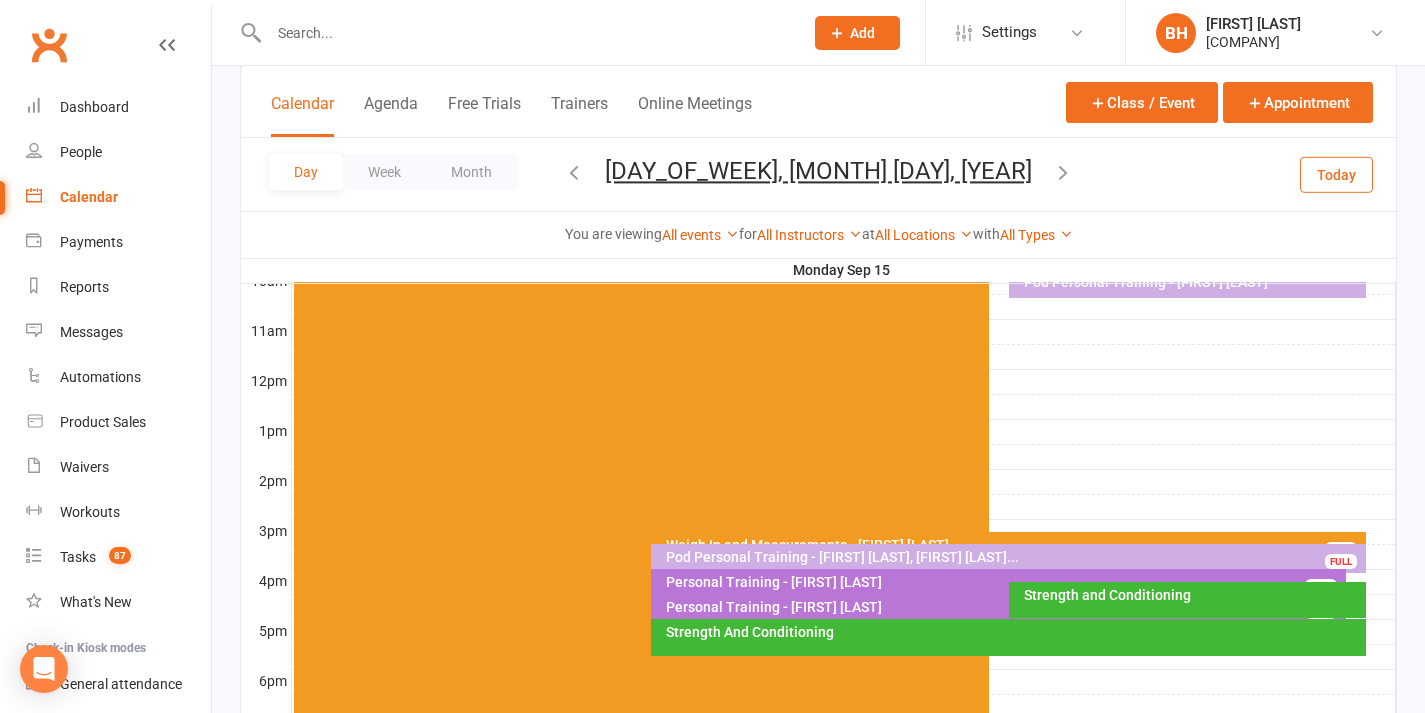 click on "[DAY_OF_WEEK], [MONTH] [DAY], [YEAR]
August [YEAR]
Sun Mon Tue Wed Thu Fri Sat
27
28
29
30
31
01
03
04
05
06
07
08
09
10
11
12
13
14
15
16
17
18
19
20
21
22
23
24
25
26
27
28
29
30
31 01" at bounding box center (818, 174) 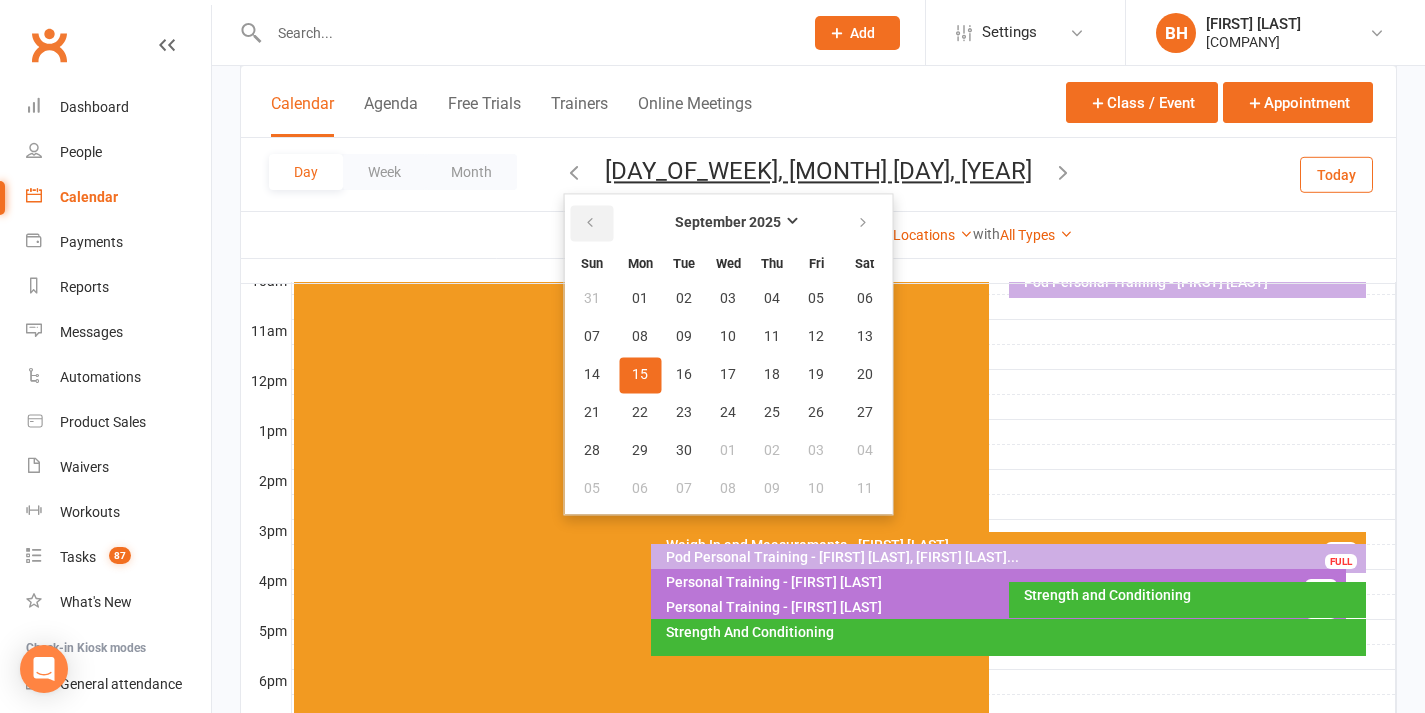 click at bounding box center [591, 223] 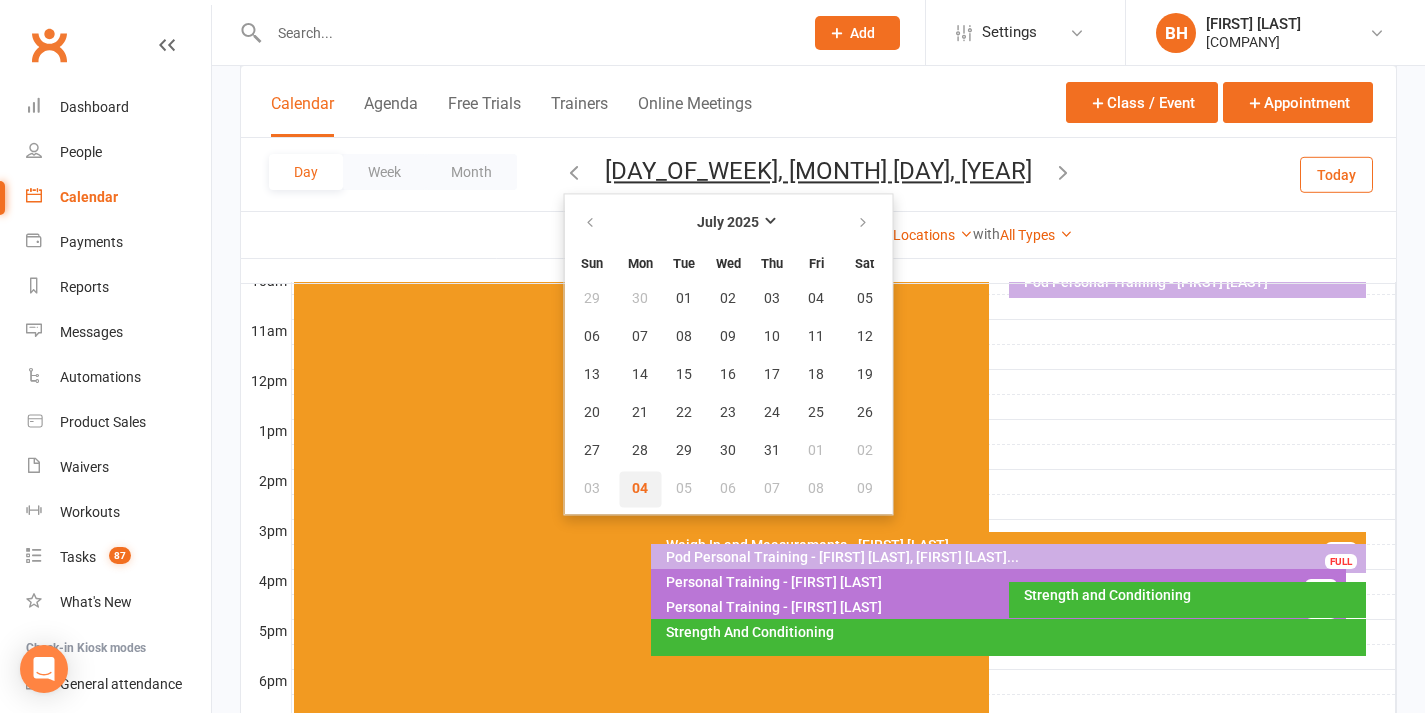 click on "04" at bounding box center (640, 489) 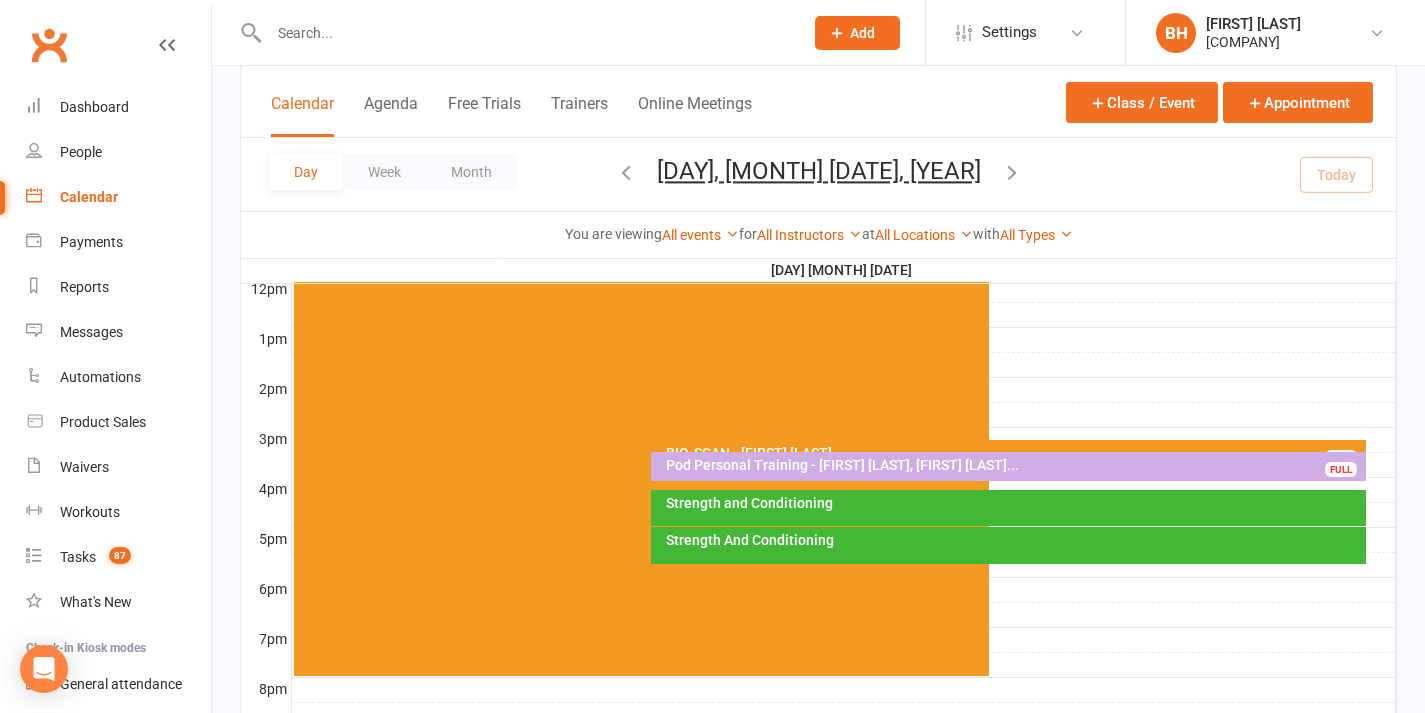 scroll, scrollTop: 724, scrollLeft: 0, axis: vertical 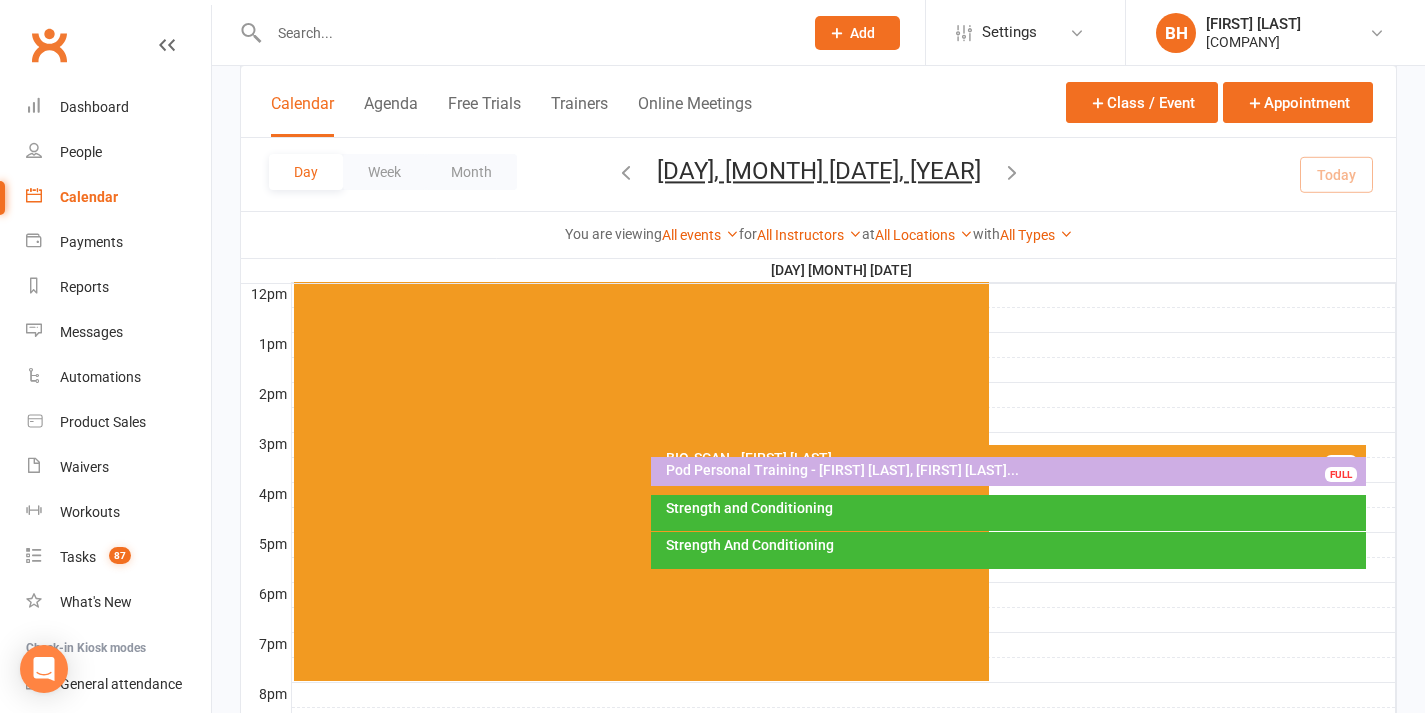 click on "Pod Personal Training - [FIRST] [LAST], [FIRST] [LAST]..." at bounding box center [1013, 470] 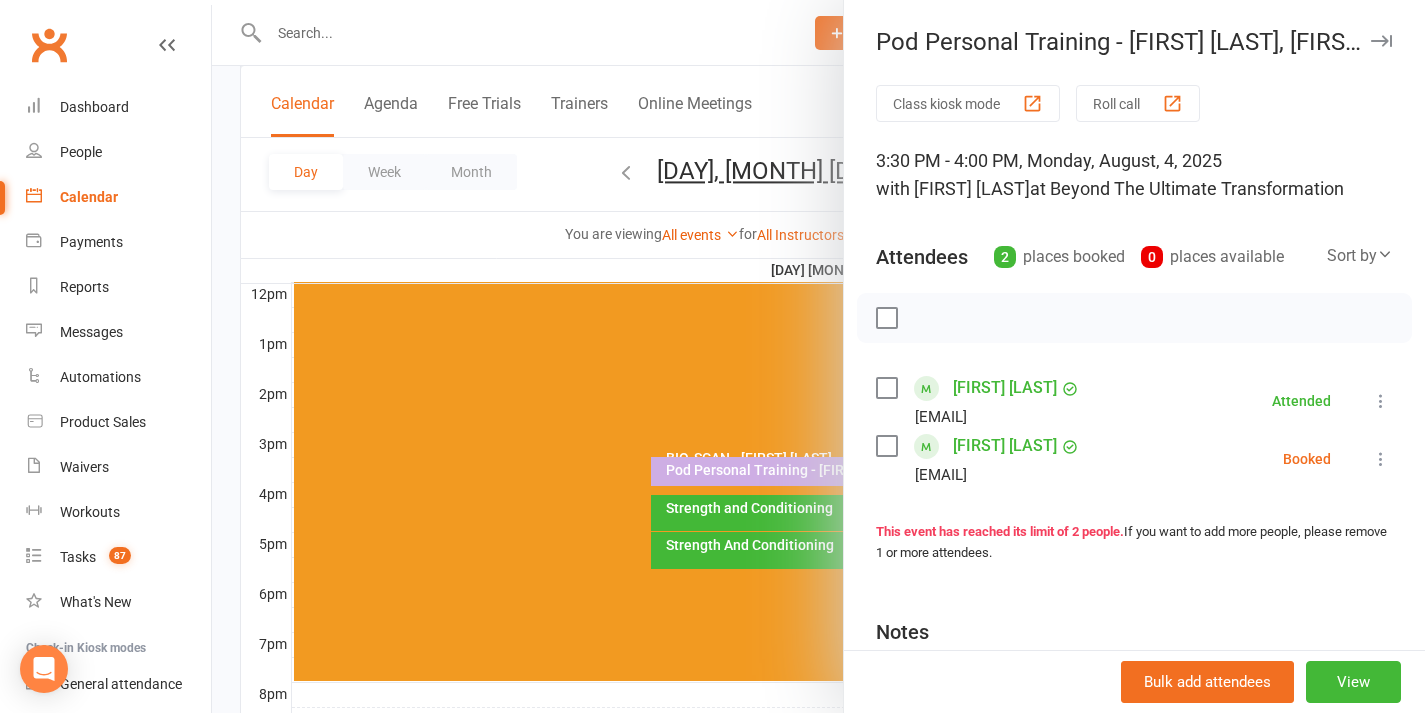 click at bounding box center (818, 356) 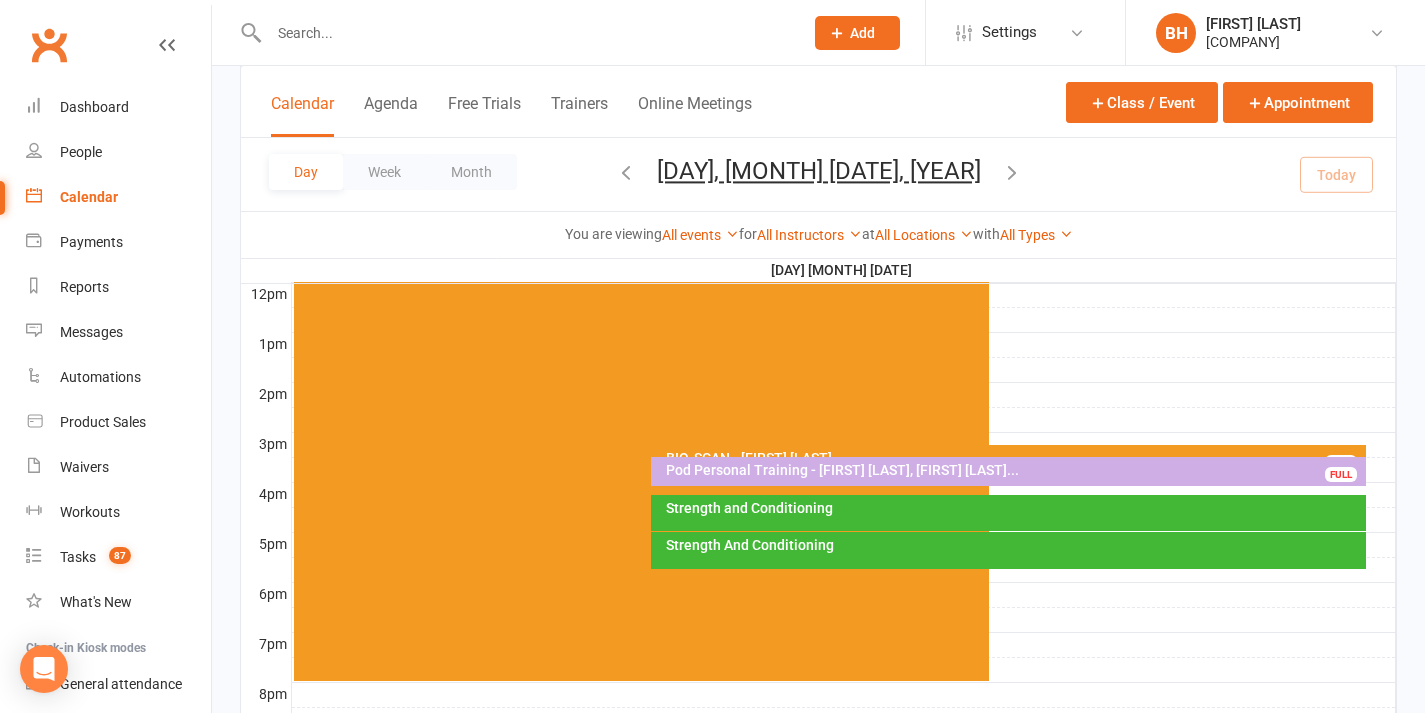 click on "Pod Personal Training - [FIRST] [LAST], [FIRST] [LAST]..." at bounding box center [1013, 470] 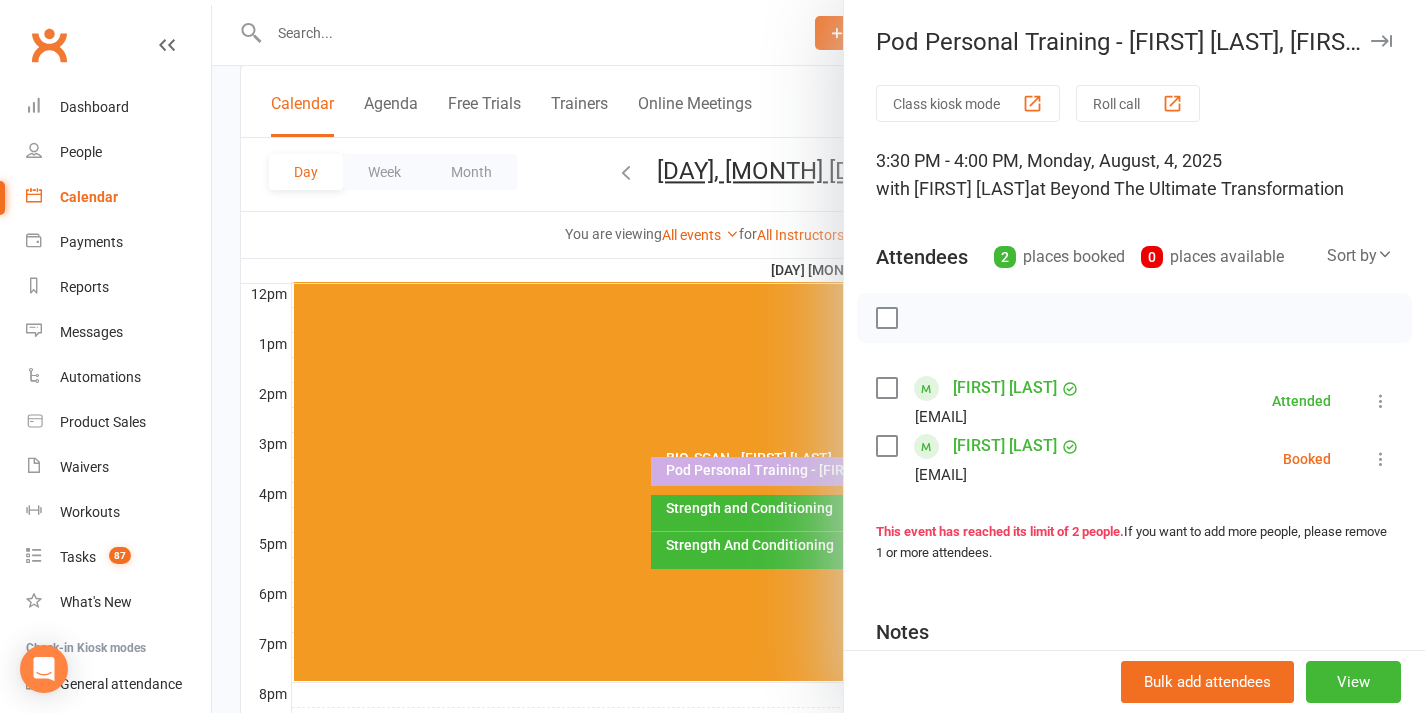 click at bounding box center (1381, 459) 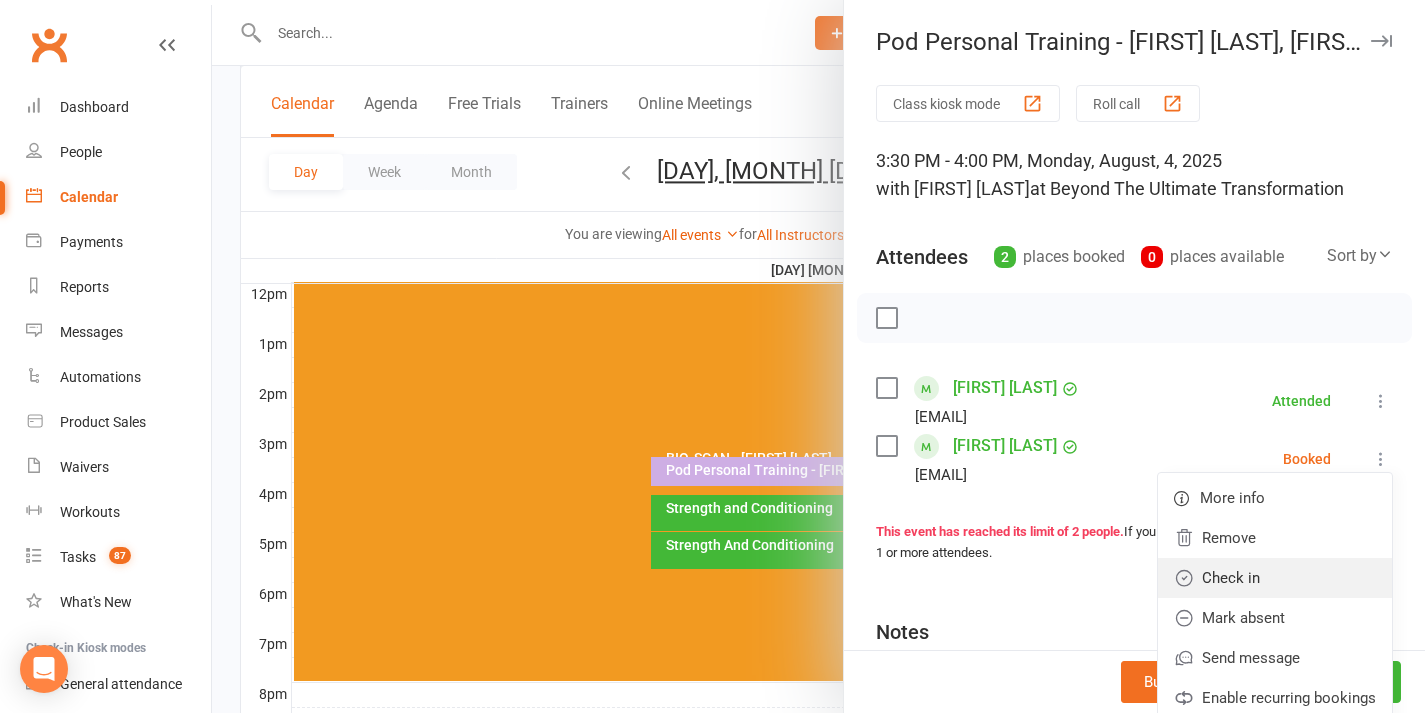 click on "Check in" at bounding box center (1275, 578) 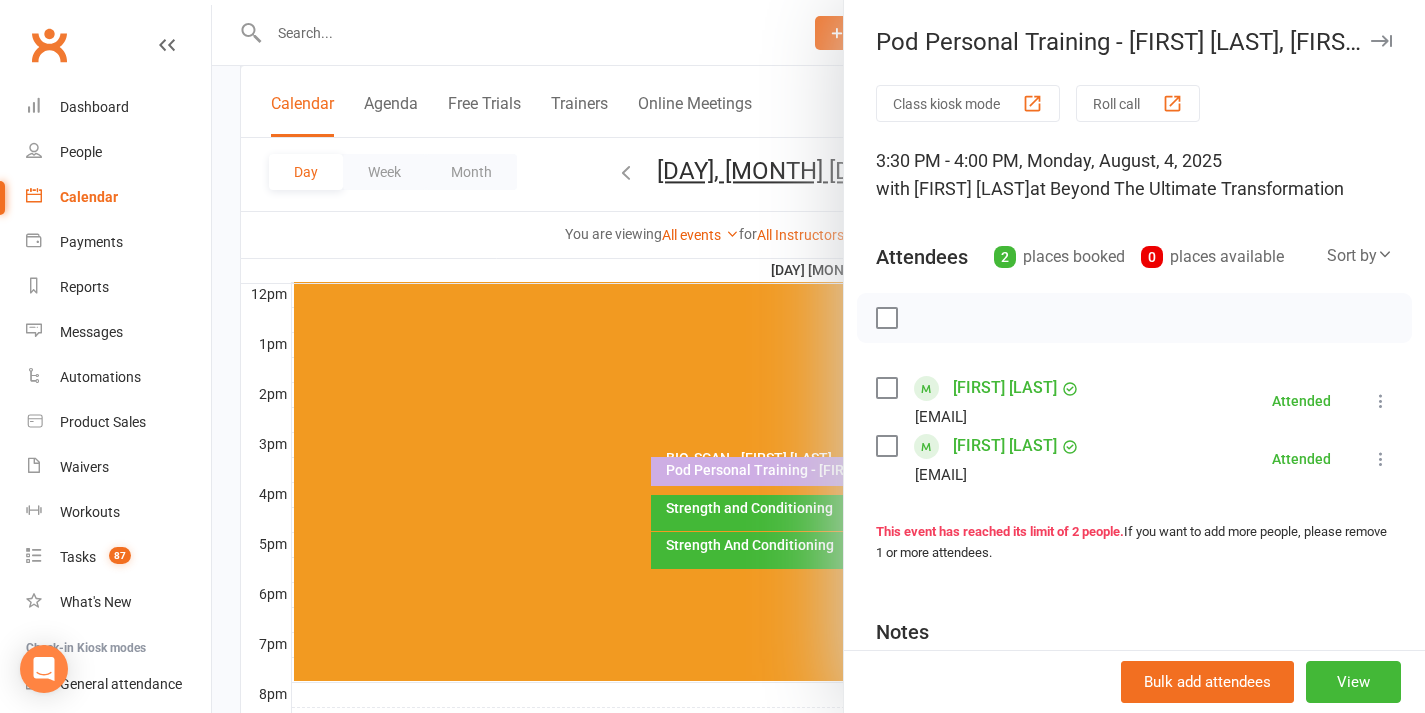 click at bounding box center (818, 356) 